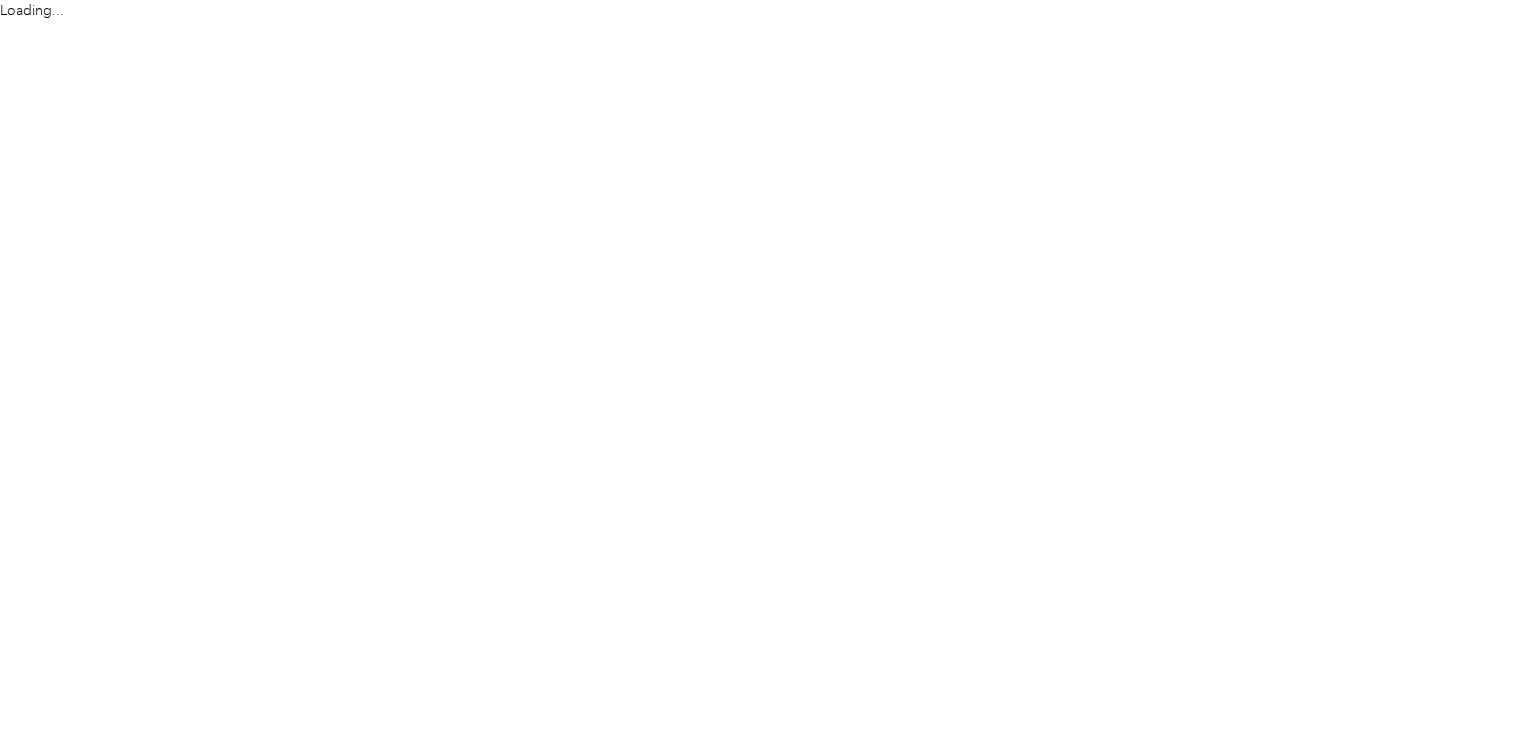scroll, scrollTop: 0, scrollLeft: 0, axis: both 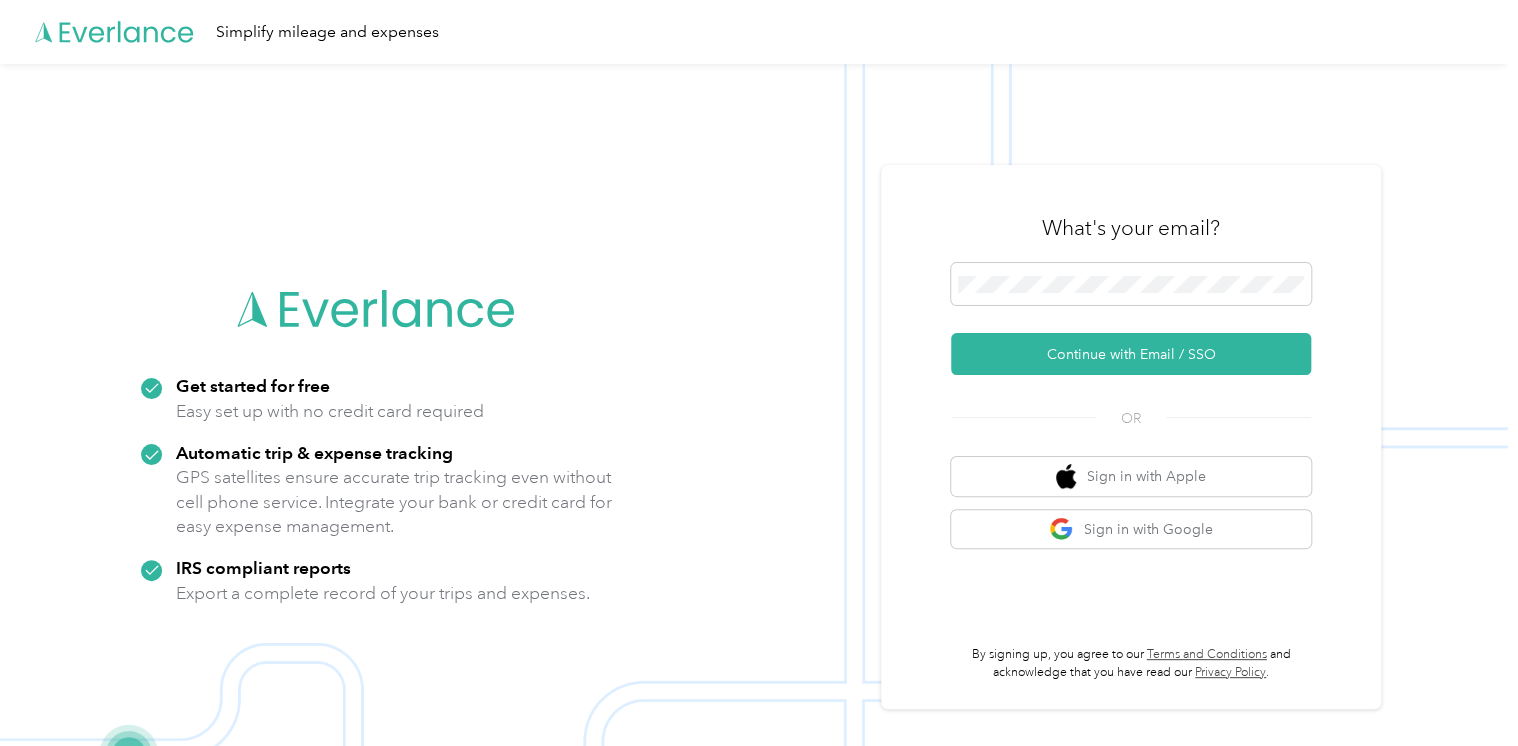 click on "Continue with Email / SSO" at bounding box center (1131, 354) 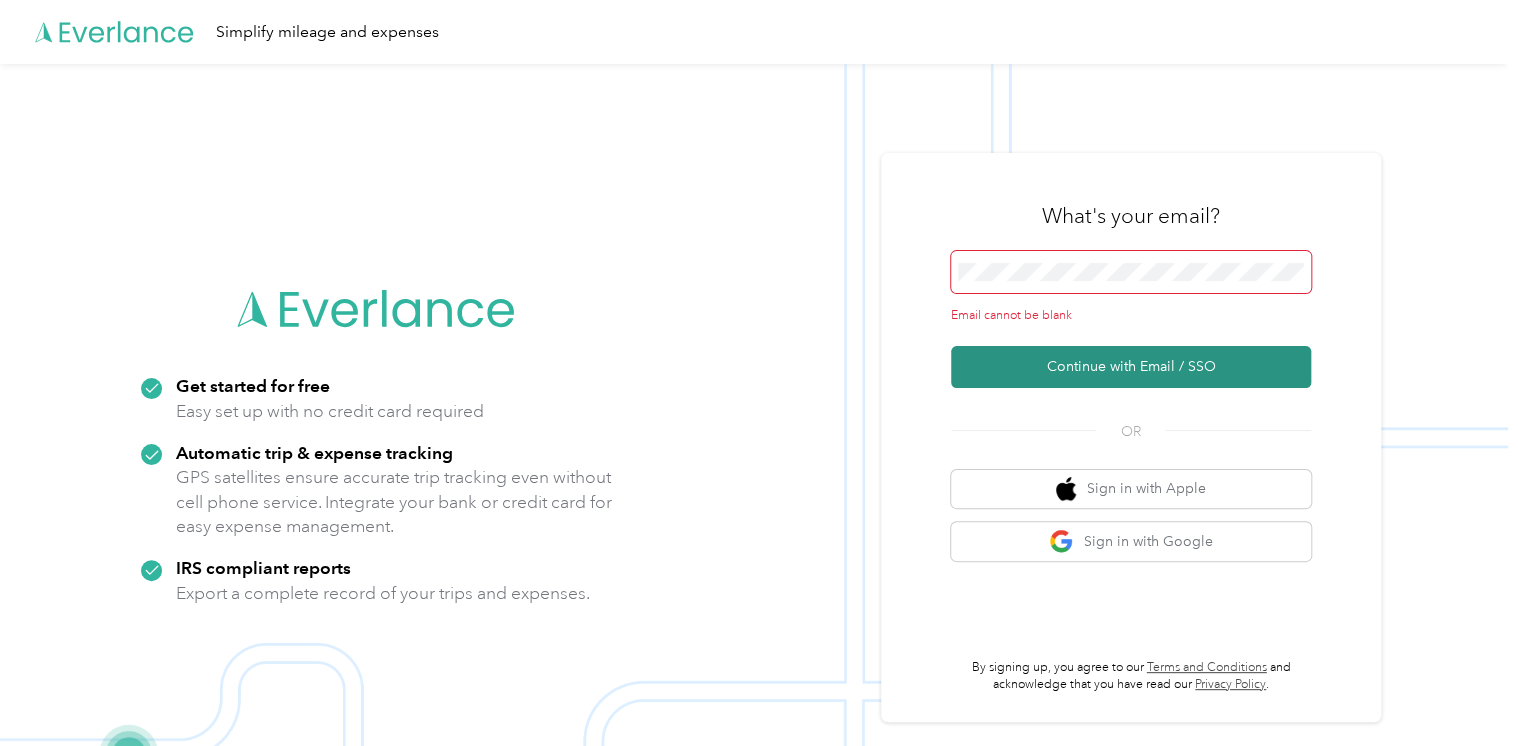 click on "Continue with Email / SSO" at bounding box center [1131, 367] 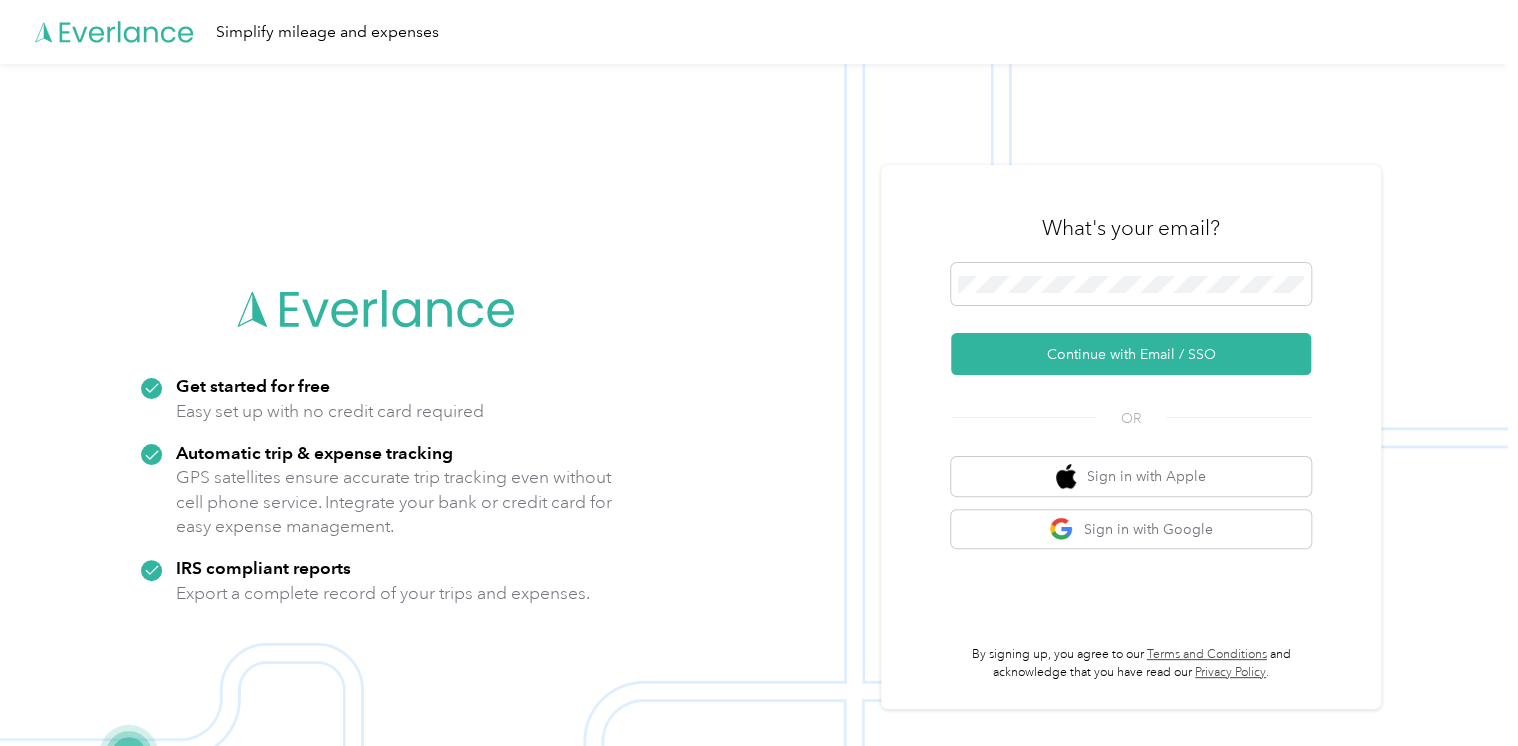 click on "What's your email? Continue with Email / SSO OR Sign in with Apple Sign in with Google By signing up, you agree to our   Terms and Conditions   and acknowledge that you have read our   Privacy Policy ." at bounding box center (1131, 437) 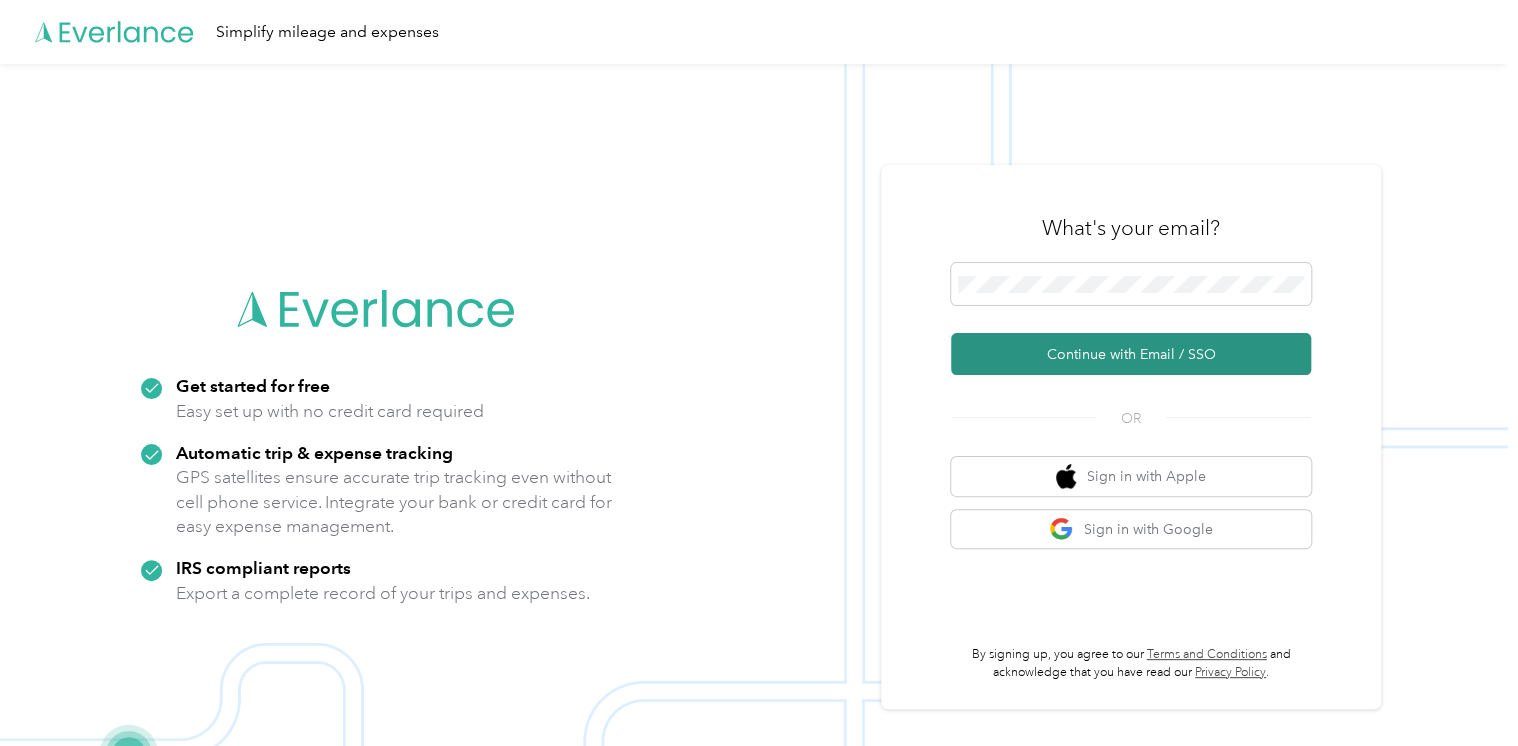 click on "Continue with Email / SSO" at bounding box center [1131, 354] 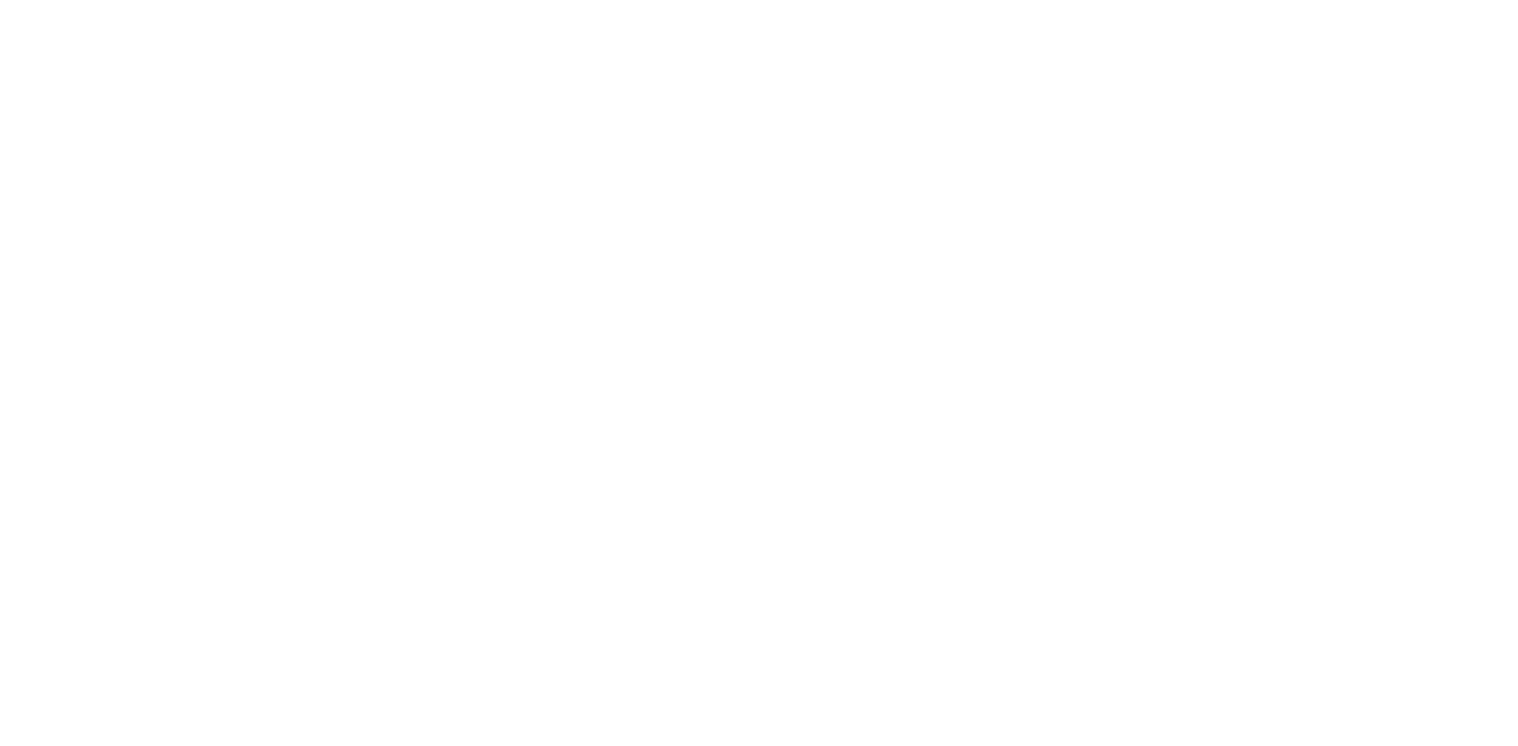 scroll, scrollTop: 0, scrollLeft: 0, axis: both 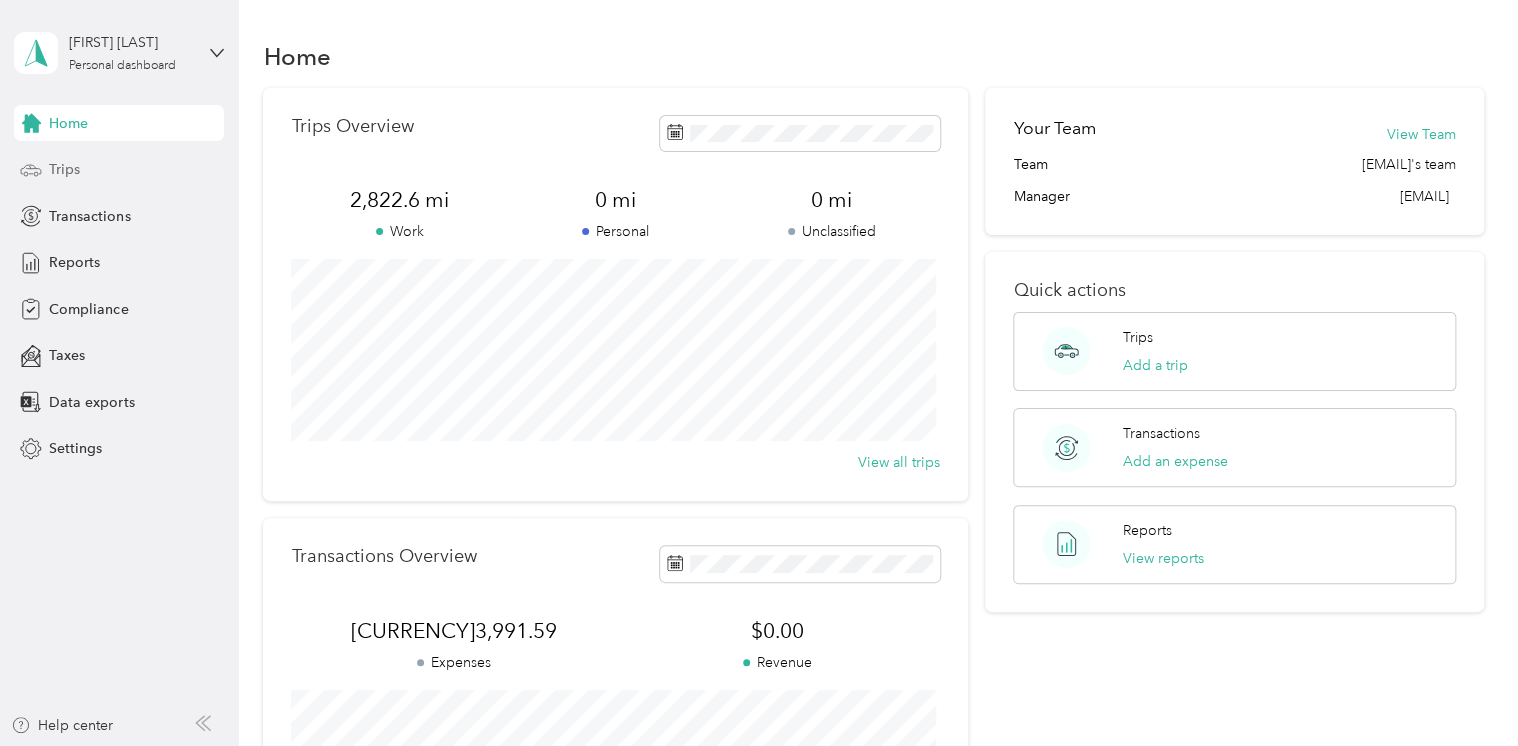 click on "Trips" at bounding box center [64, 169] 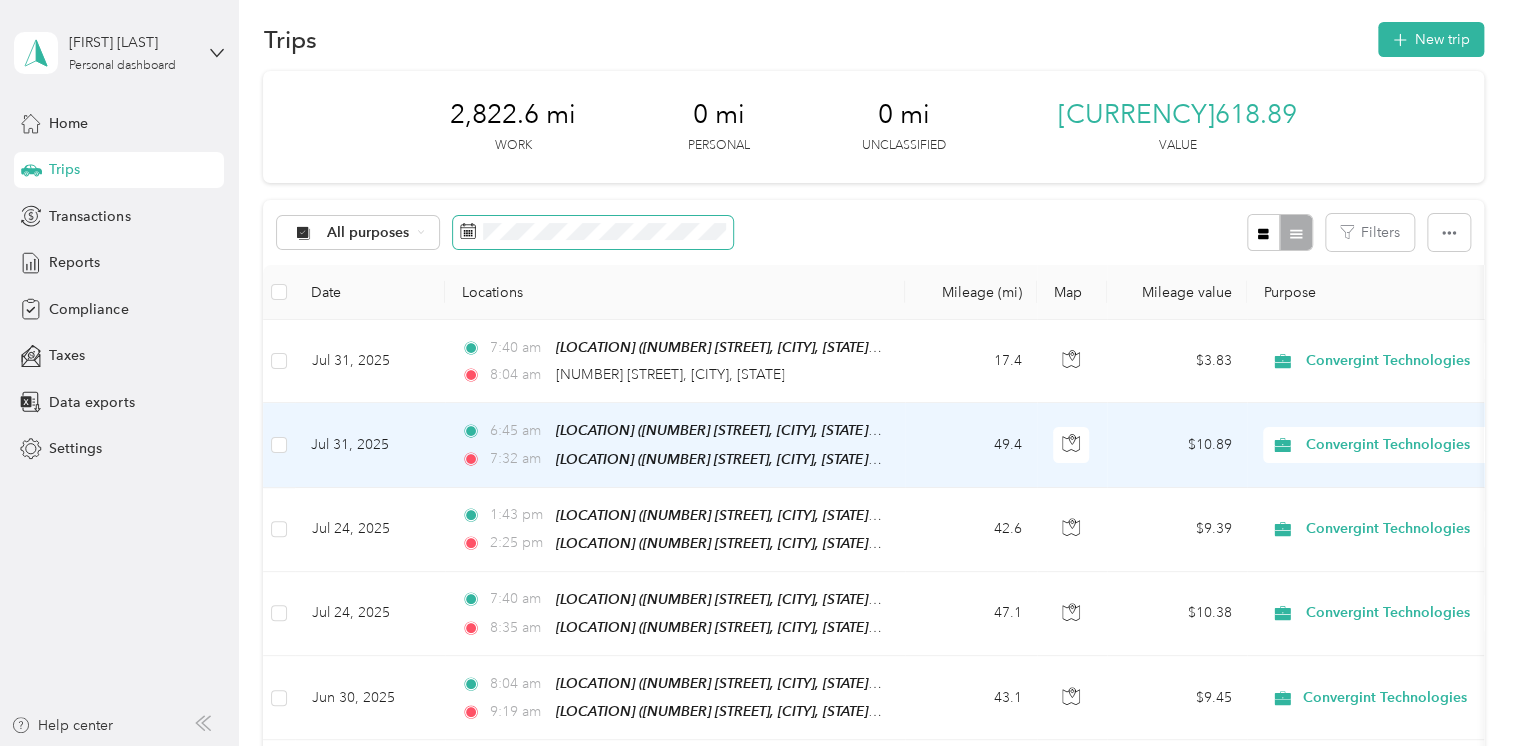scroll, scrollTop: 0, scrollLeft: 0, axis: both 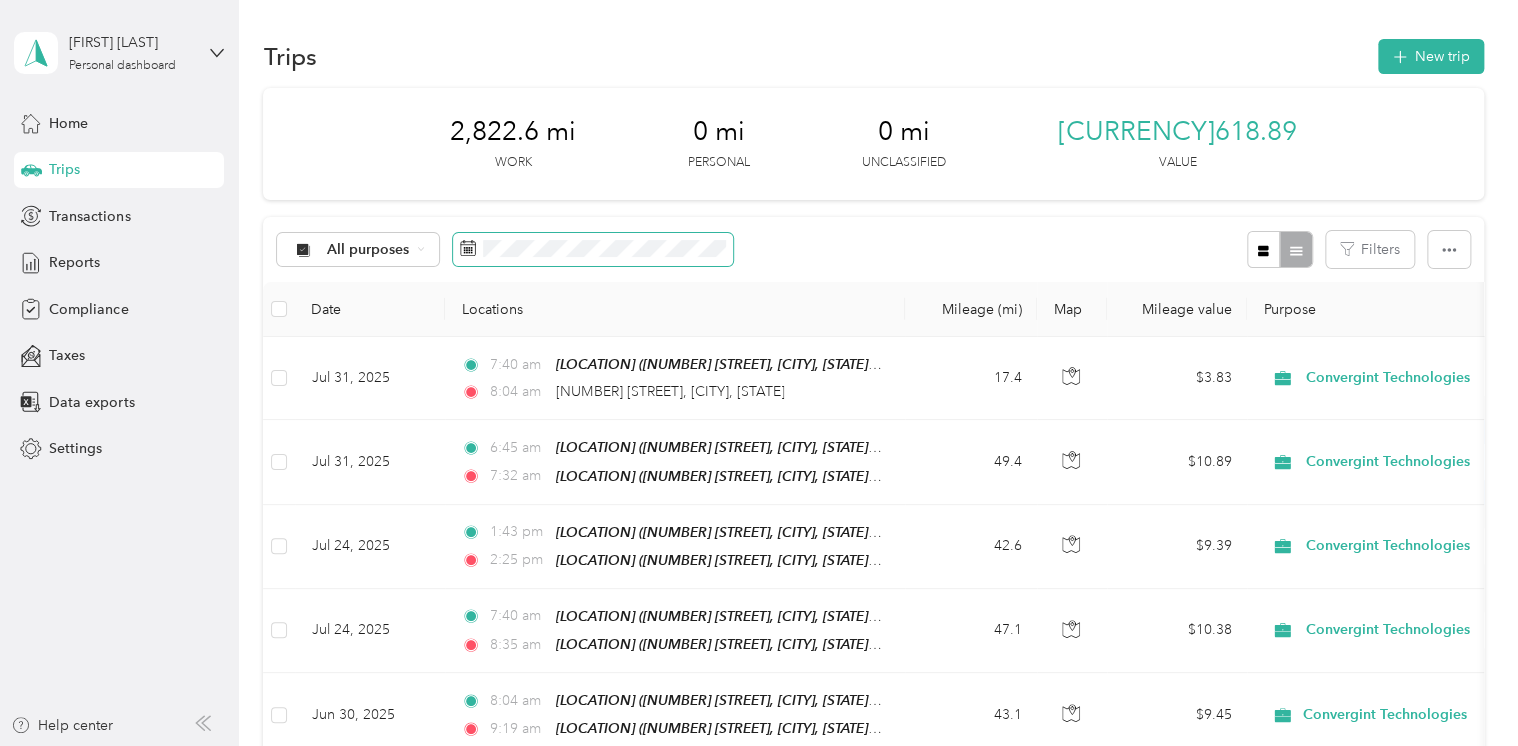 click at bounding box center (593, 250) 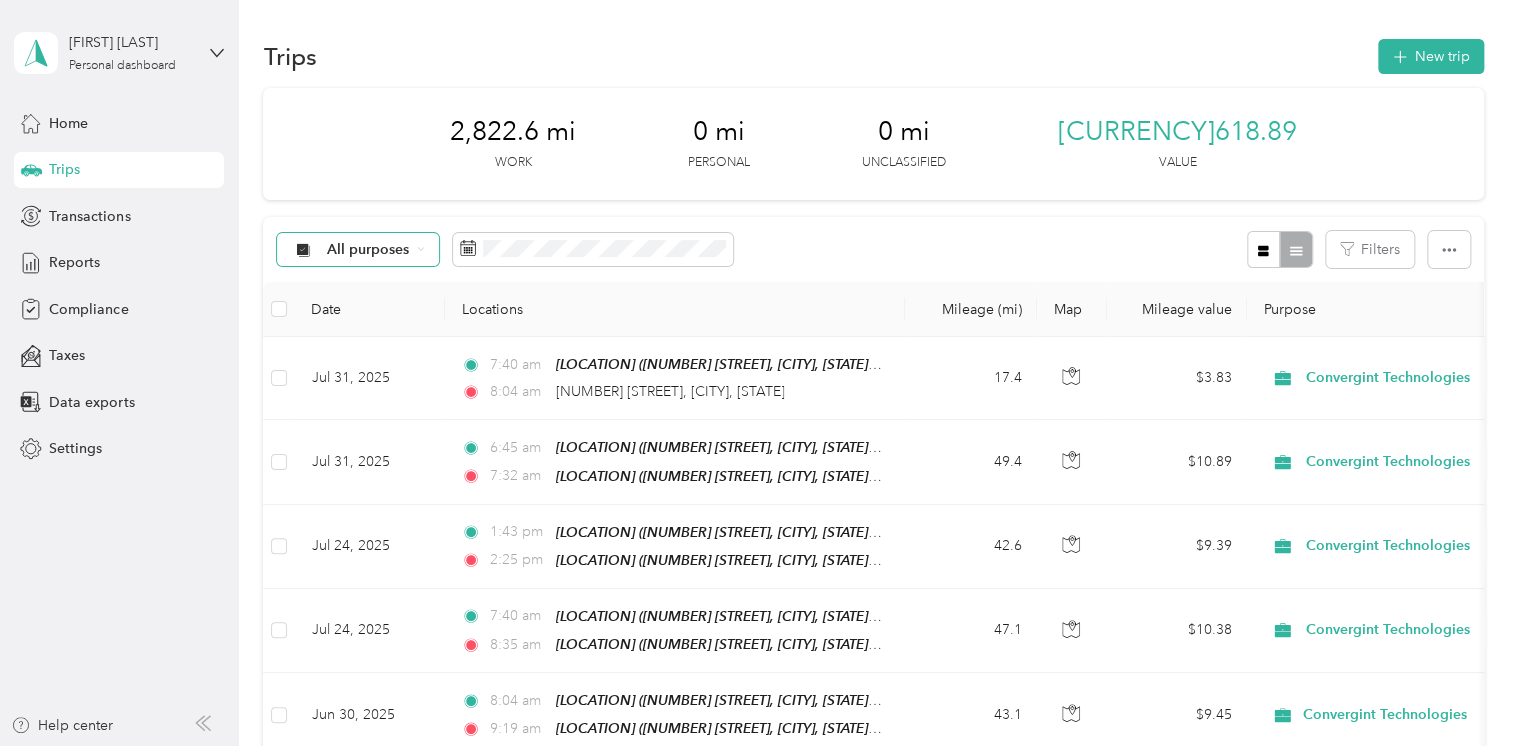 click on "All purposes" at bounding box center [358, 250] 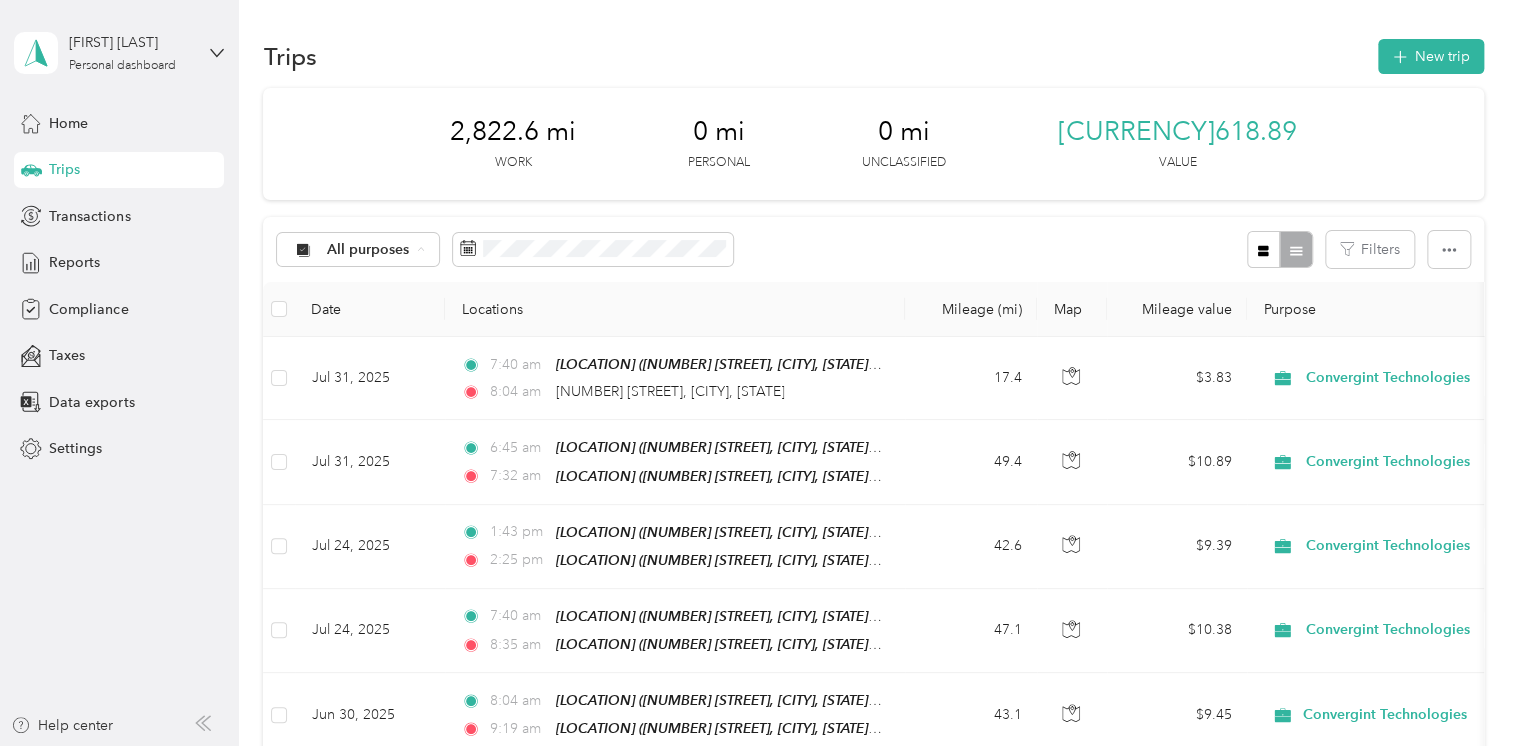click on "Convergint Technologies" at bounding box center [409, 355] 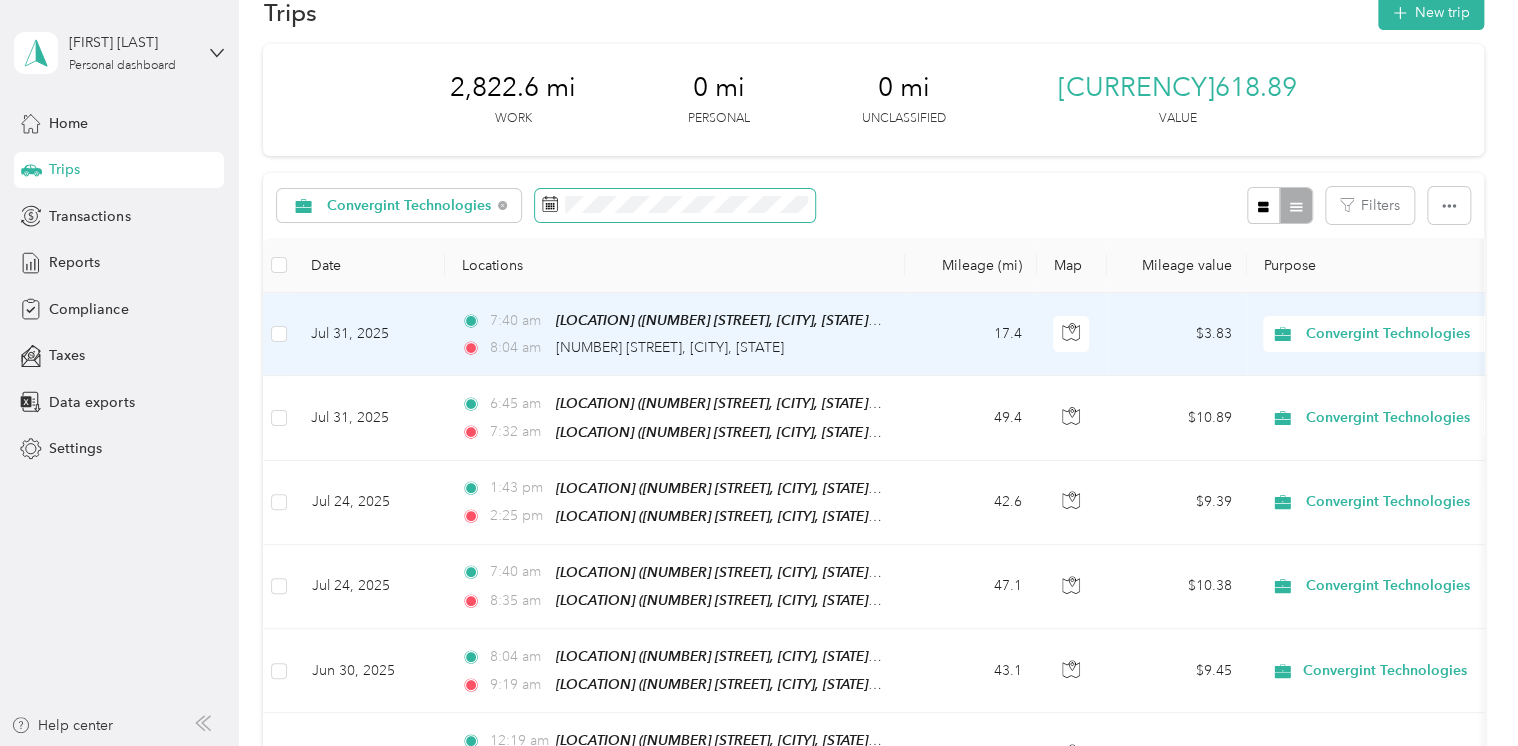 scroll, scrollTop: 0, scrollLeft: 0, axis: both 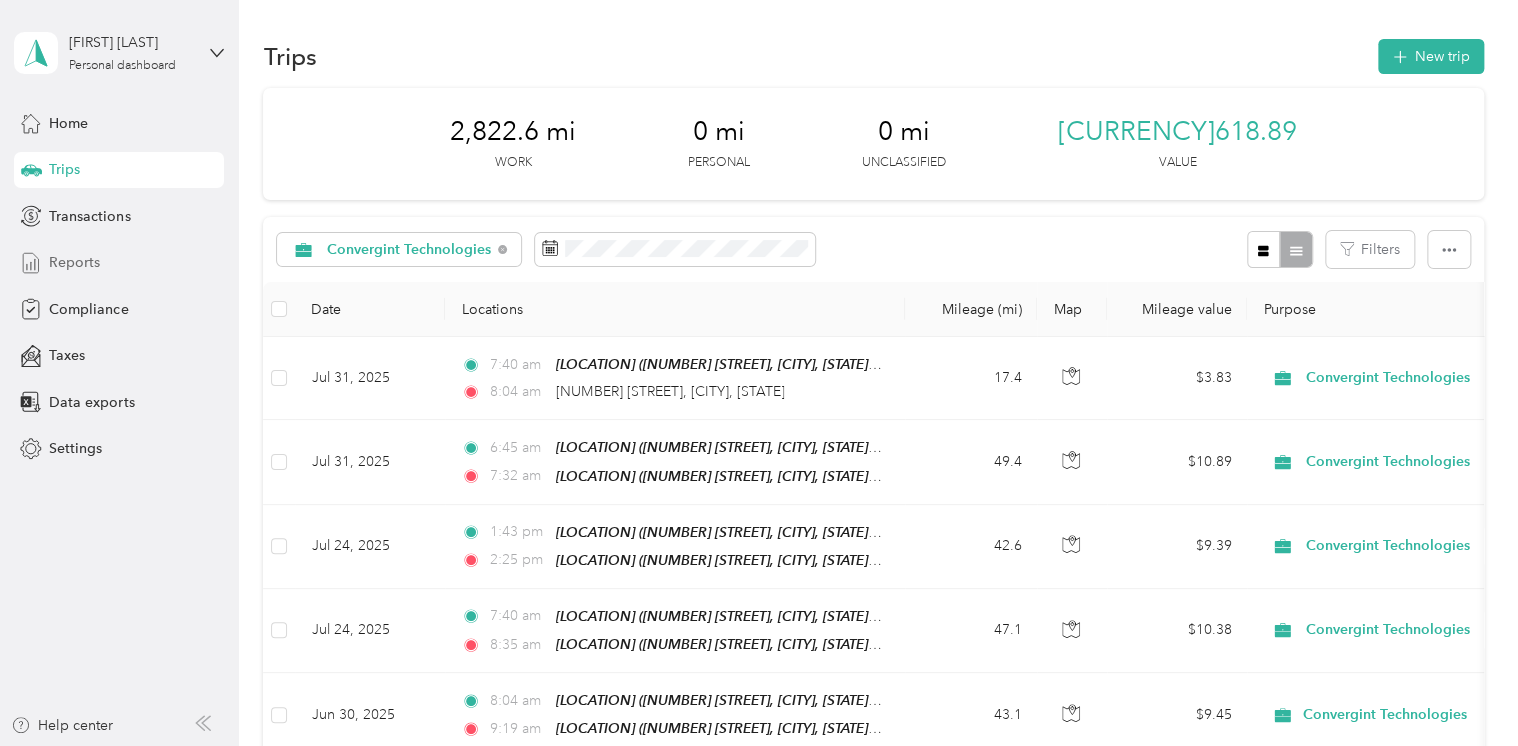 click on "Reports" at bounding box center [74, 262] 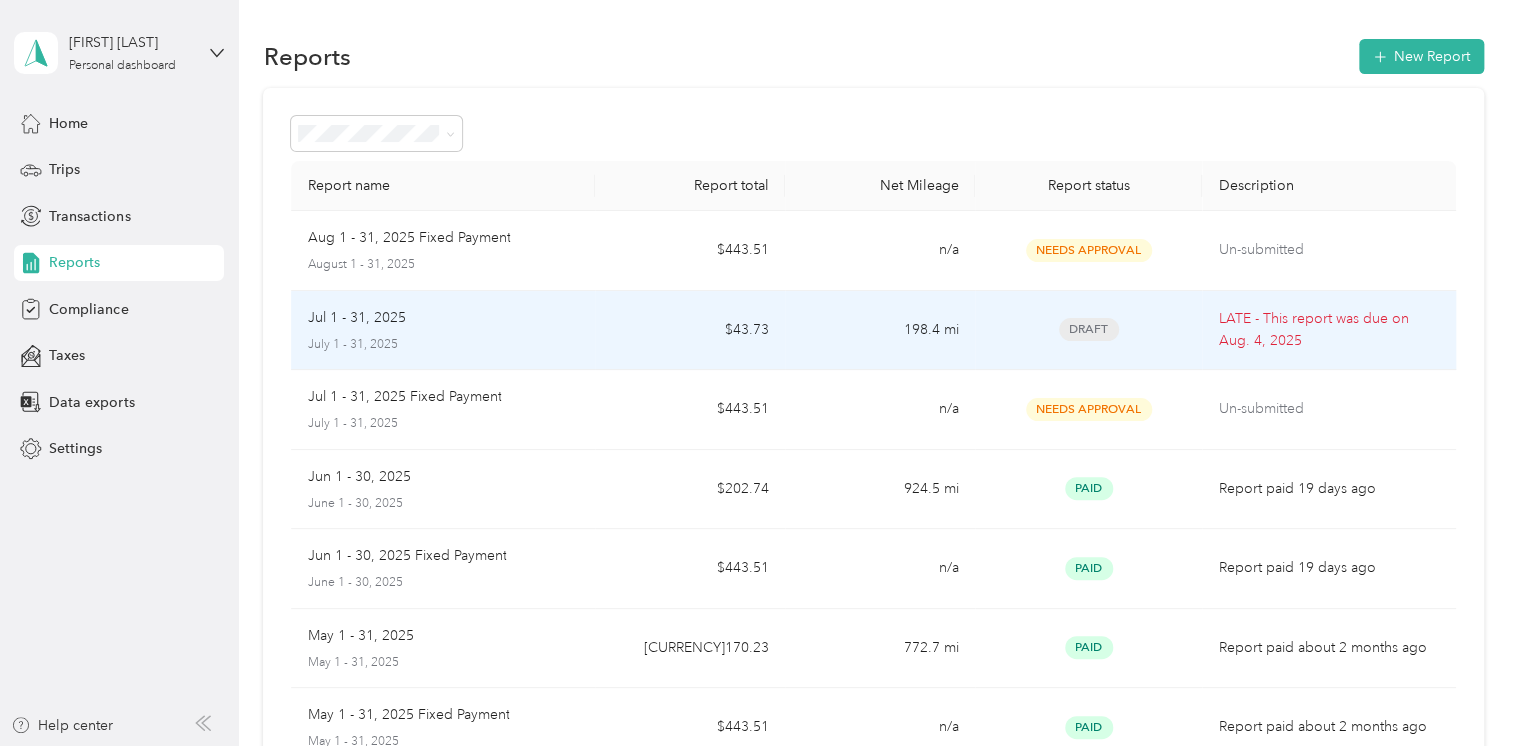 click on "198.4 mi" at bounding box center [880, 331] 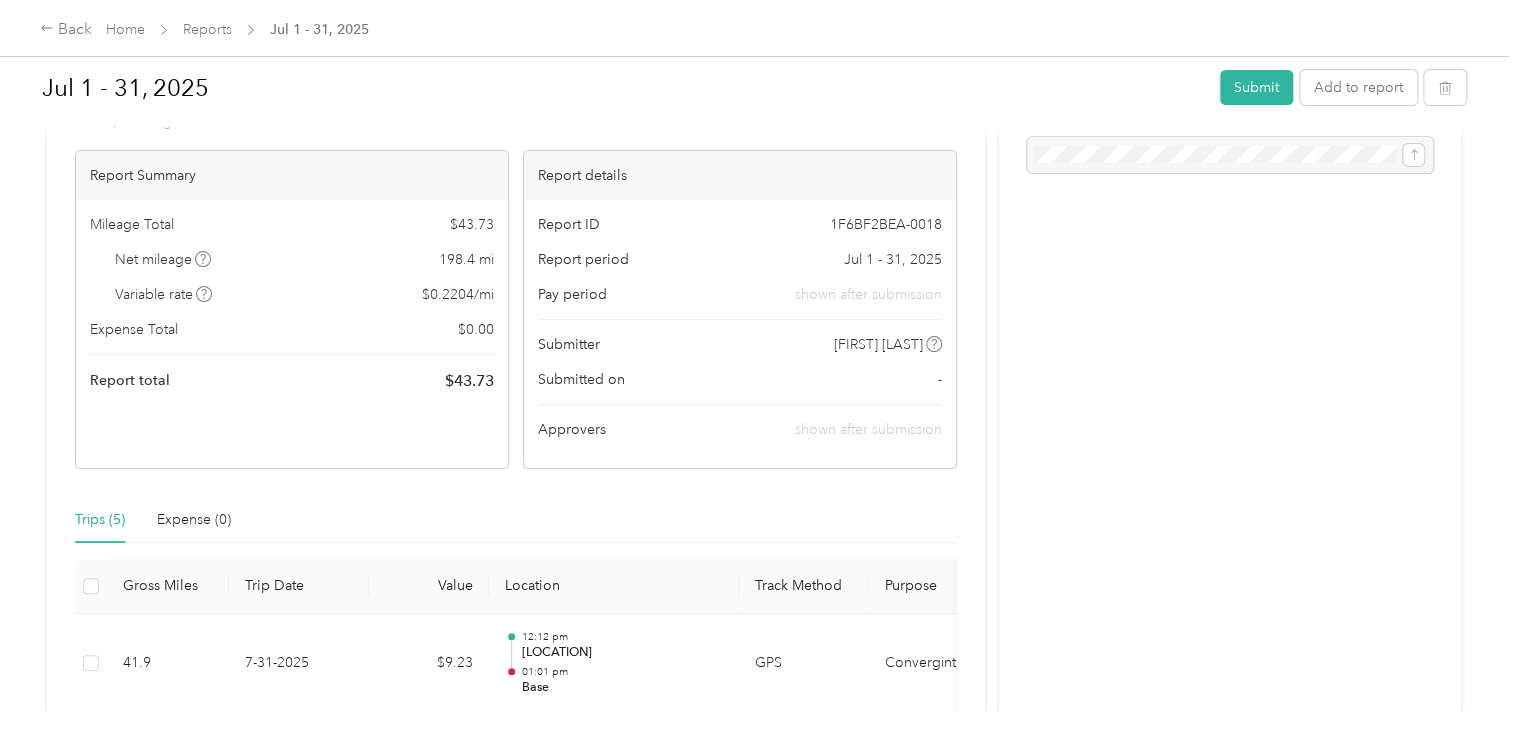 scroll, scrollTop: 0, scrollLeft: 0, axis: both 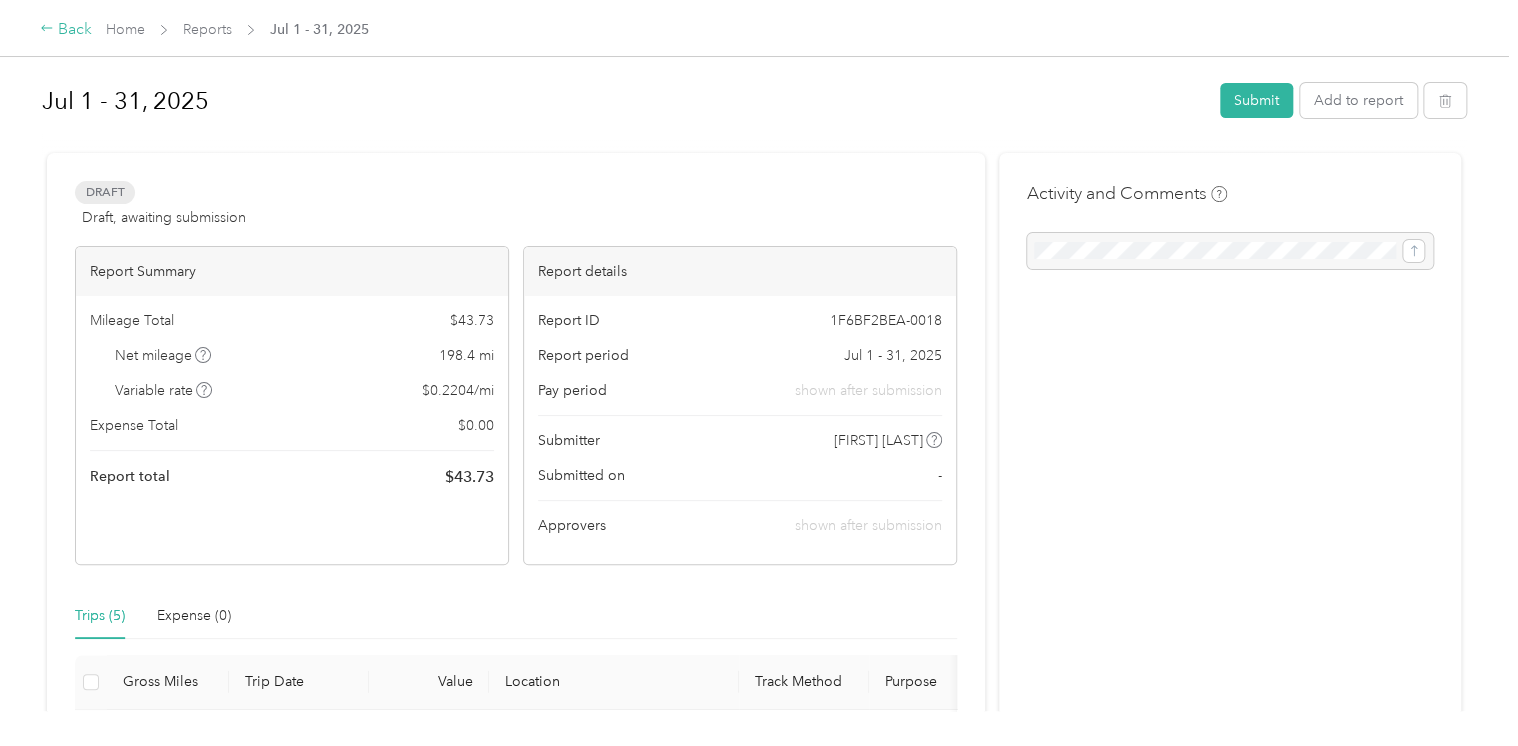 click on "Back Home Reports Jul 1 - 31, 2025" at bounding box center [759, 28] 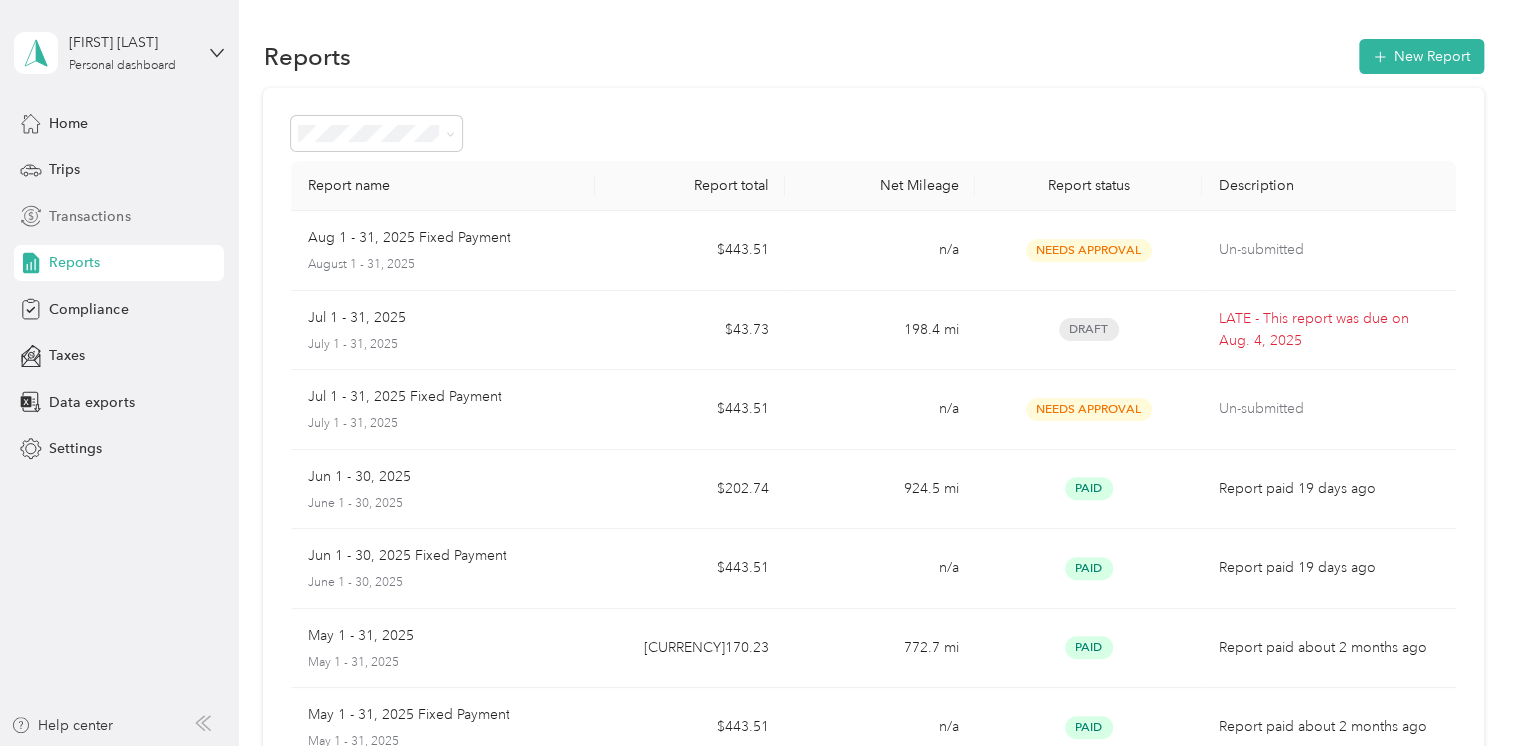 click on "Transactions" at bounding box center [89, 216] 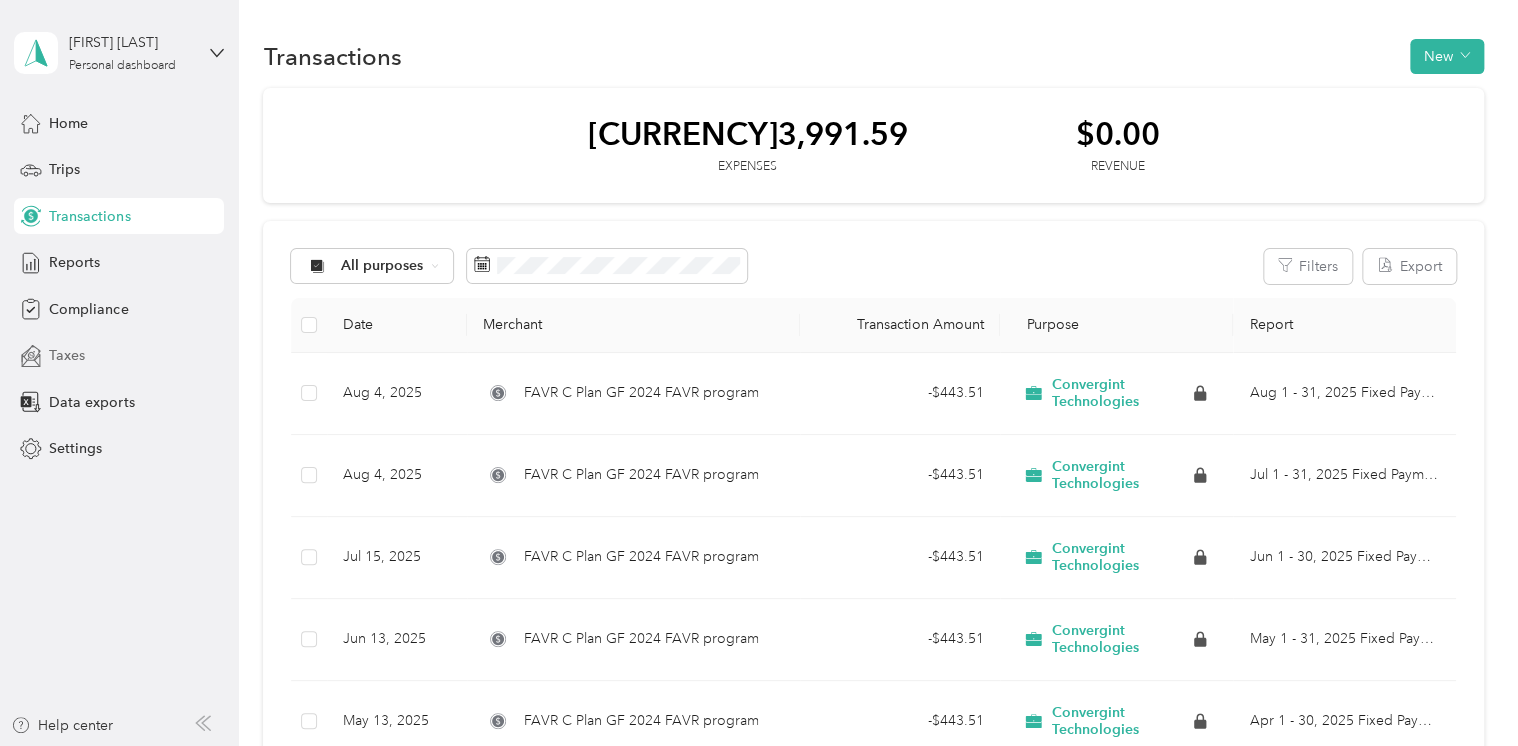 click on "Taxes" at bounding box center [119, 356] 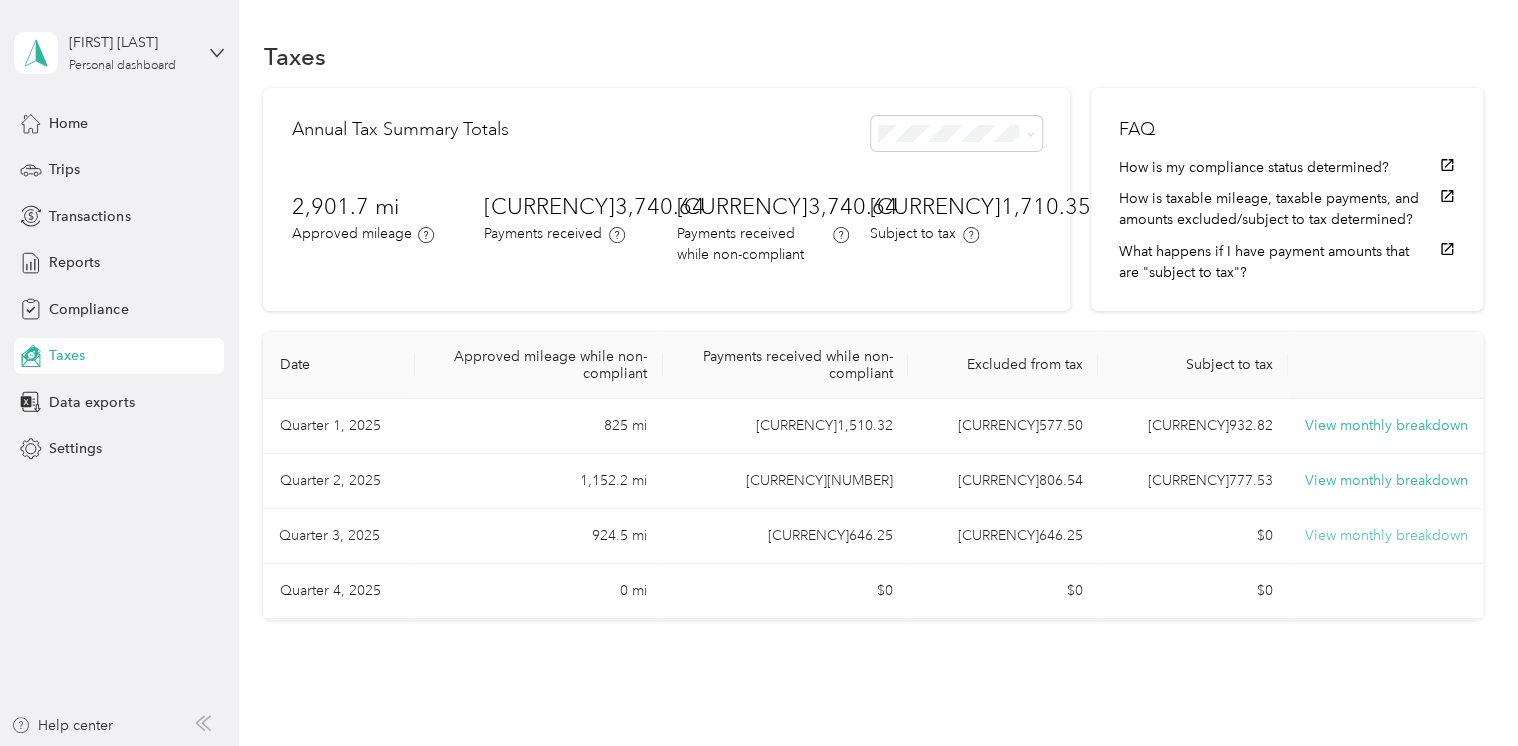 click on "View monthly breakdown" at bounding box center [1385, 536] 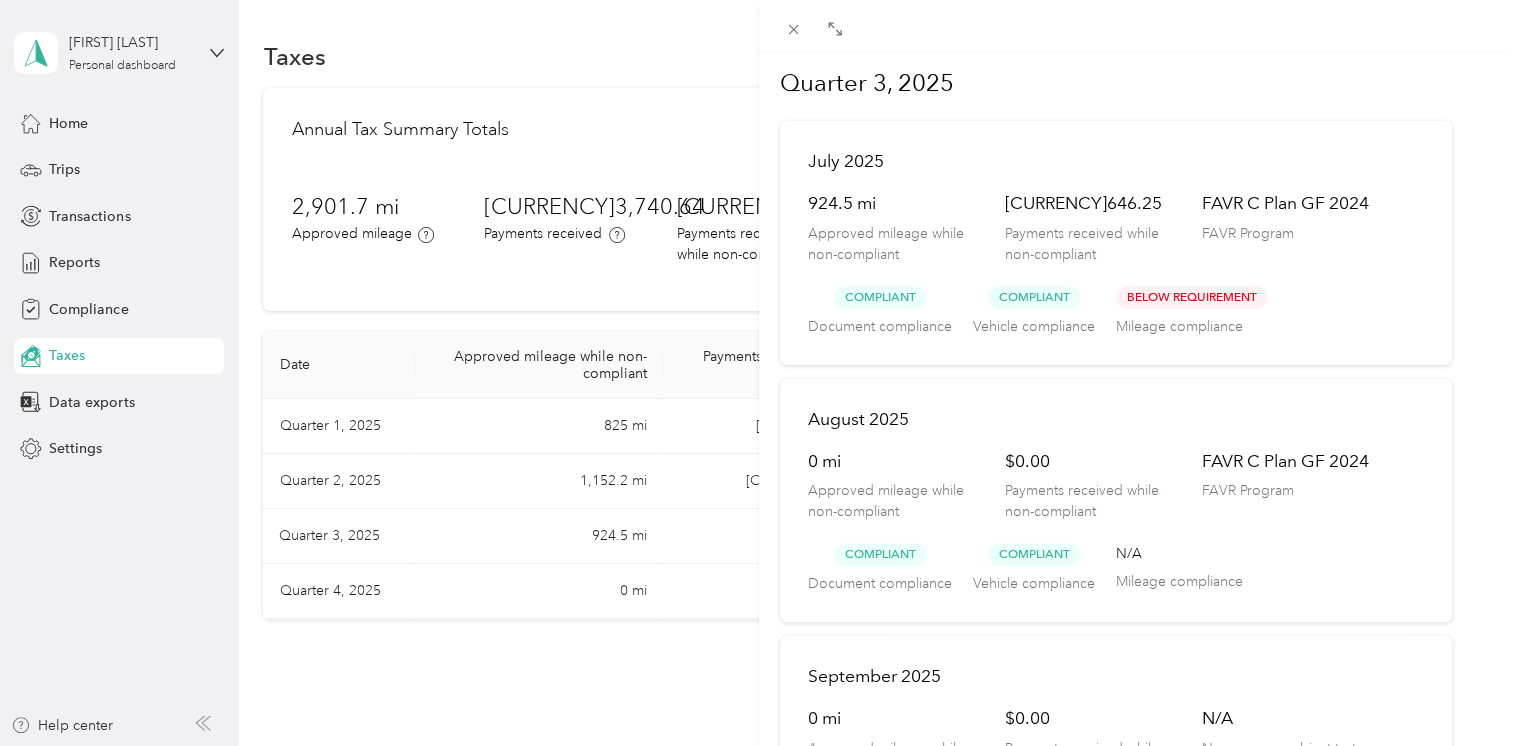 scroll, scrollTop: 0, scrollLeft: 0, axis: both 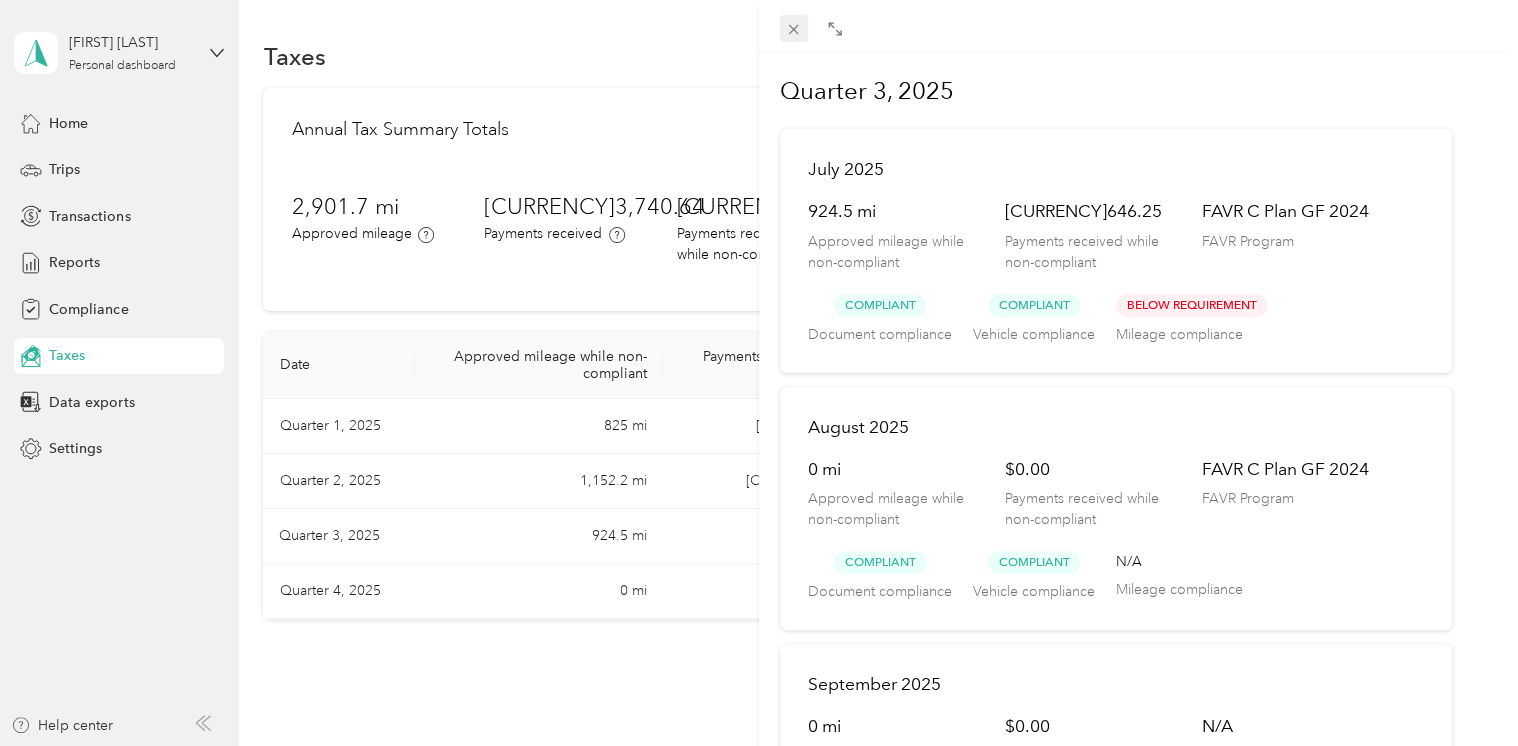 click 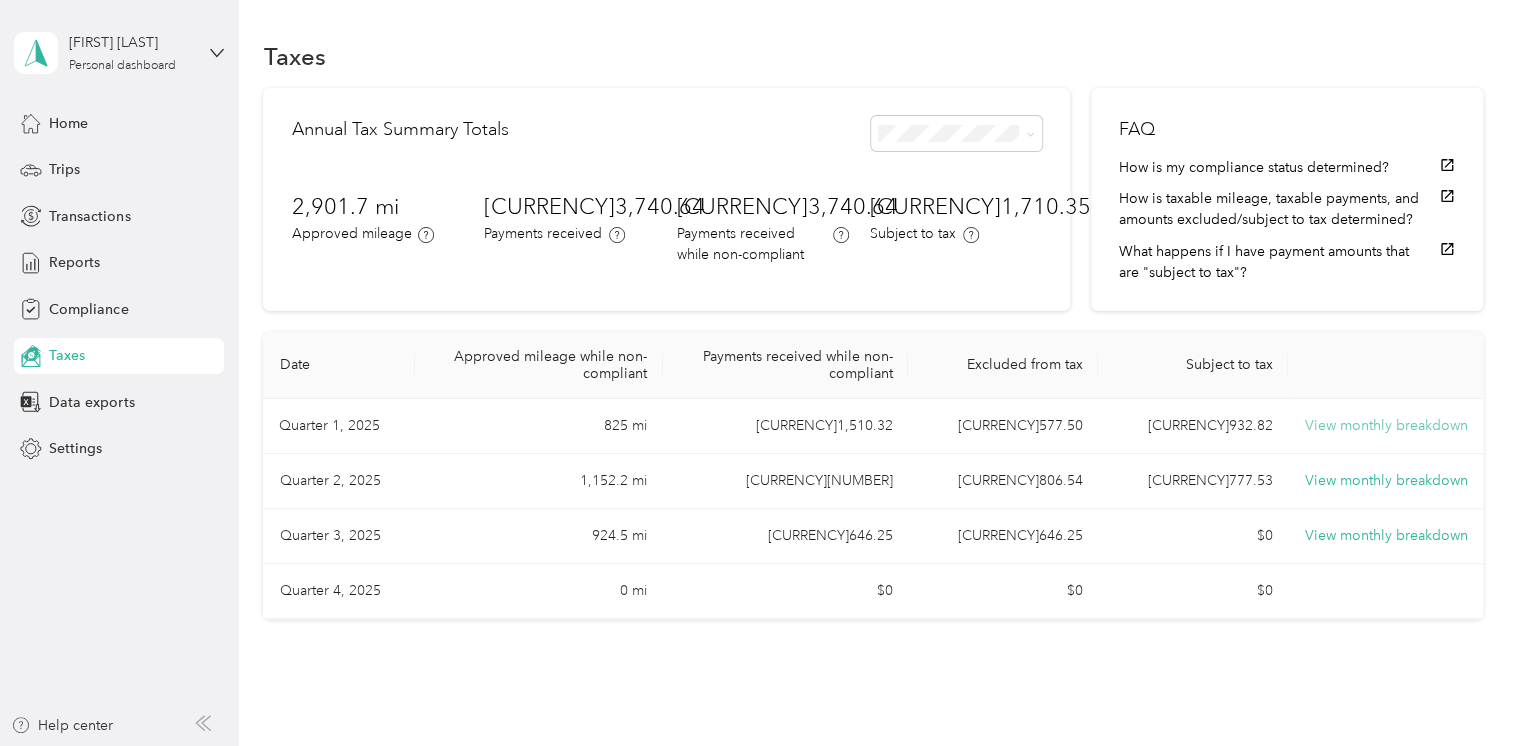 click on "View monthly breakdown" at bounding box center (1385, 426) 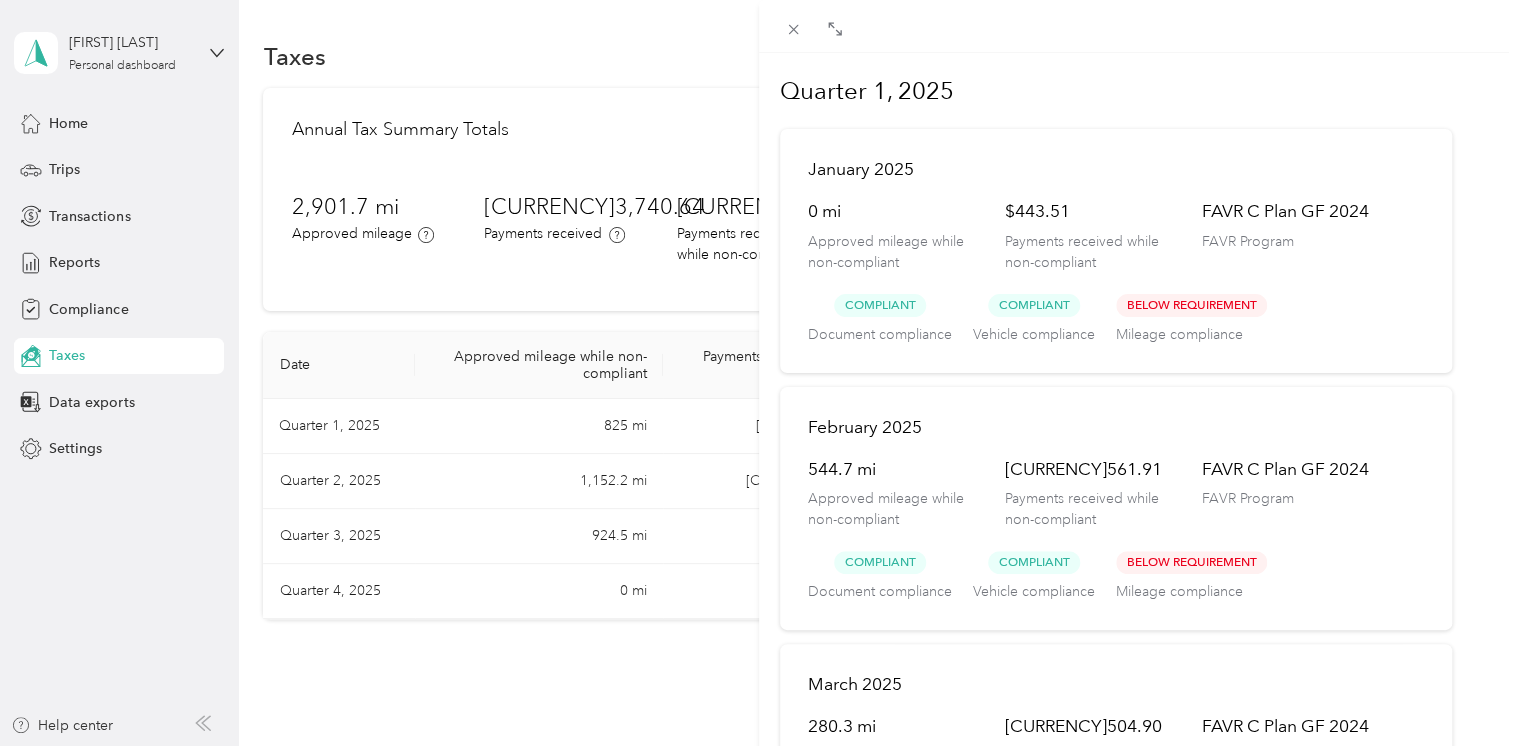 scroll, scrollTop: 100, scrollLeft: 0, axis: vertical 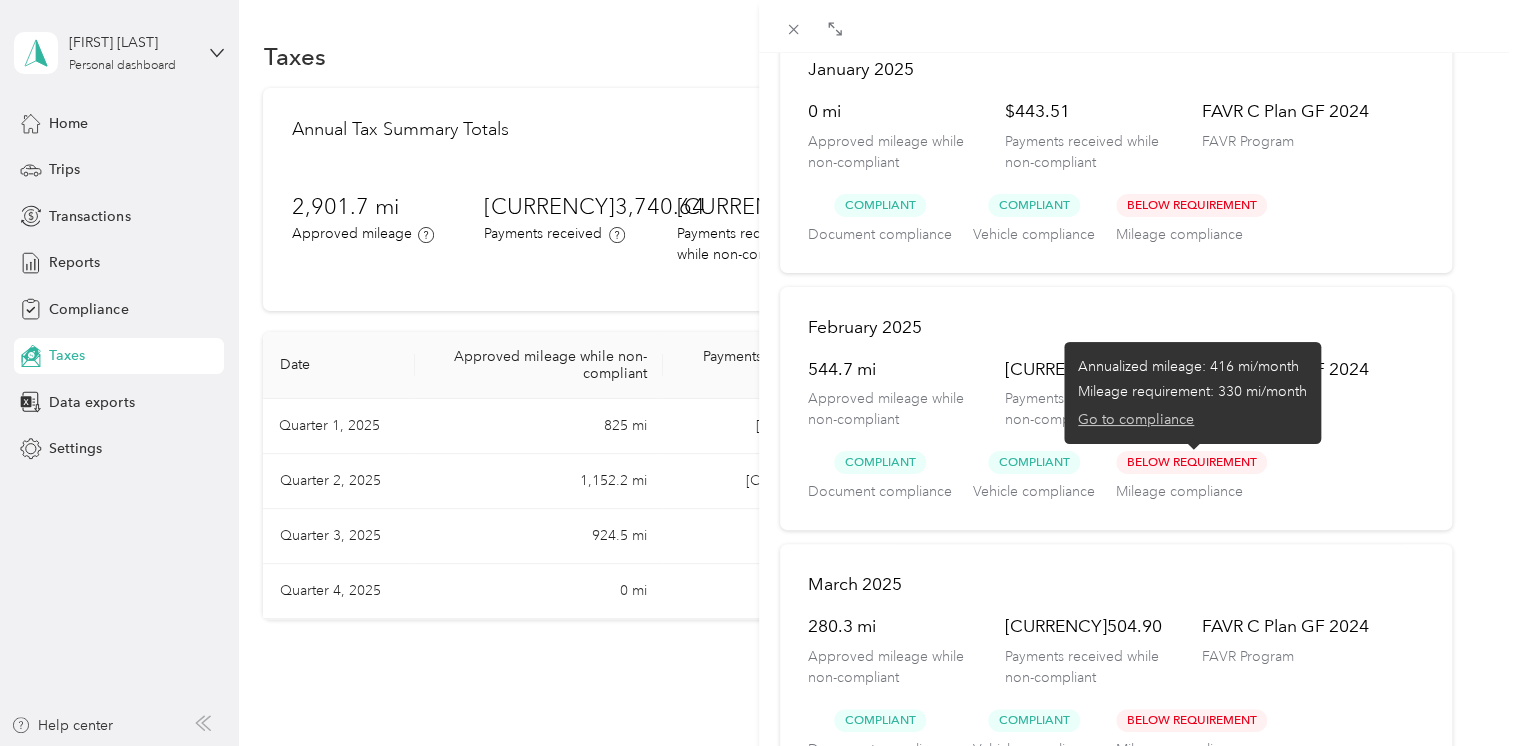 click on "Go to compliance" at bounding box center [1136, 418] 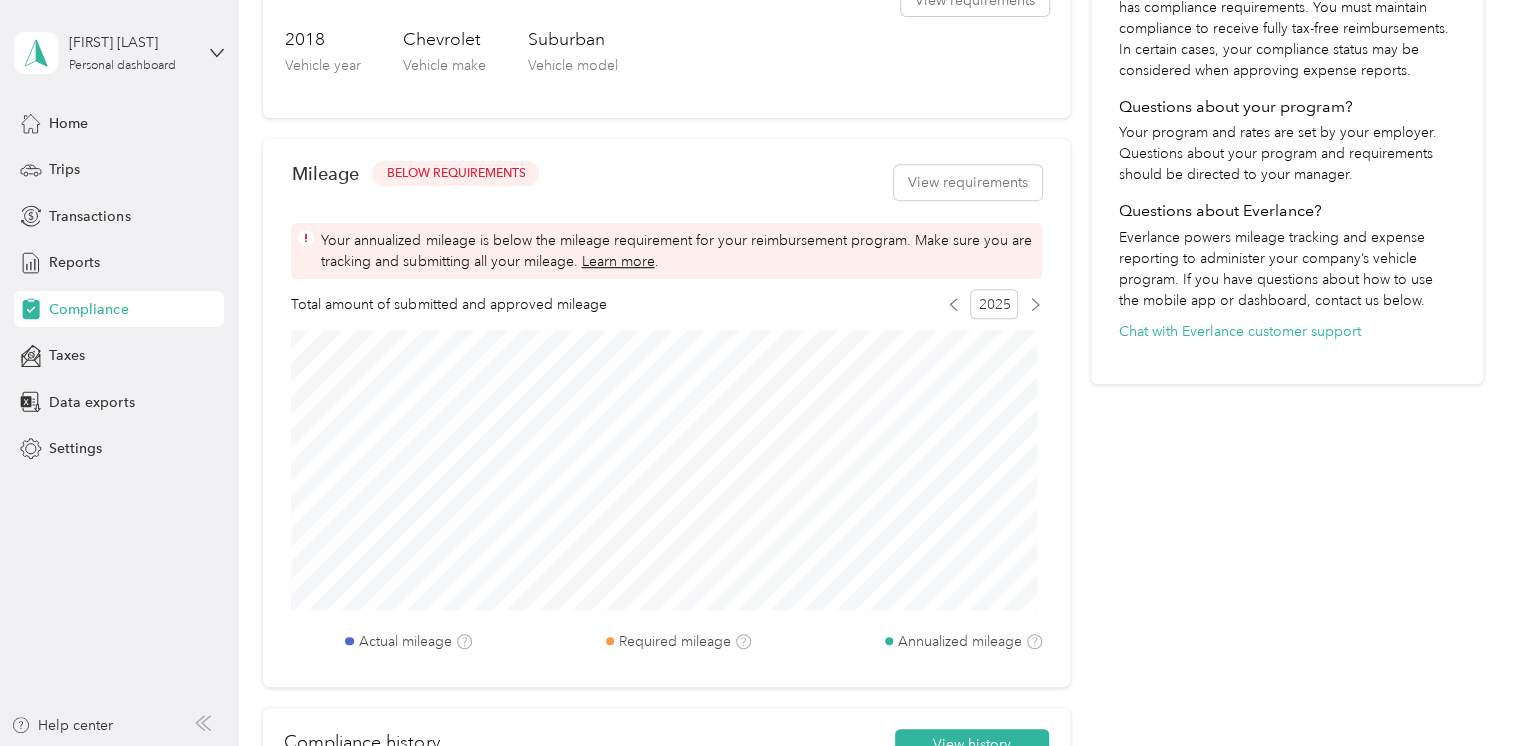 scroll, scrollTop: 0, scrollLeft: 0, axis: both 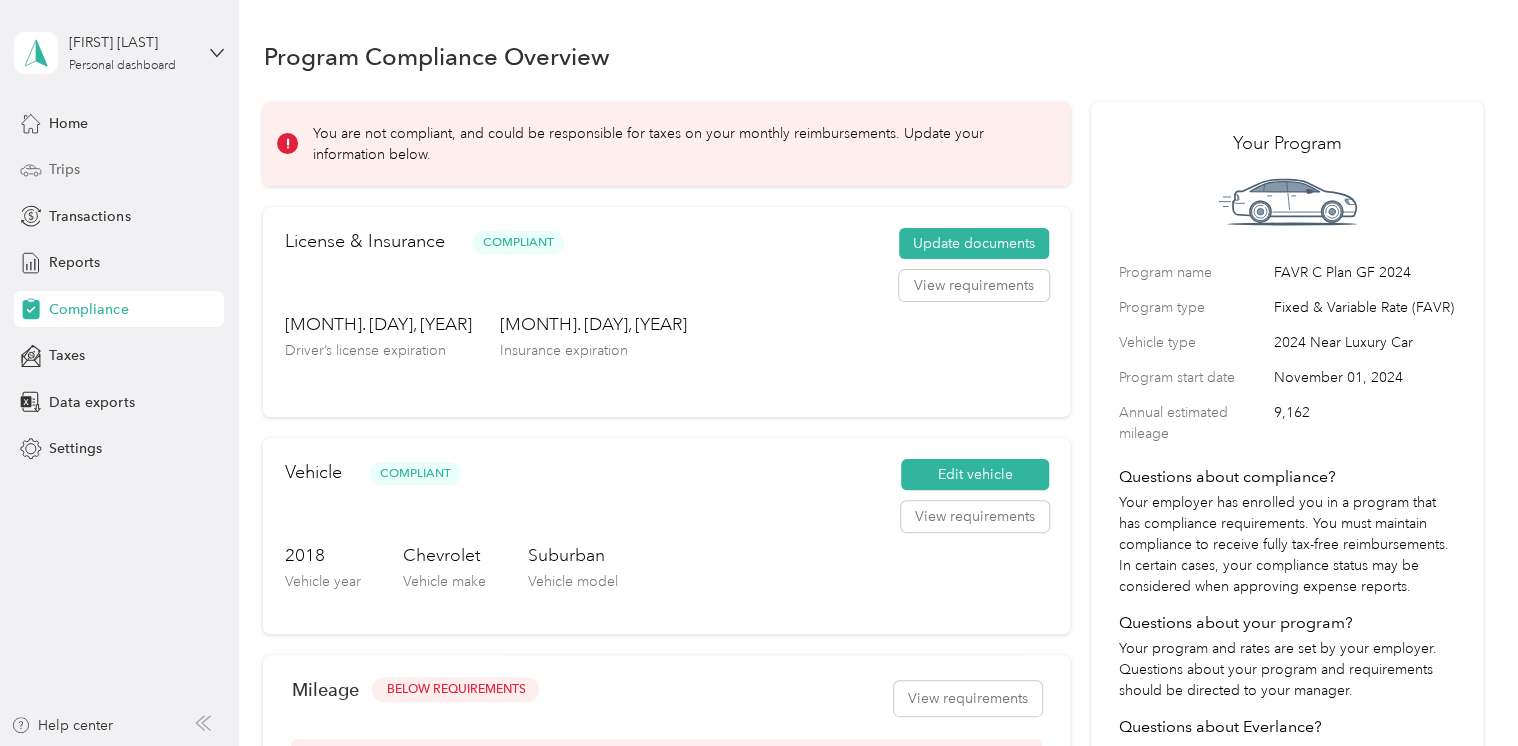 click on "Trips" at bounding box center (64, 169) 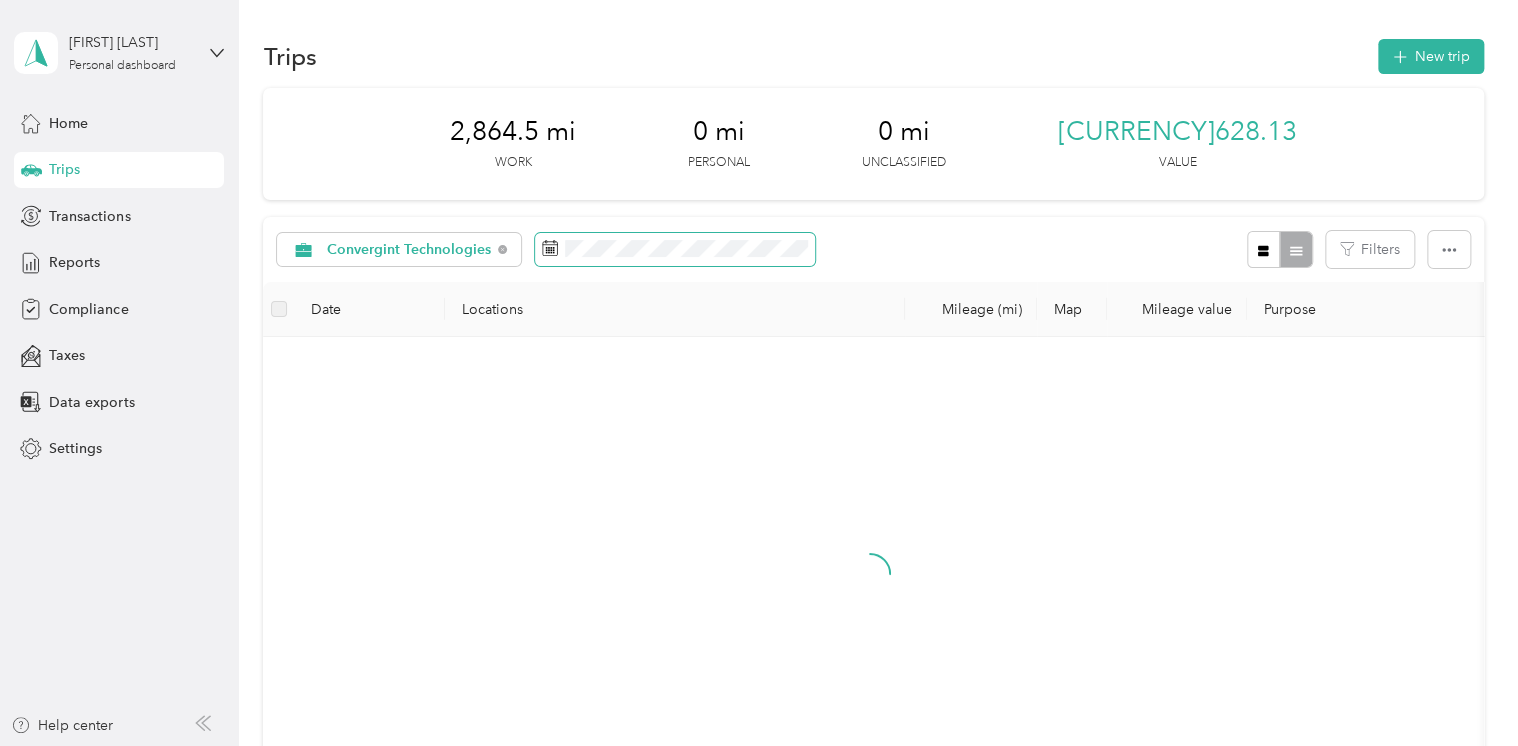 click 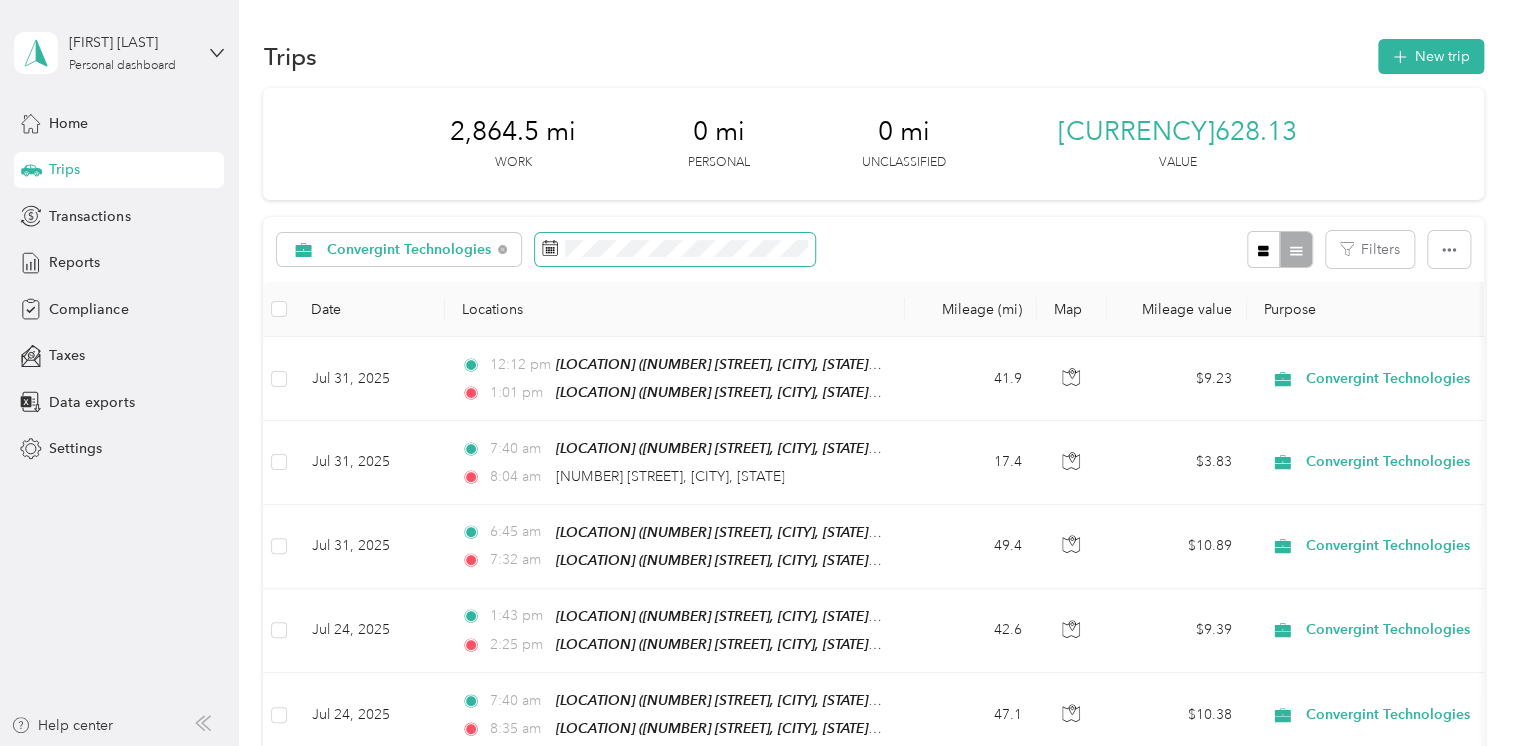 click 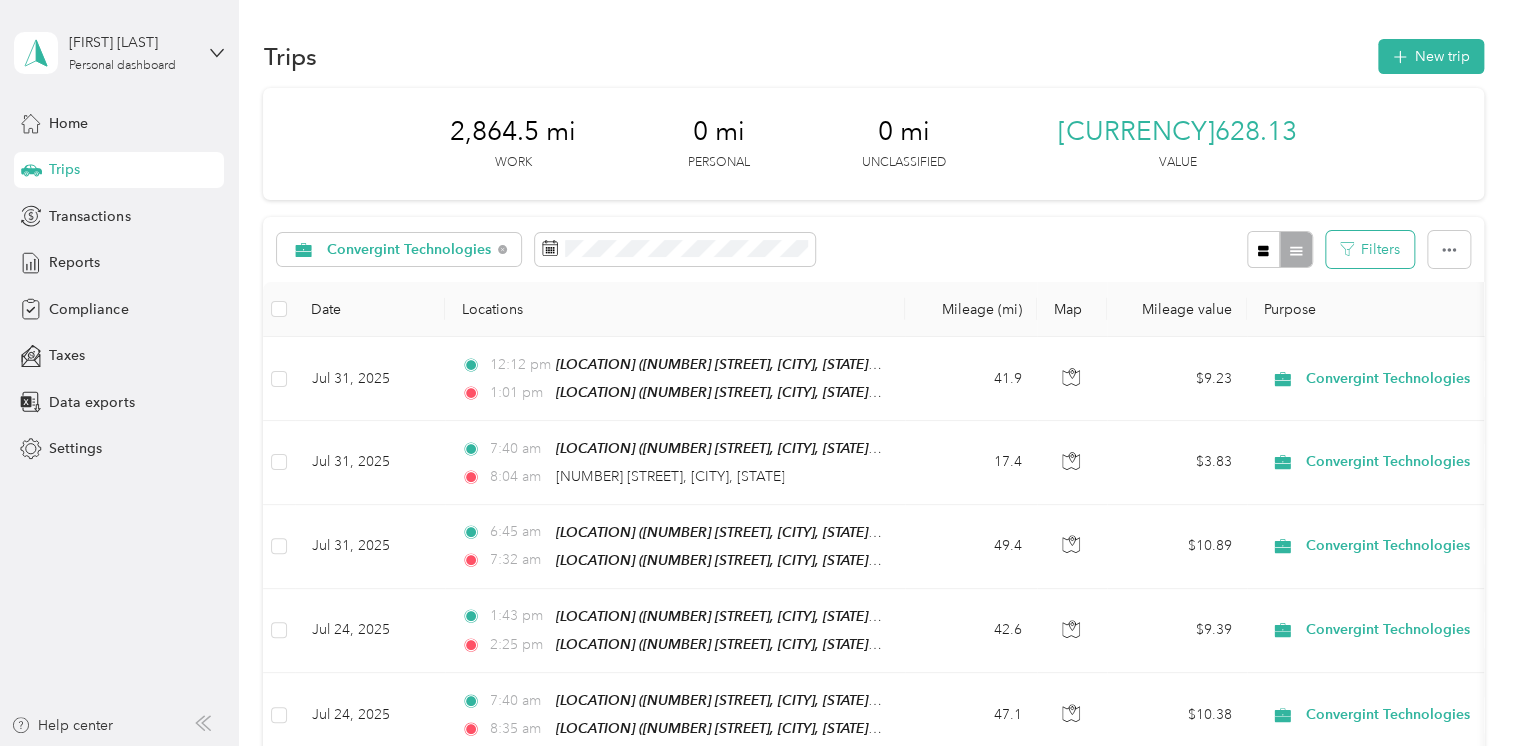 click at bounding box center [1347, 249] 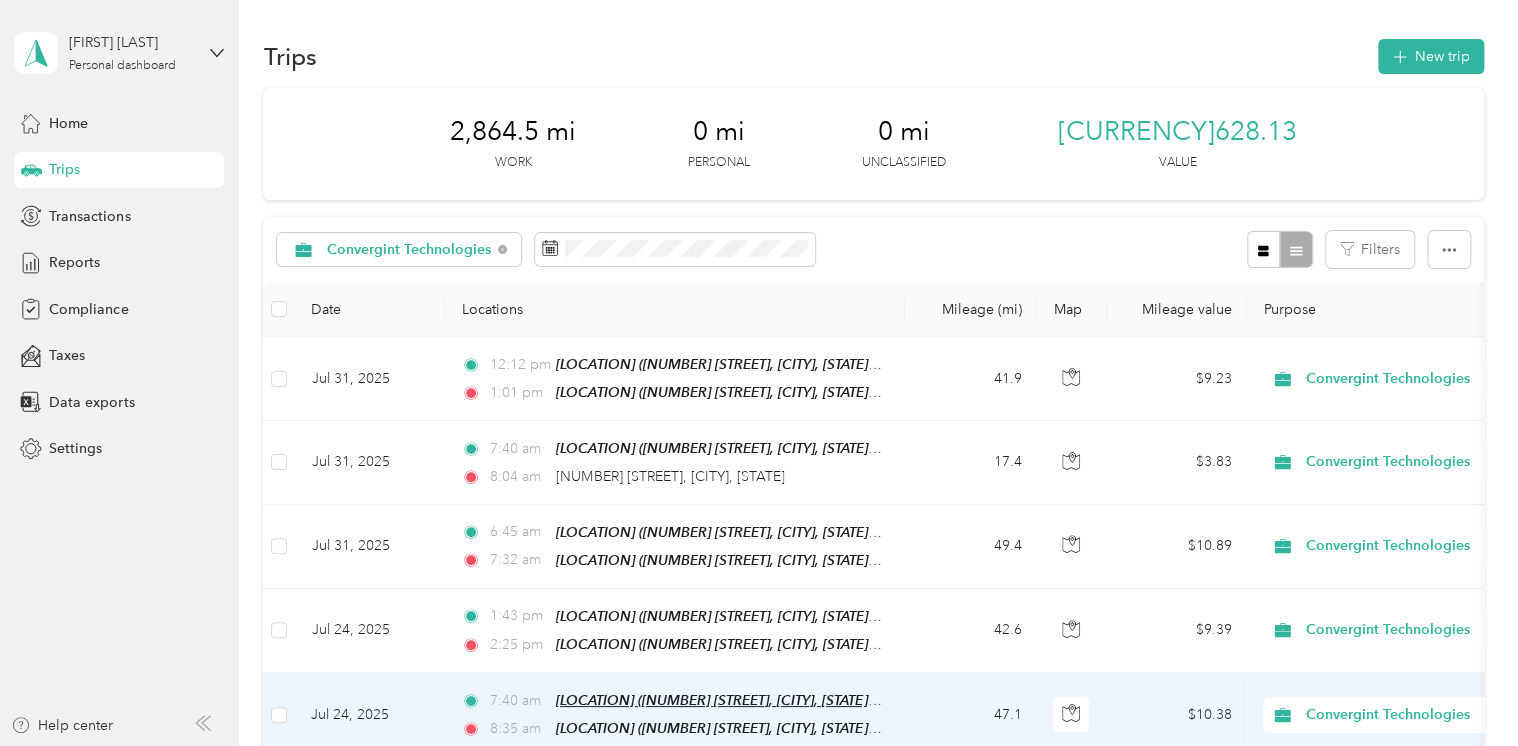 scroll, scrollTop: 0, scrollLeft: 0, axis: both 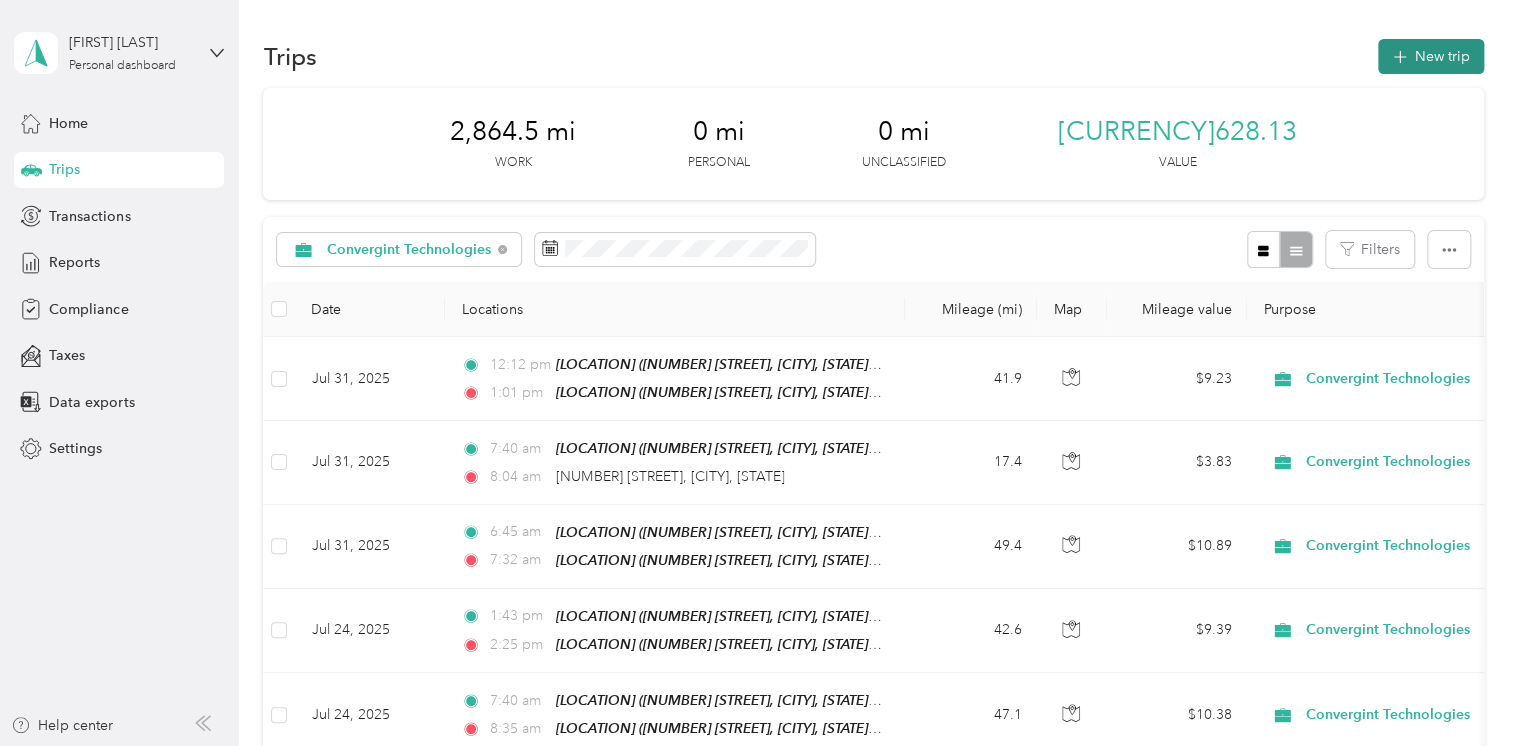 click on "New trip" at bounding box center (1431, 56) 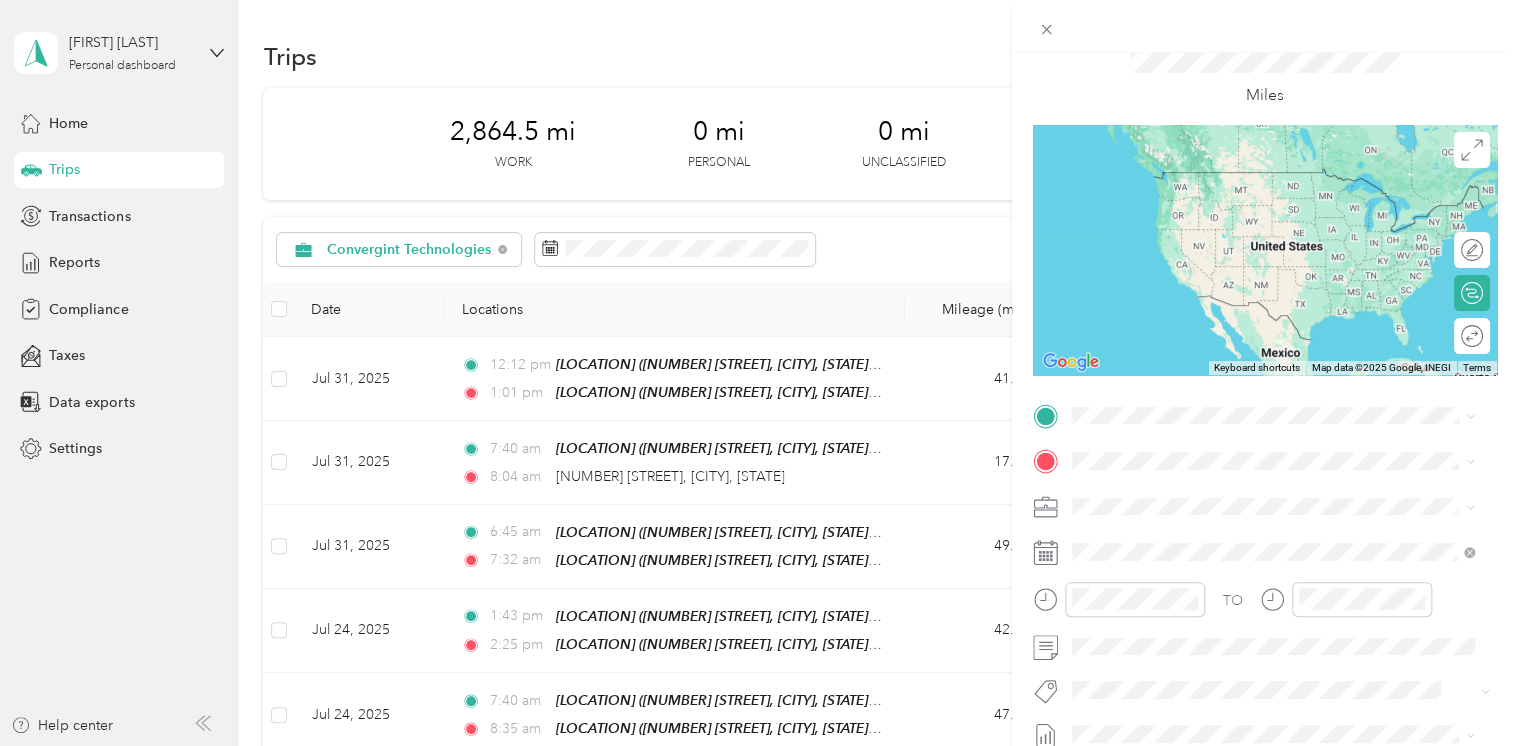 scroll, scrollTop: 100, scrollLeft: 0, axis: vertical 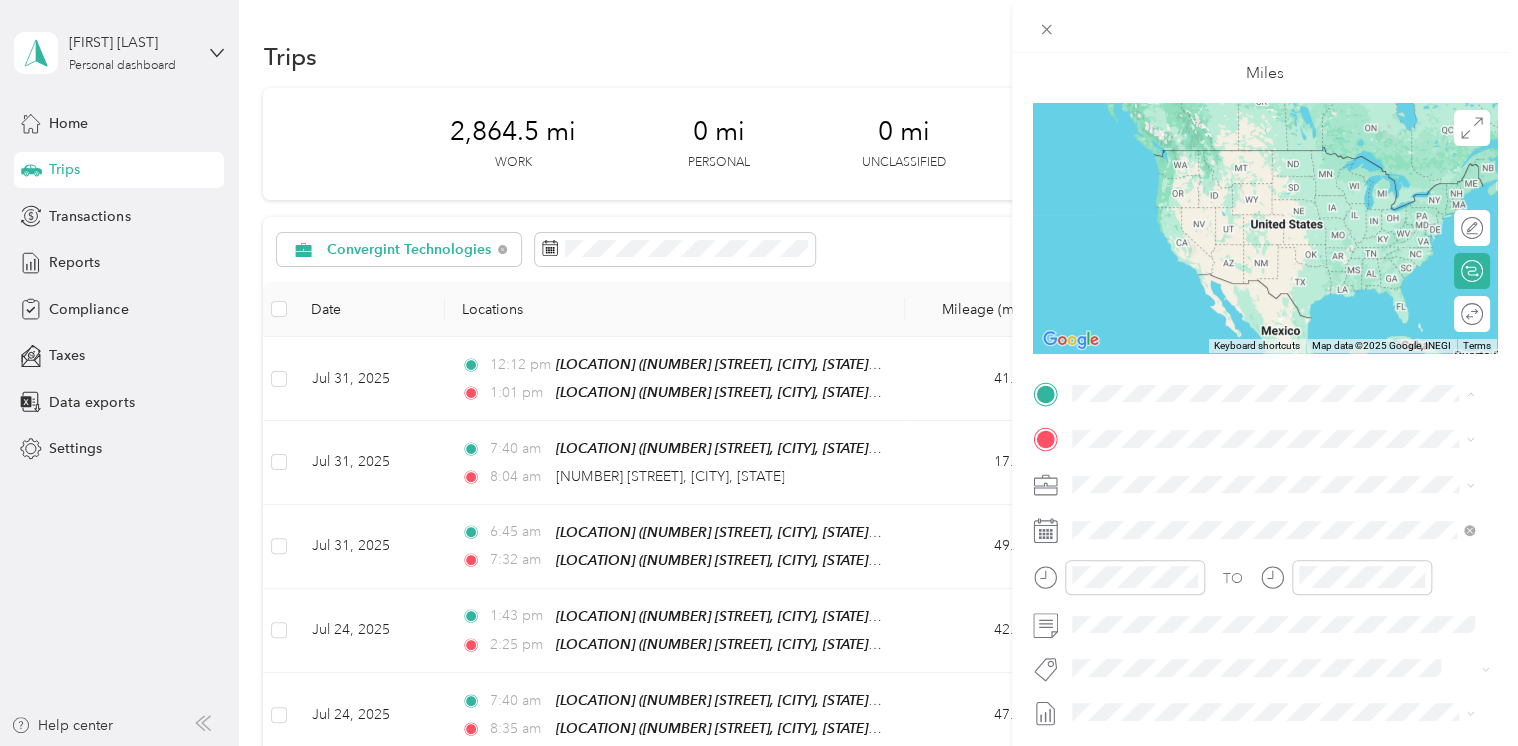 click on "Base" at bounding box center (1124, 557) 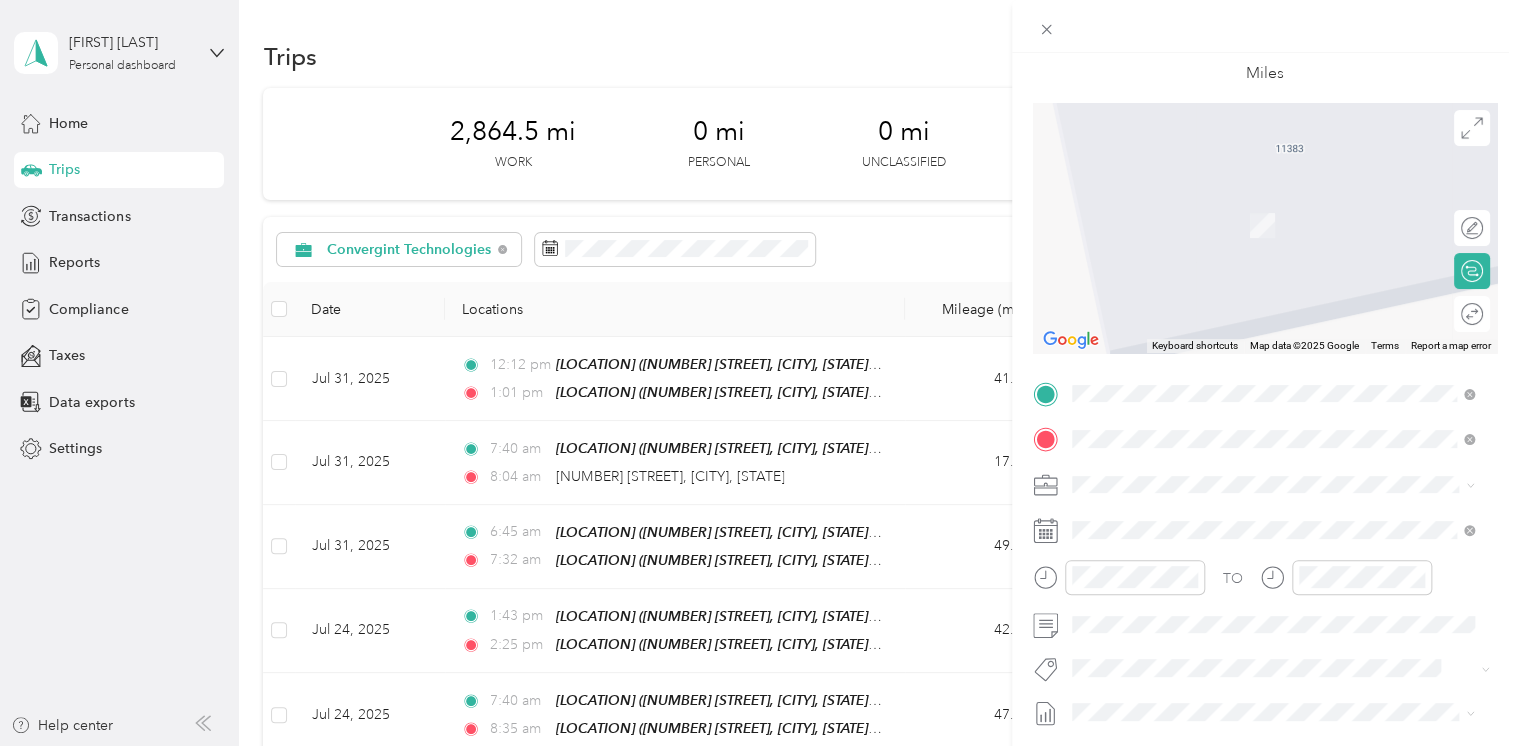 click on "New Trip Save This trip cannot be edited because it is either under review, approved, or paid. Contact your Team Manager to edit it. Miles ← Move left → Move right ↑ Move up ↓ Move down + Zoom in - Zoom out Home Jump left by 75% End Jump right by 75% Page Up Jump up by 75% Page Down Jump down by 75% Keyboard shortcuts Map Data Map data ©2025 Google Map data ©2025 Google 2 m  Click to toggle between metric and imperial units Terms Report a map error Edit route Calculate route Round trip TO Add photo" at bounding box center [1265, 414] 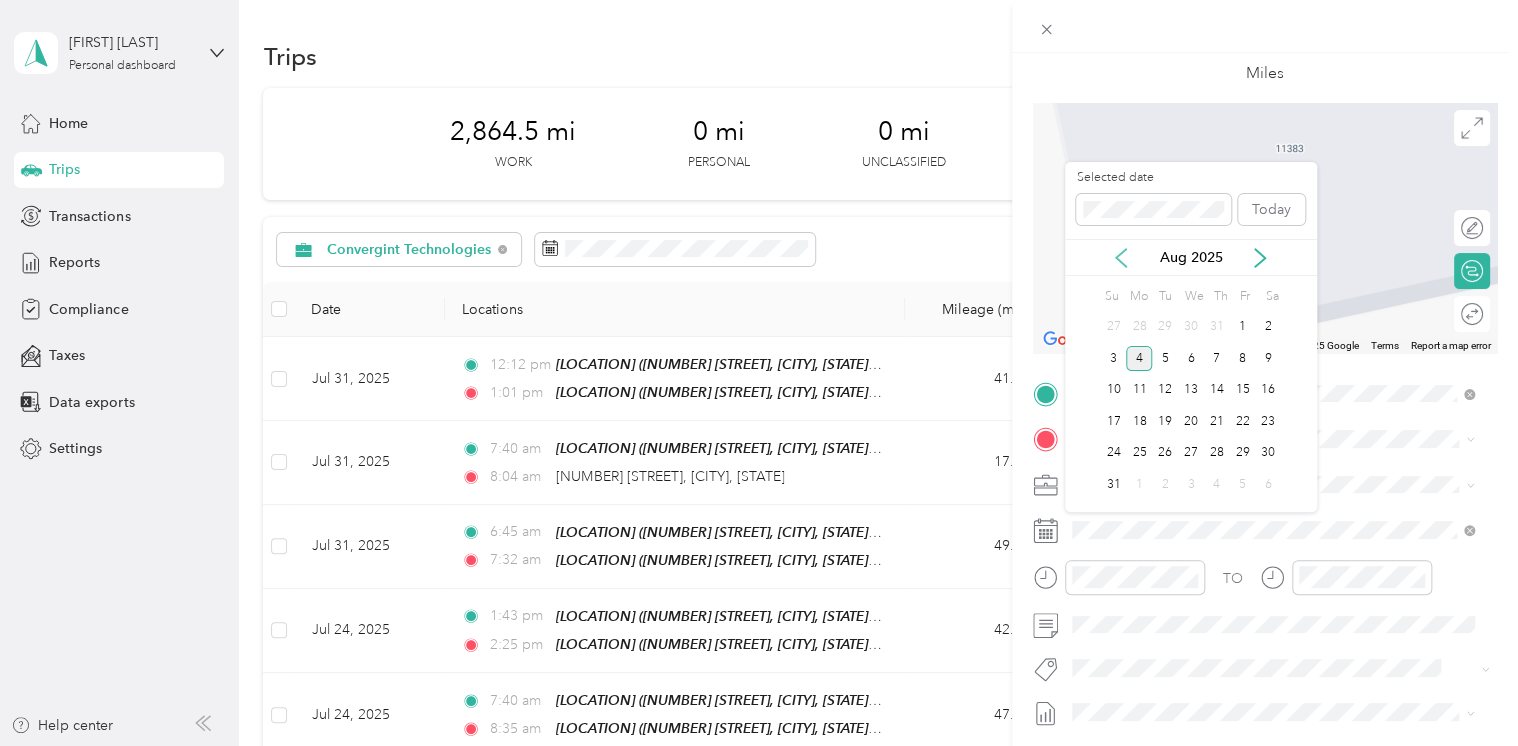 click 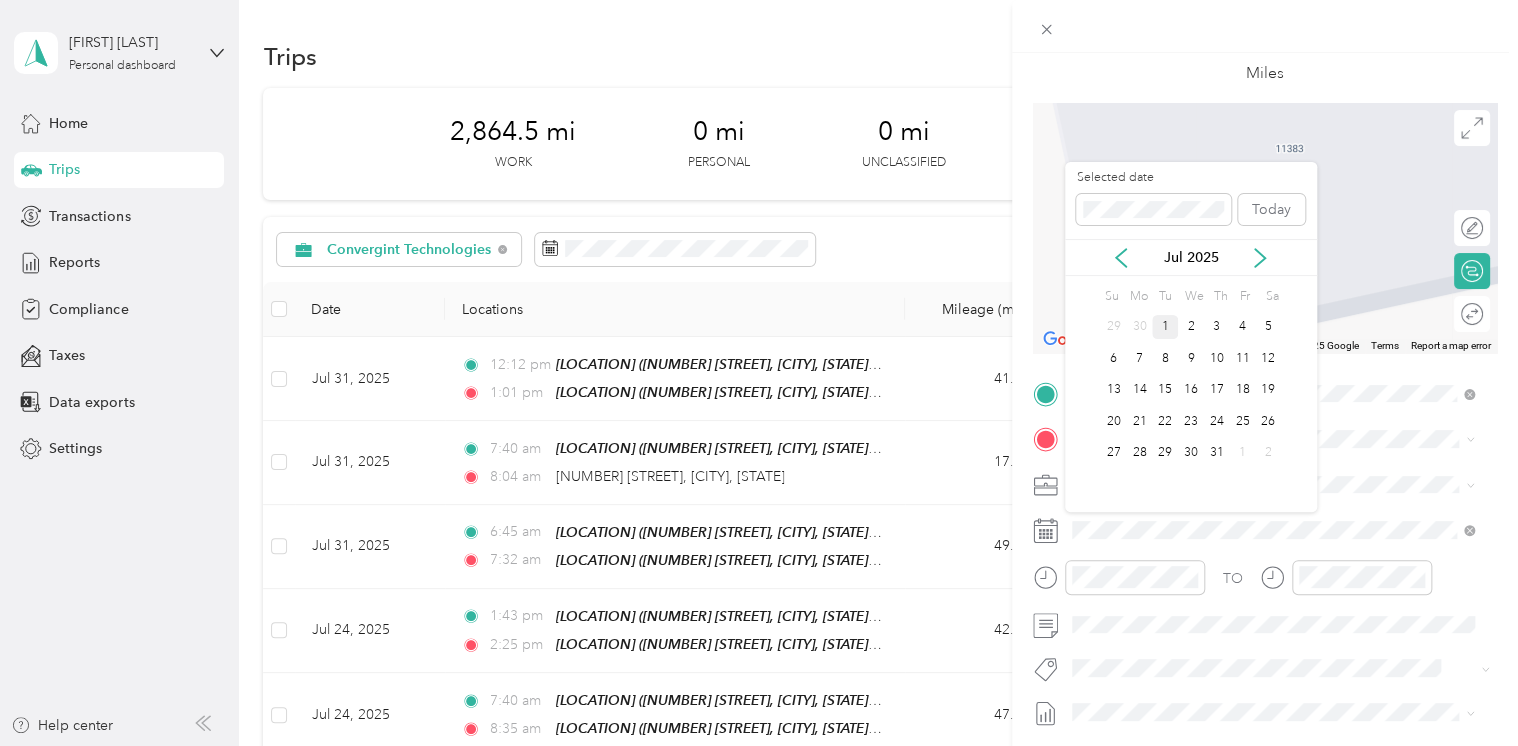 click on "1" at bounding box center [1165, 327] 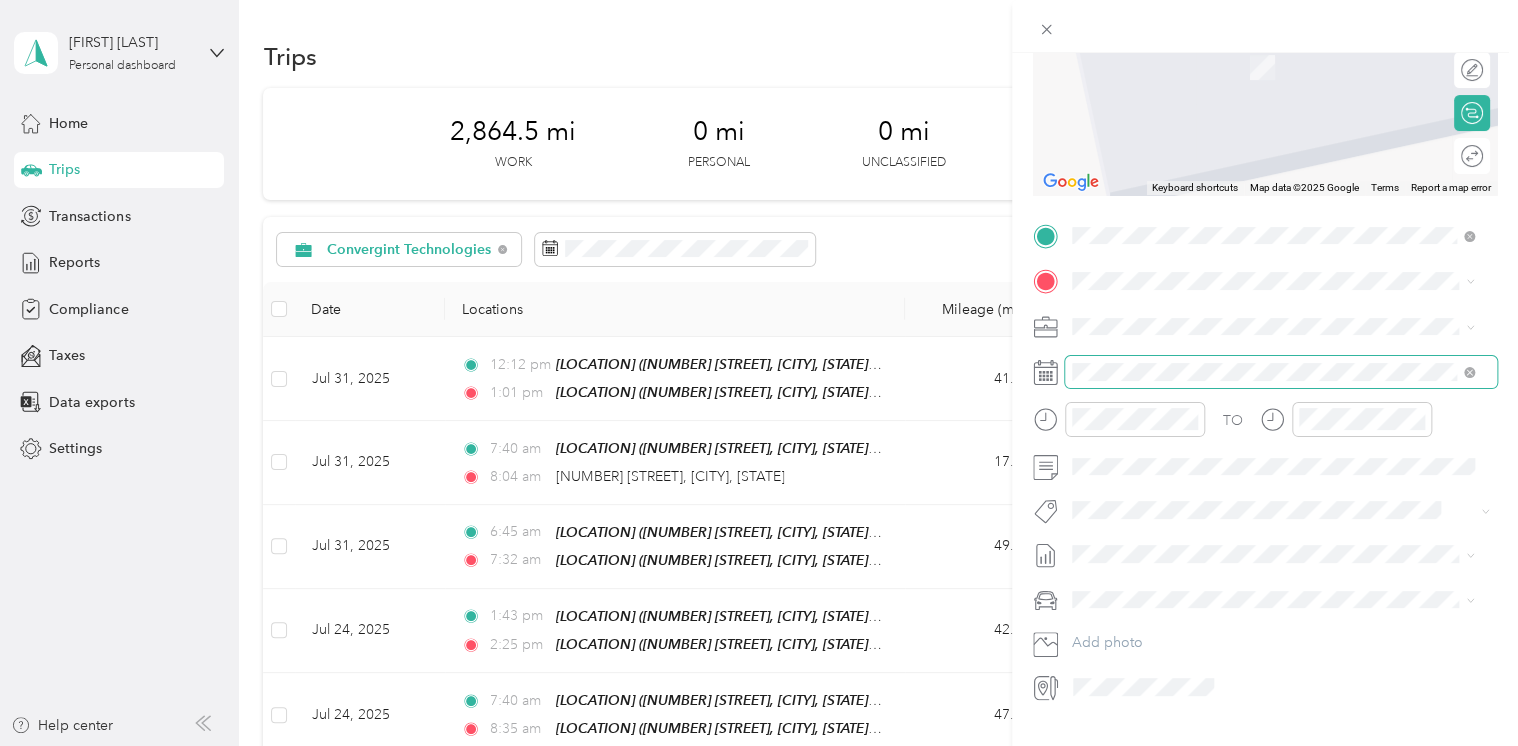 scroll, scrollTop: 300, scrollLeft: 0, axis: vertical 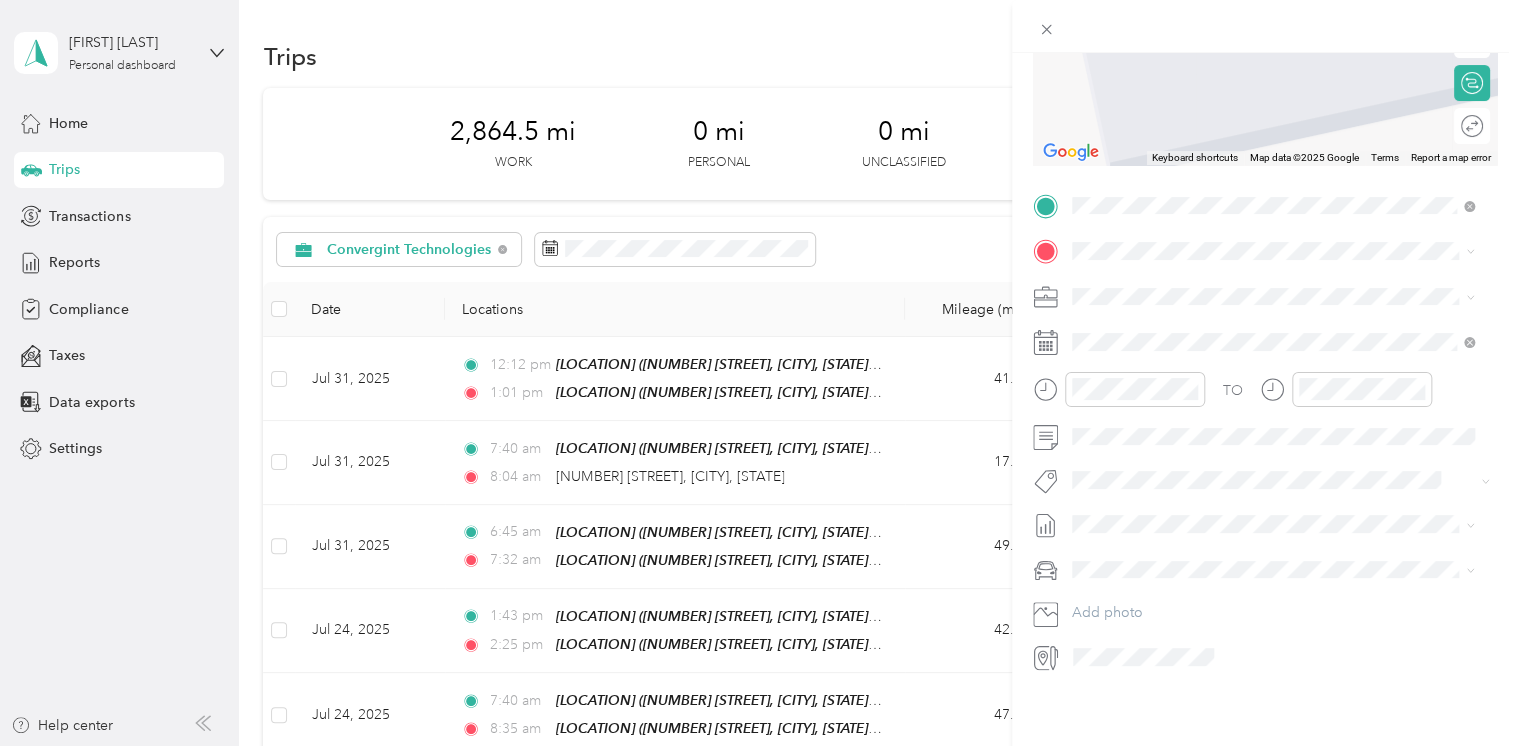 click on "Chevrolet Suburban" at bounding box center [1273, 587] 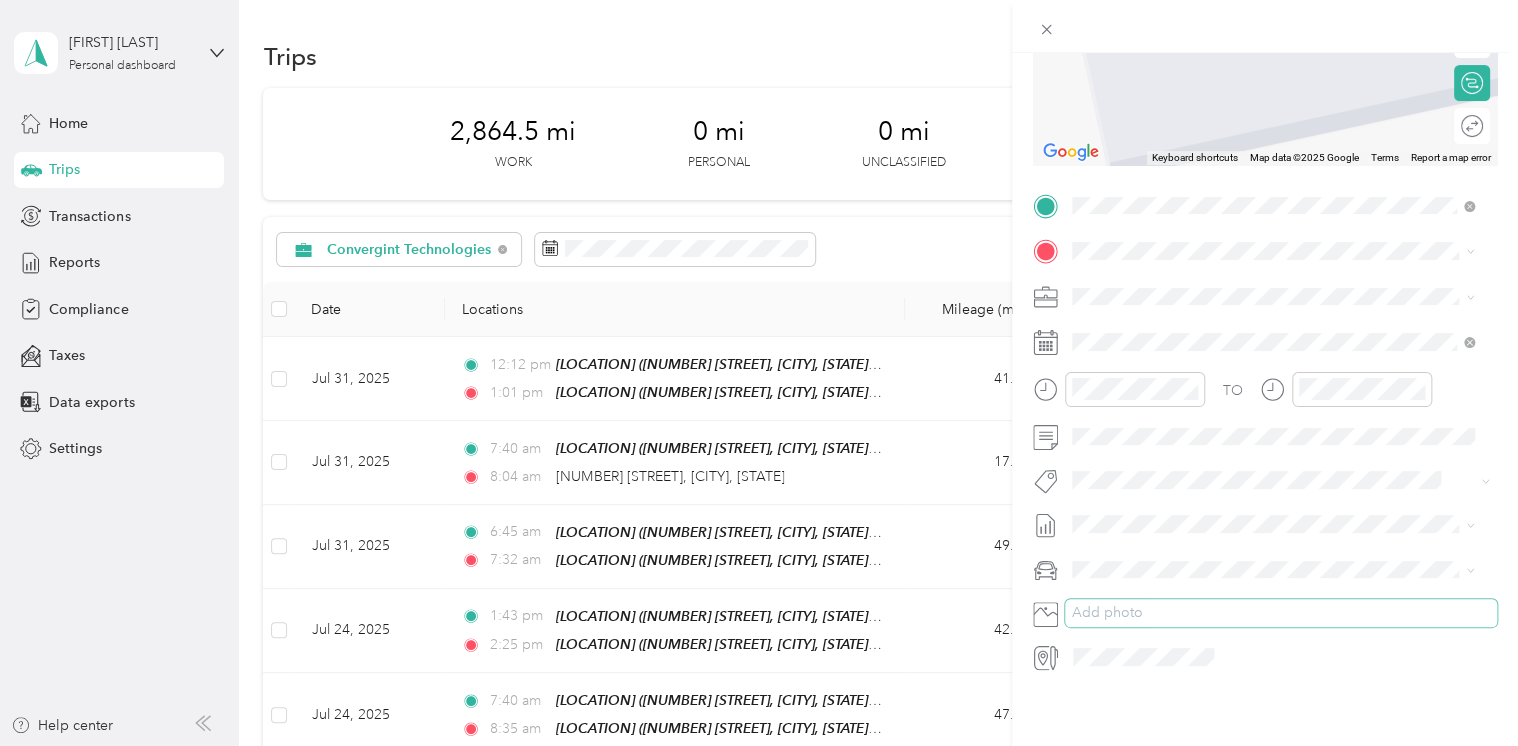 scroll, scrollTop: 302, scrollLeft: 0, axis: vertical 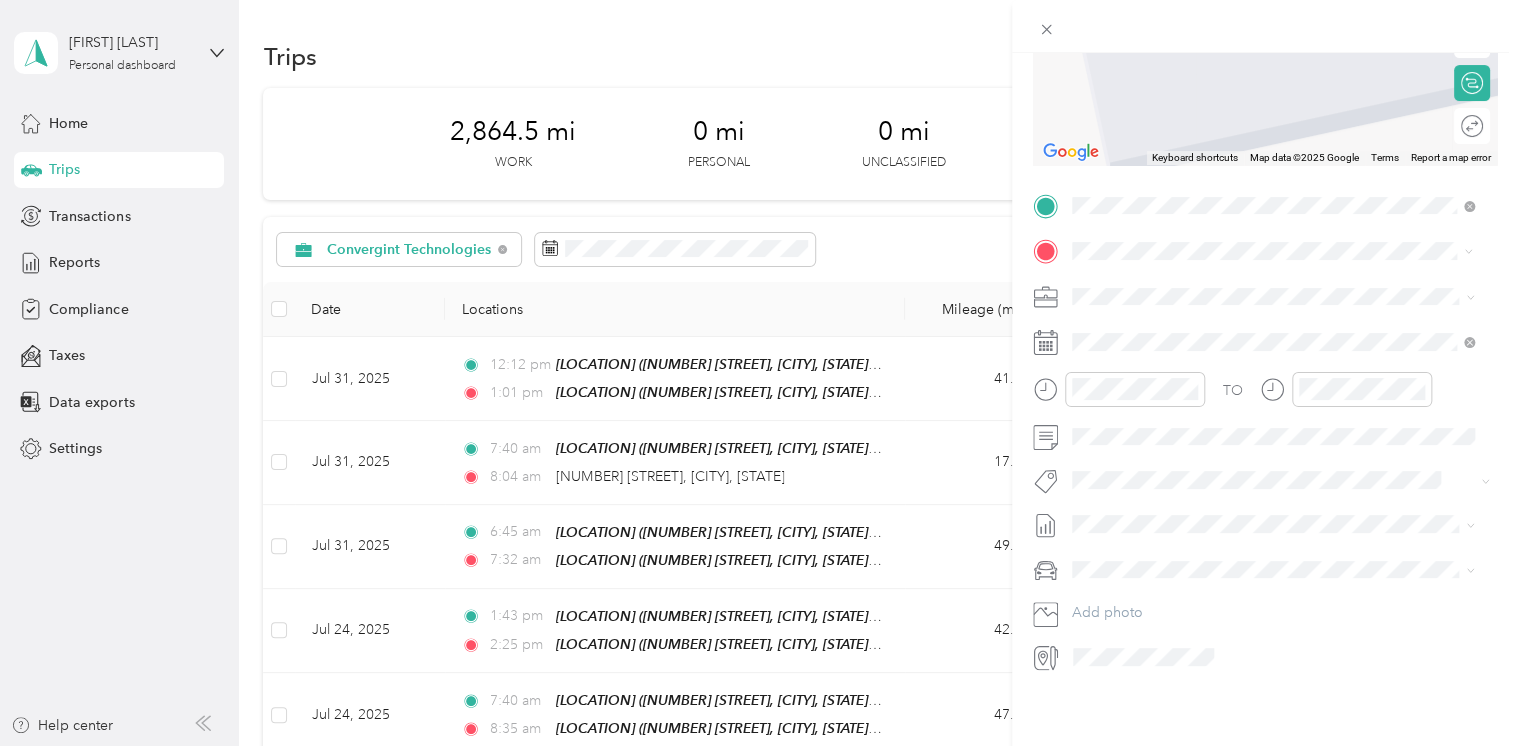 click on "[NUMBER] [STREET]
[CITY], [STATE] [POSTAL_CODE], [COUNTRY]" at bounding box center (1253, 317) 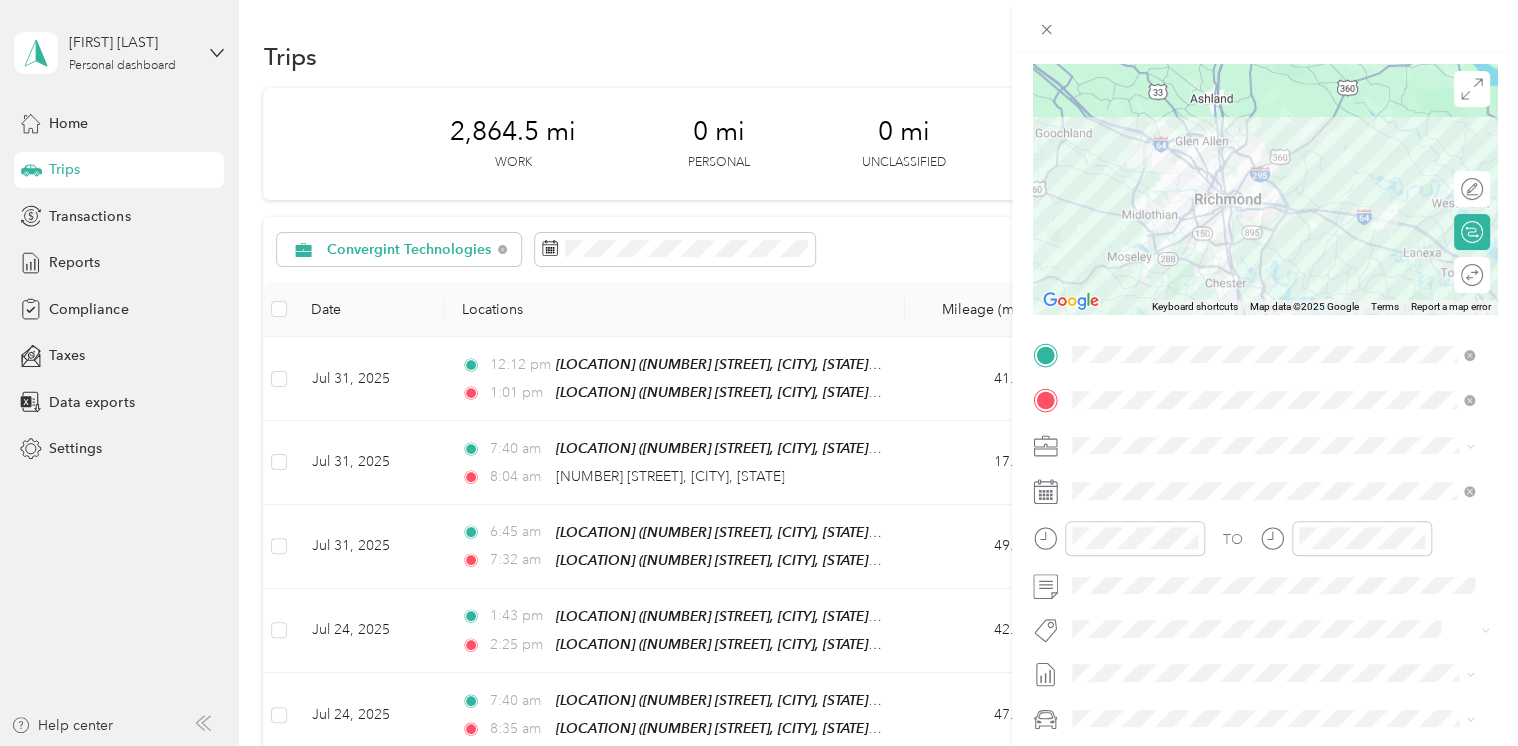 scroll, scrollTop: 0, scrollLeft: 0, axis: both 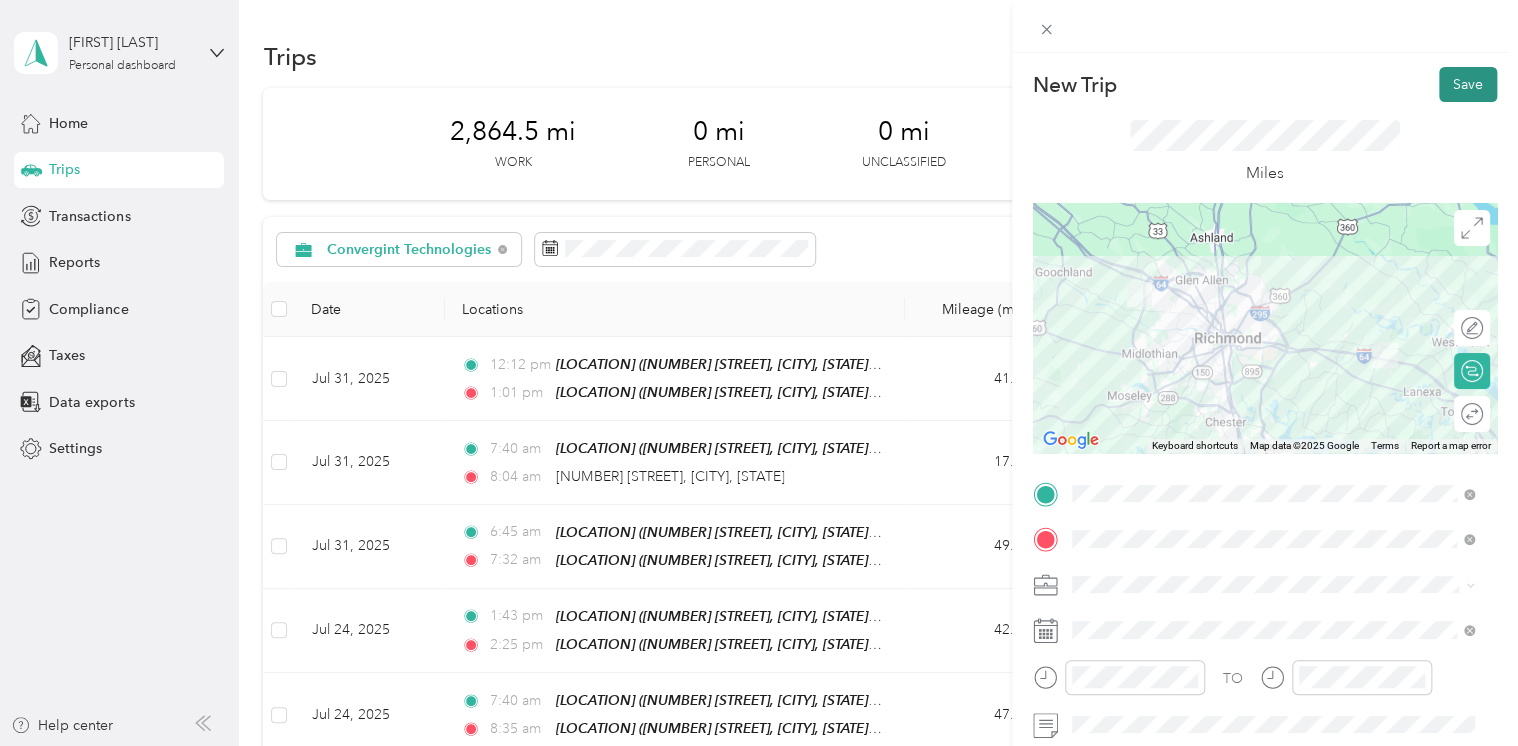 click on "Save" at bounding box center [1468, 84] 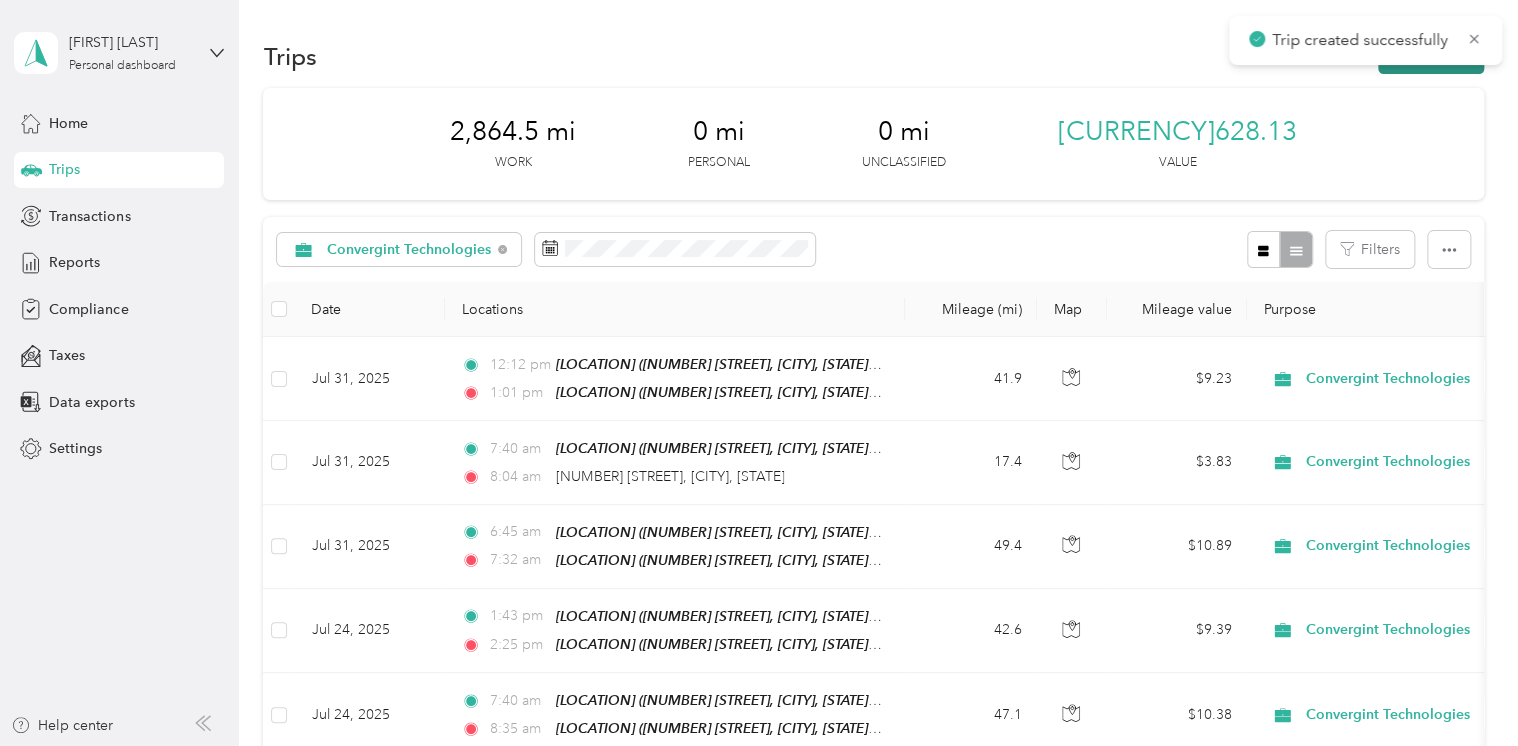 click on "New trip" at bounding box center [1431, 56] 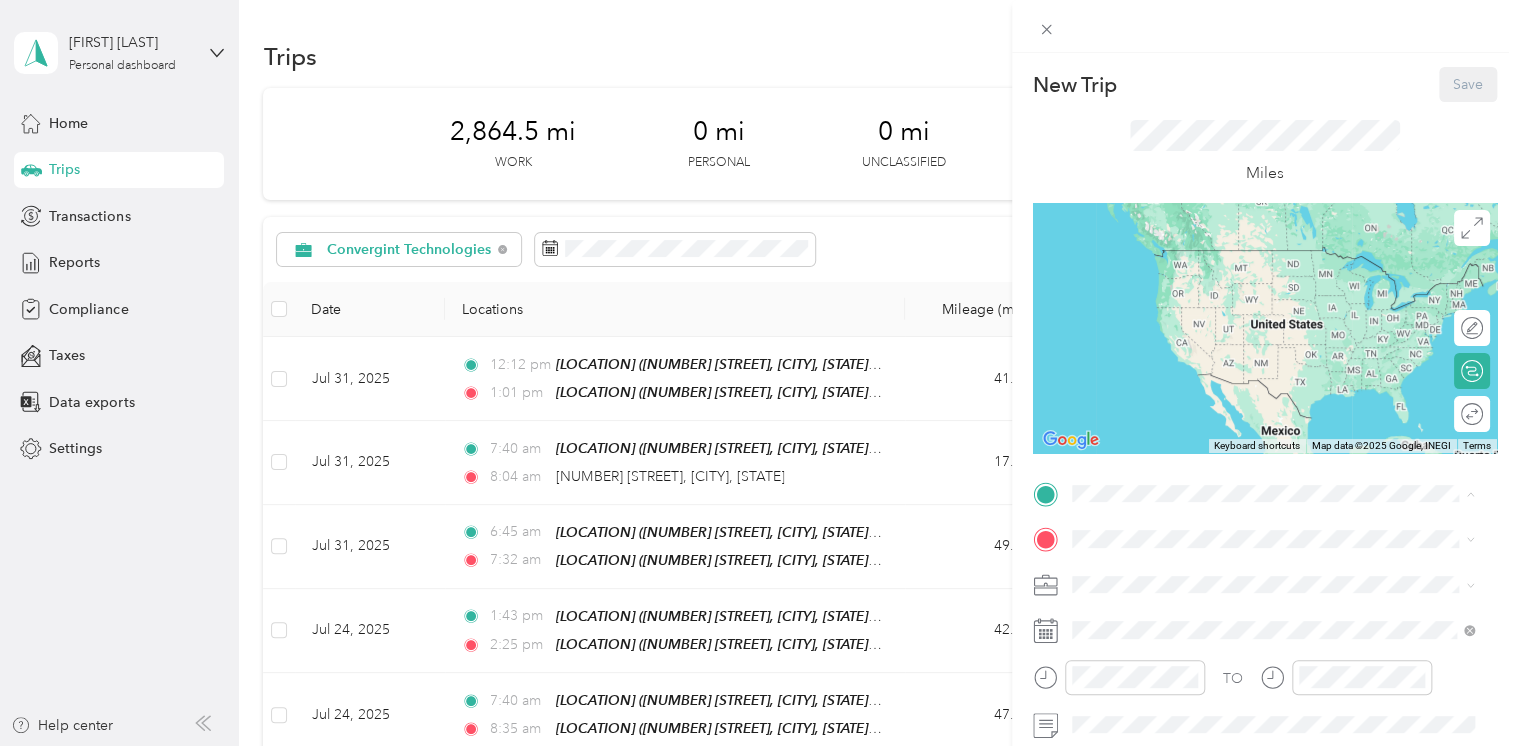 click on "[LOCATION] [NUMBER] [STREET], [CITY], [STATE], [COUNTRY] , [POSTAL_CODE], [CITY], [STATE], [COUNTRY]" at bounding box center (1288, 363) 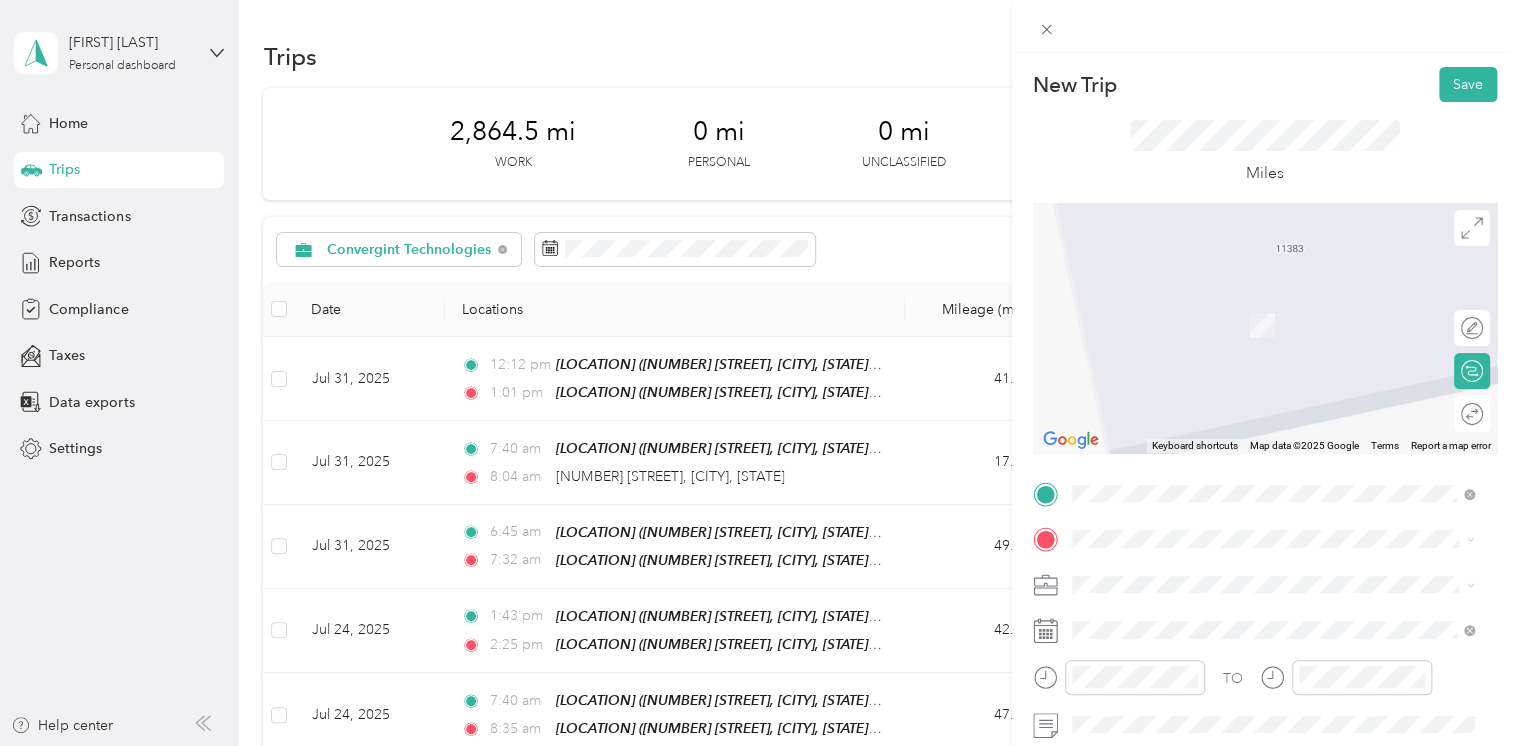 click on "[NUMBER] [STREET], [CITY], [STATE], [COUNTRY] , [POSTAL_CODE], [CITY], [STATE], [COUNTRY]" at bounding box center (1268, 458) 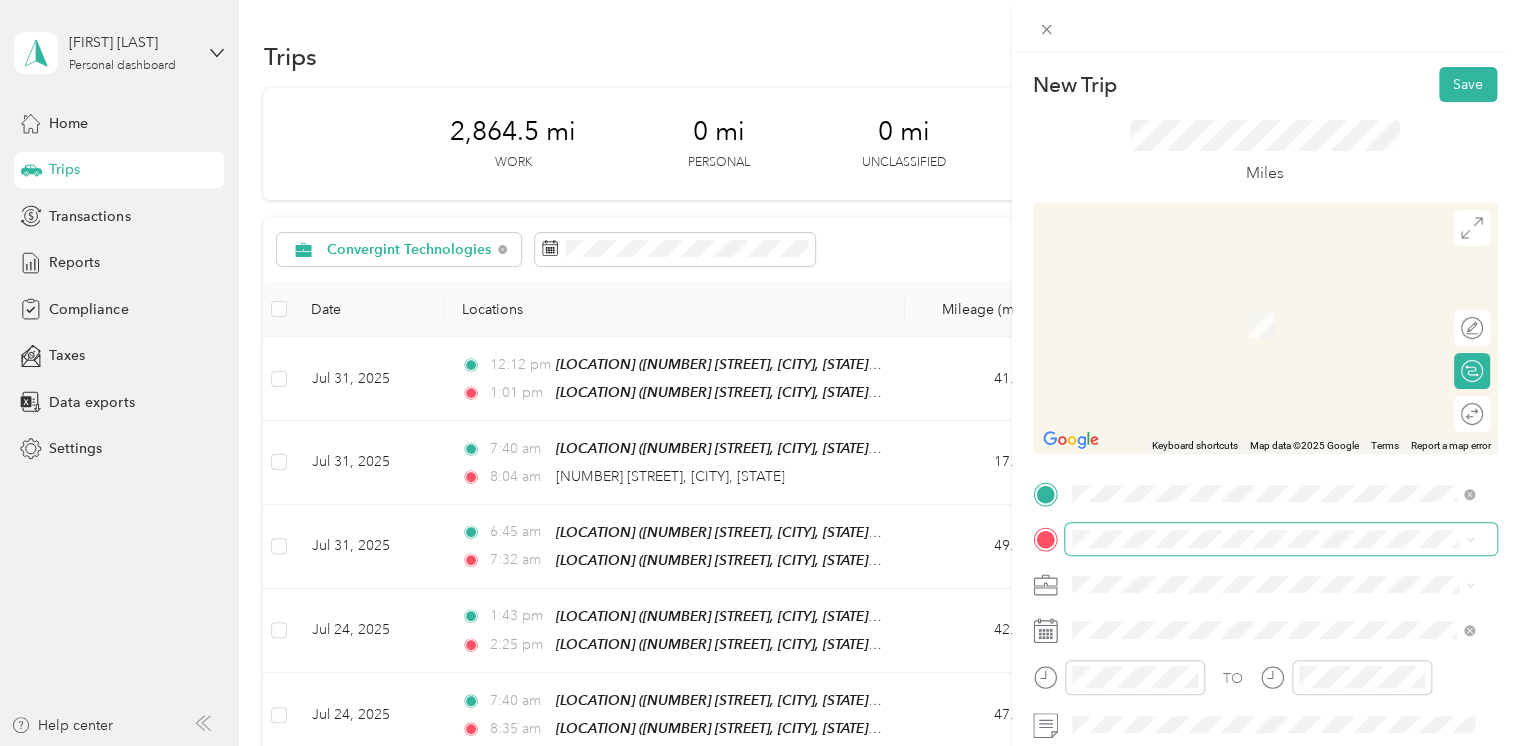 click at bounding box center (1281, 539) 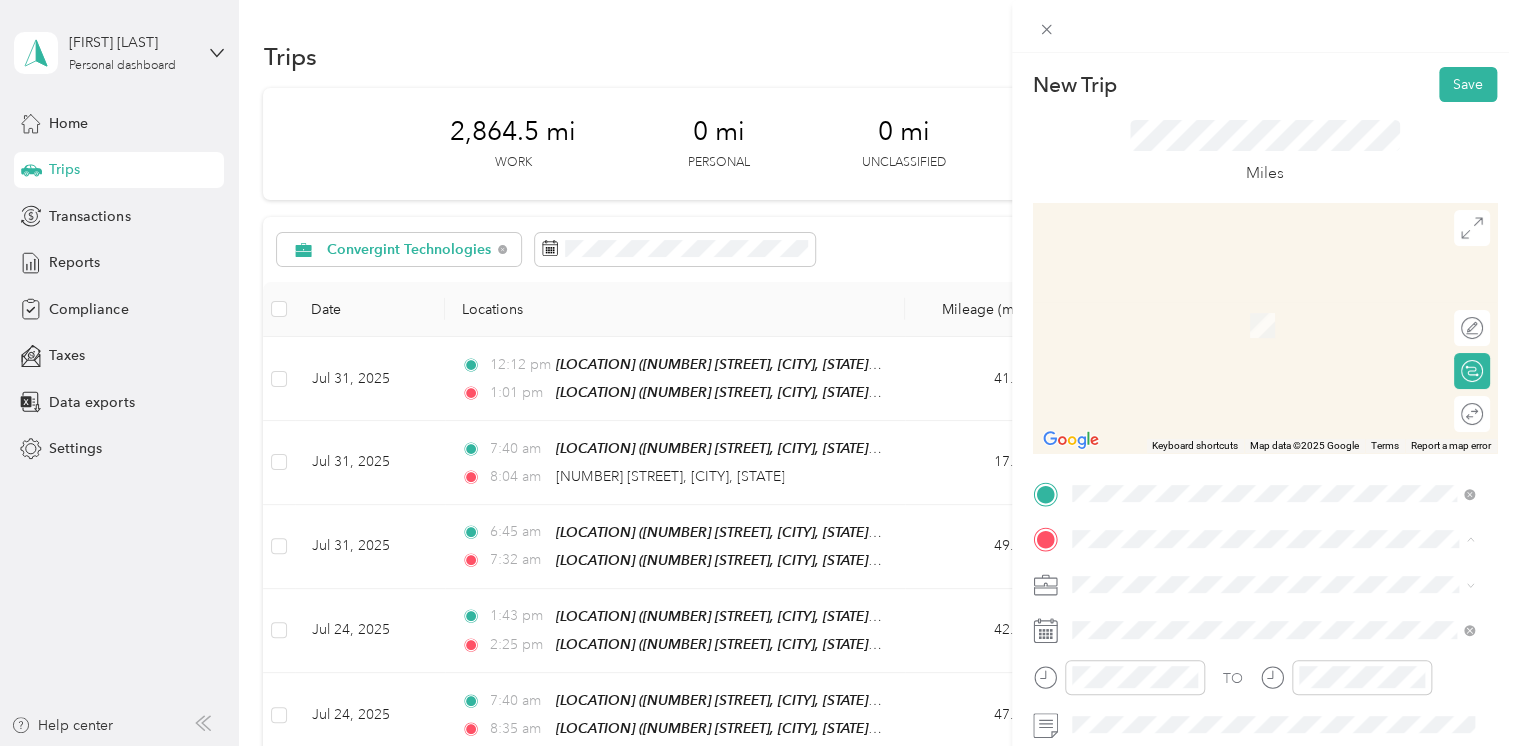 click on "[LOCATION] [NUMBER] [STREET], [CITY], [STATE], [COUNTRY] , [POSTAL_CODE], [CITY], [STATE], [COUNTRY]" at bounding box center [1273, 409] 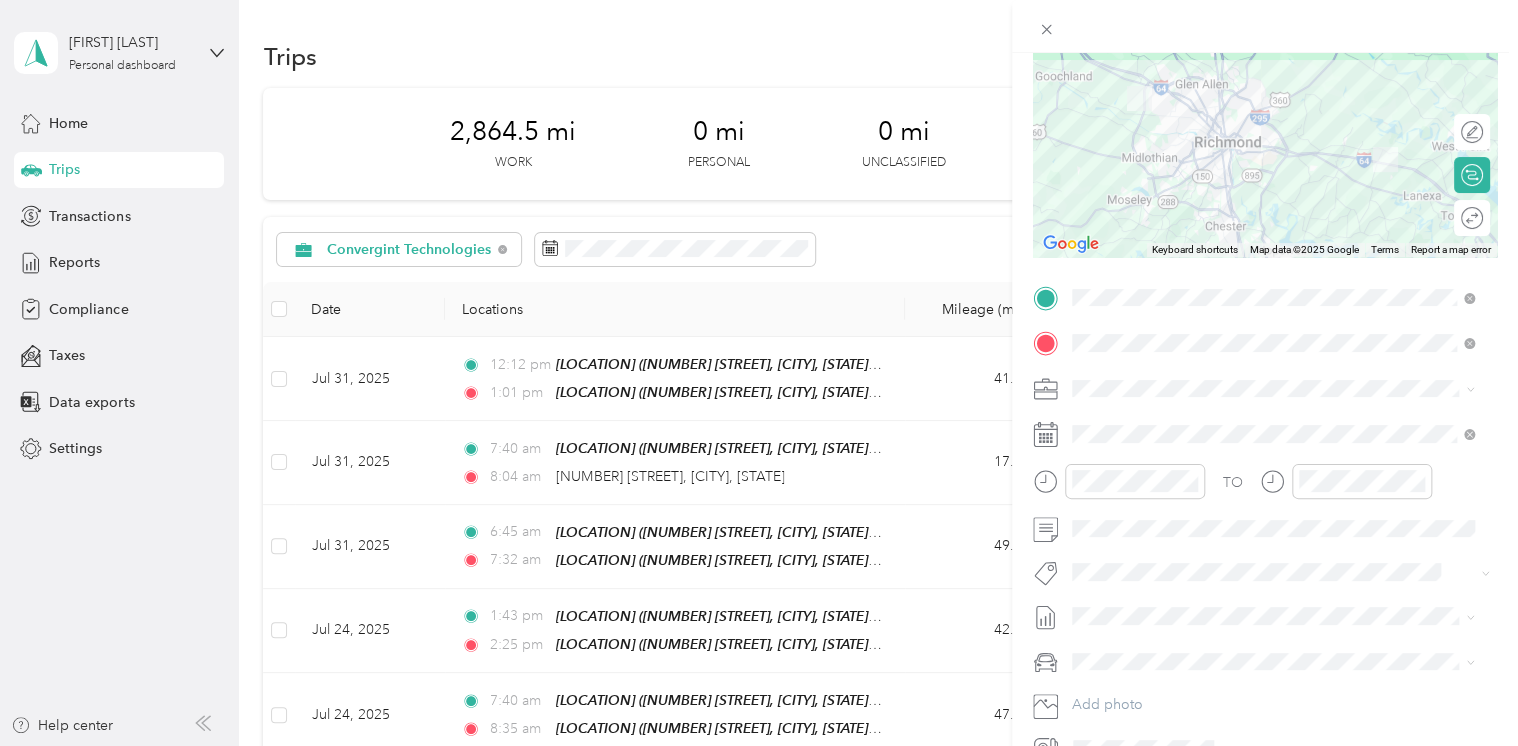 scroll, scrollTop: 200, scrollLeft: 0, axis: vertical 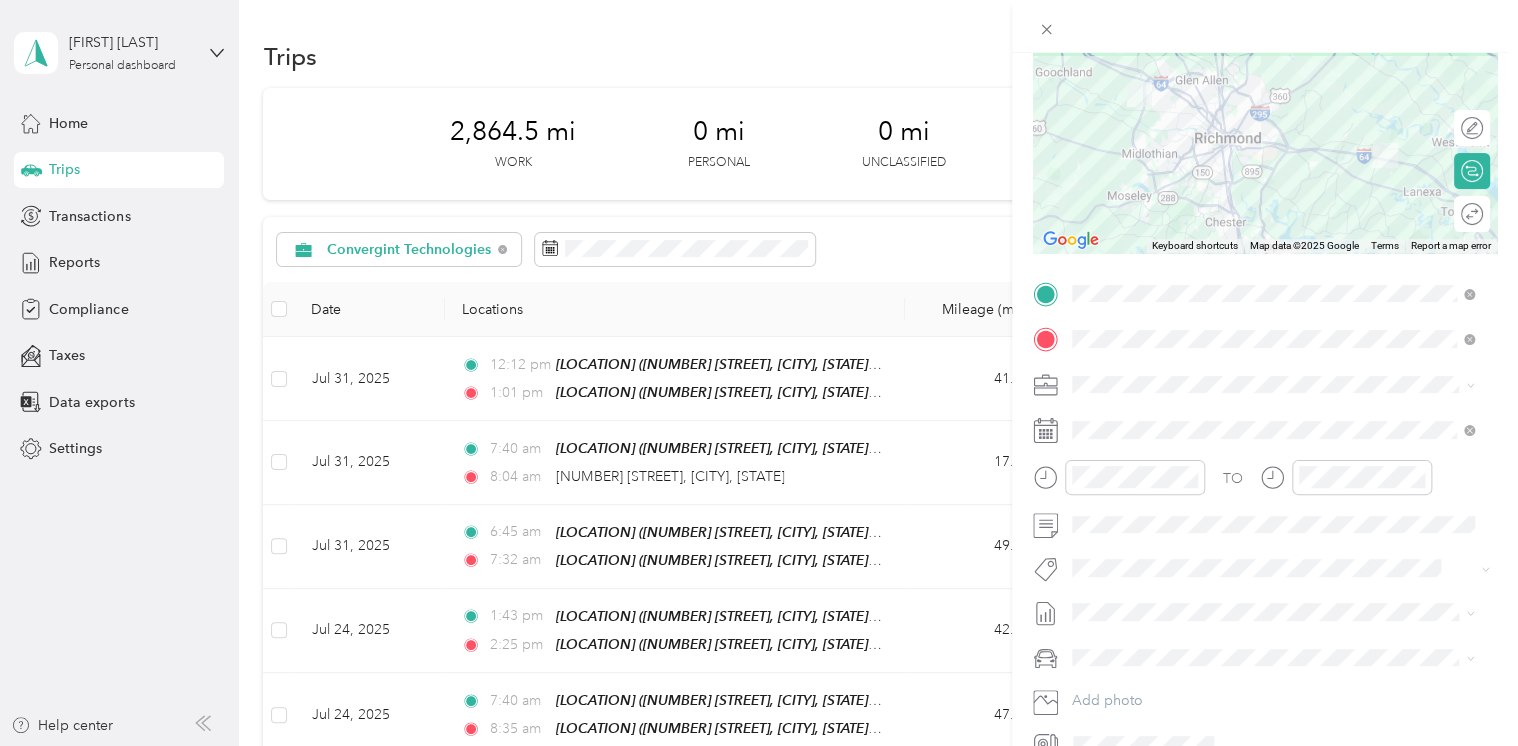 click 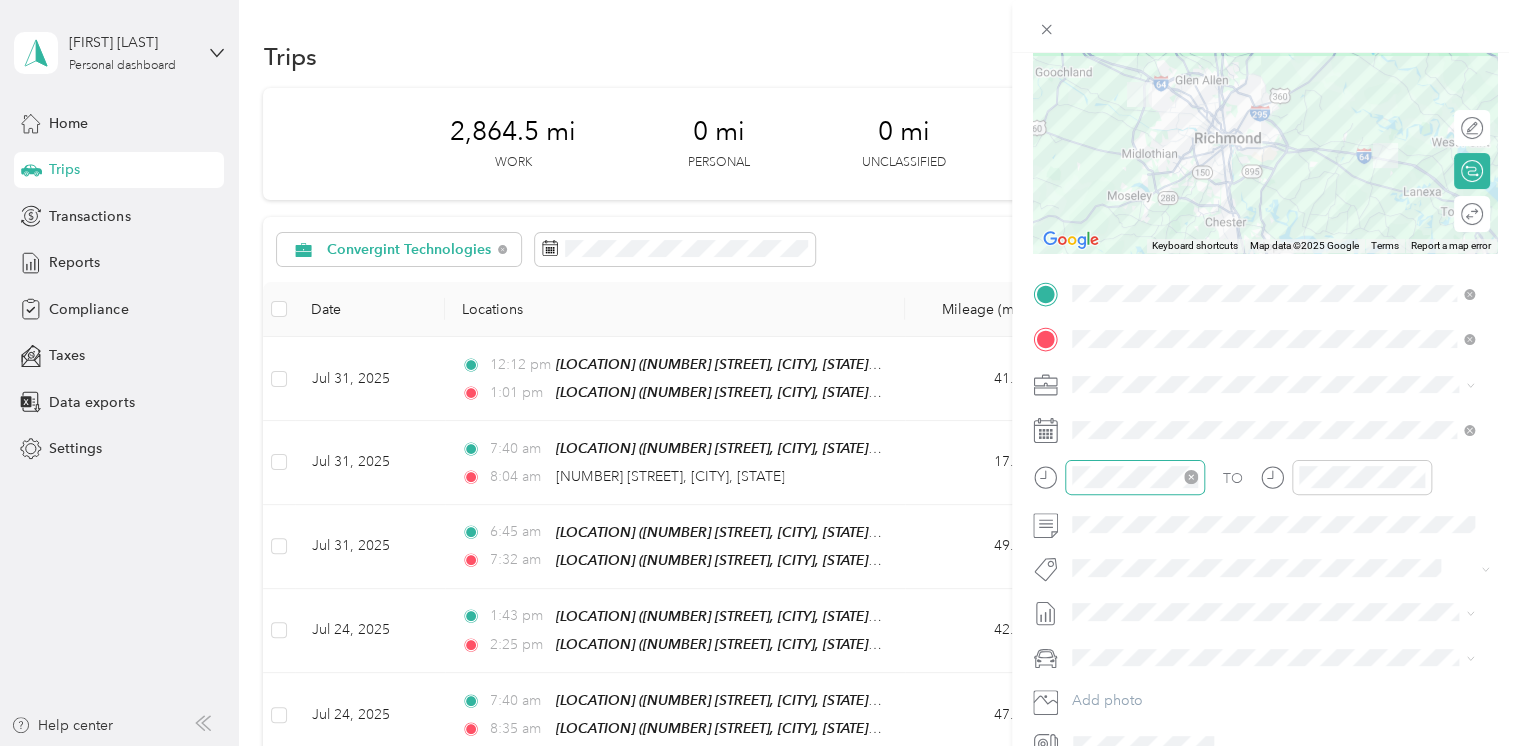 drag, startPoint x: 1046, startPoint y: 481, endPoint x: 1067, endPoint y: 482, distance: 21.023796 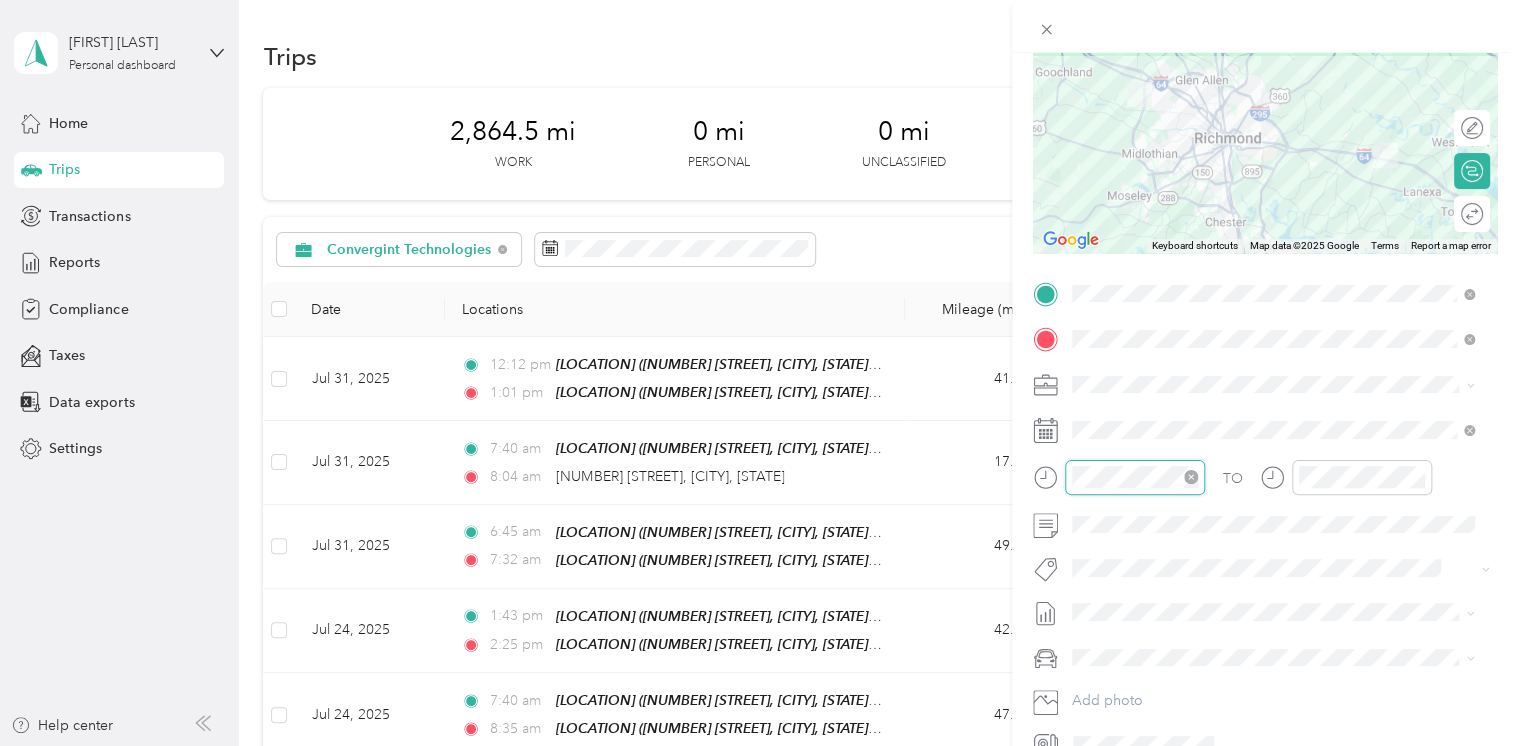 scroll, scrollTop: 120, scrollLeft: 0, axis: vertical 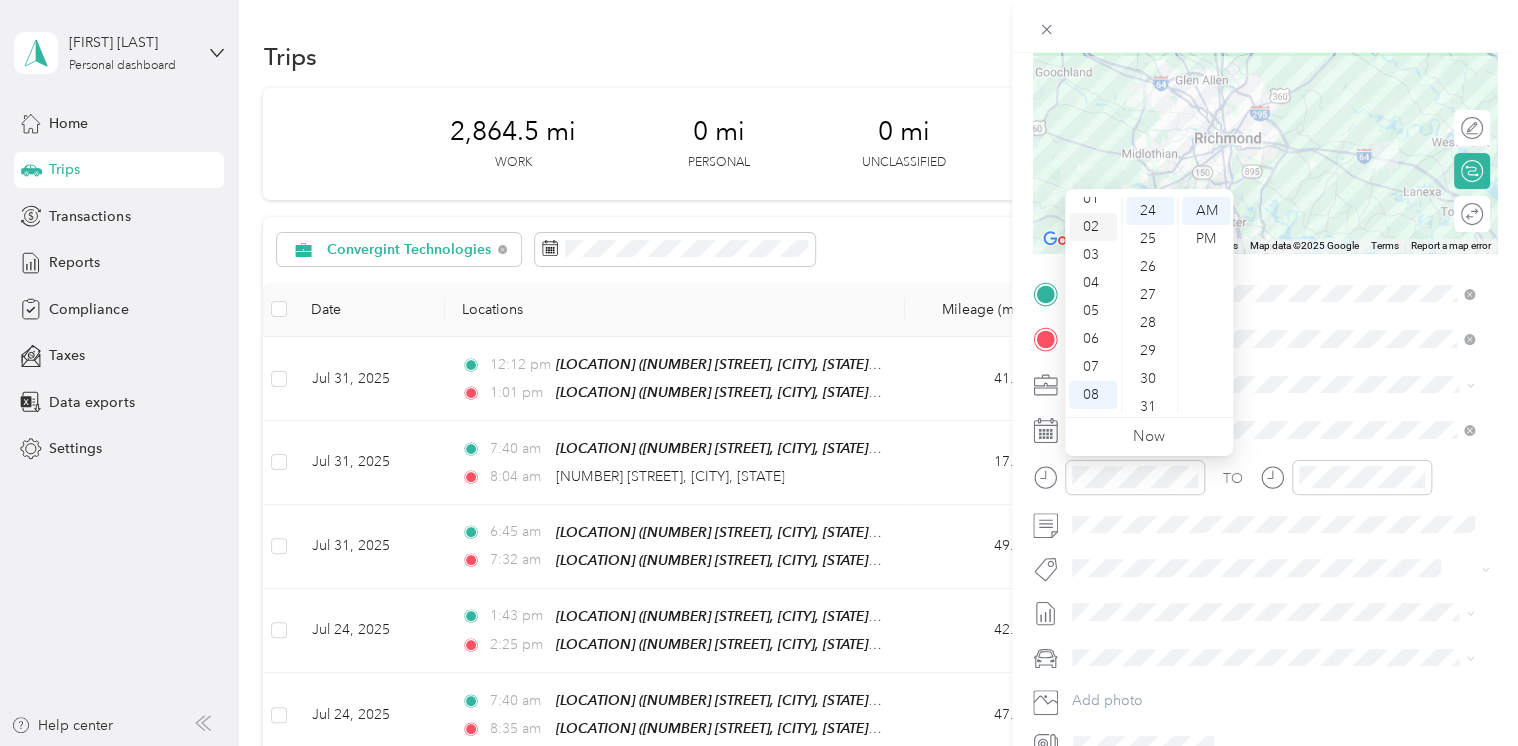 click on "02" at bounding box center [1093, 227] 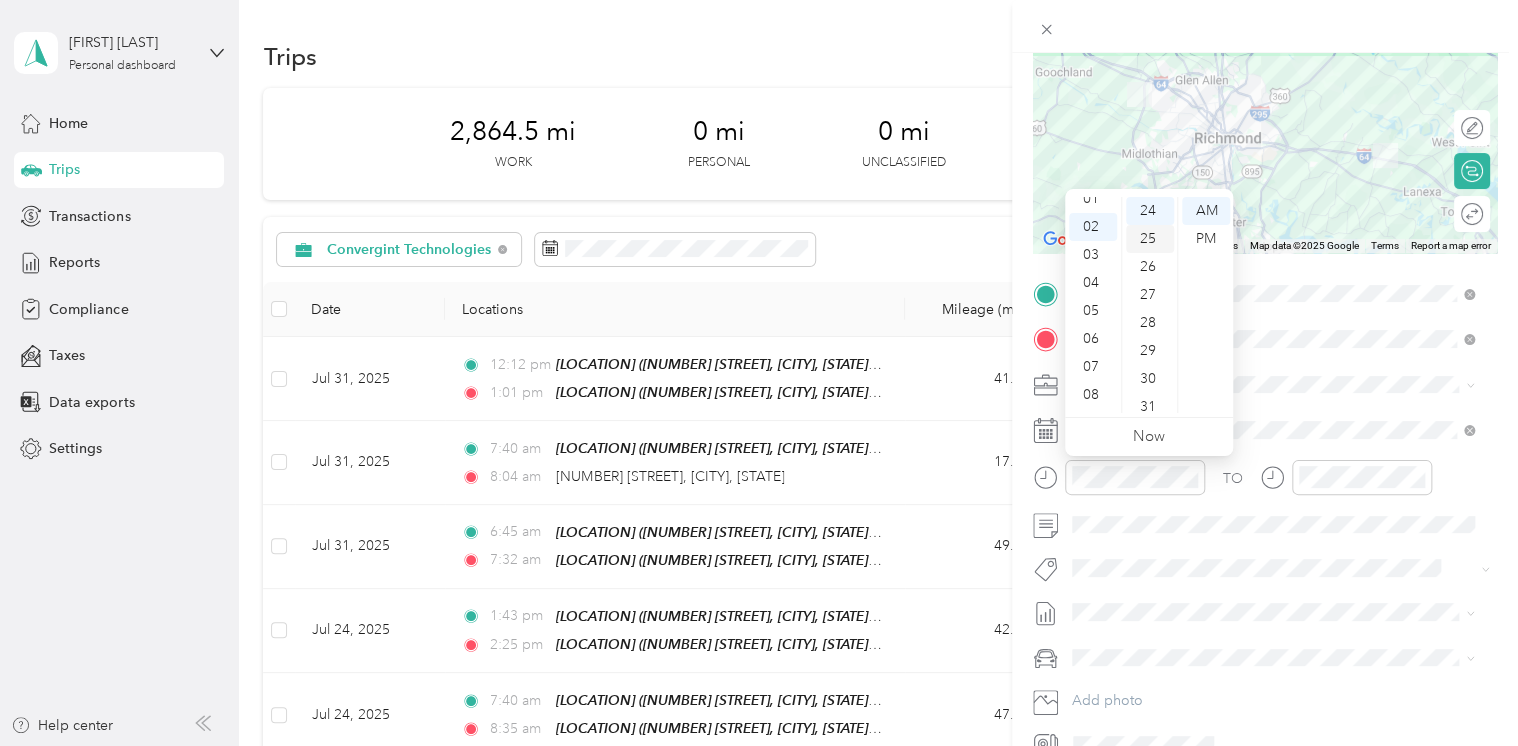 scroll, scrollTop: 56, scrollLeft: 0, axis: vertical 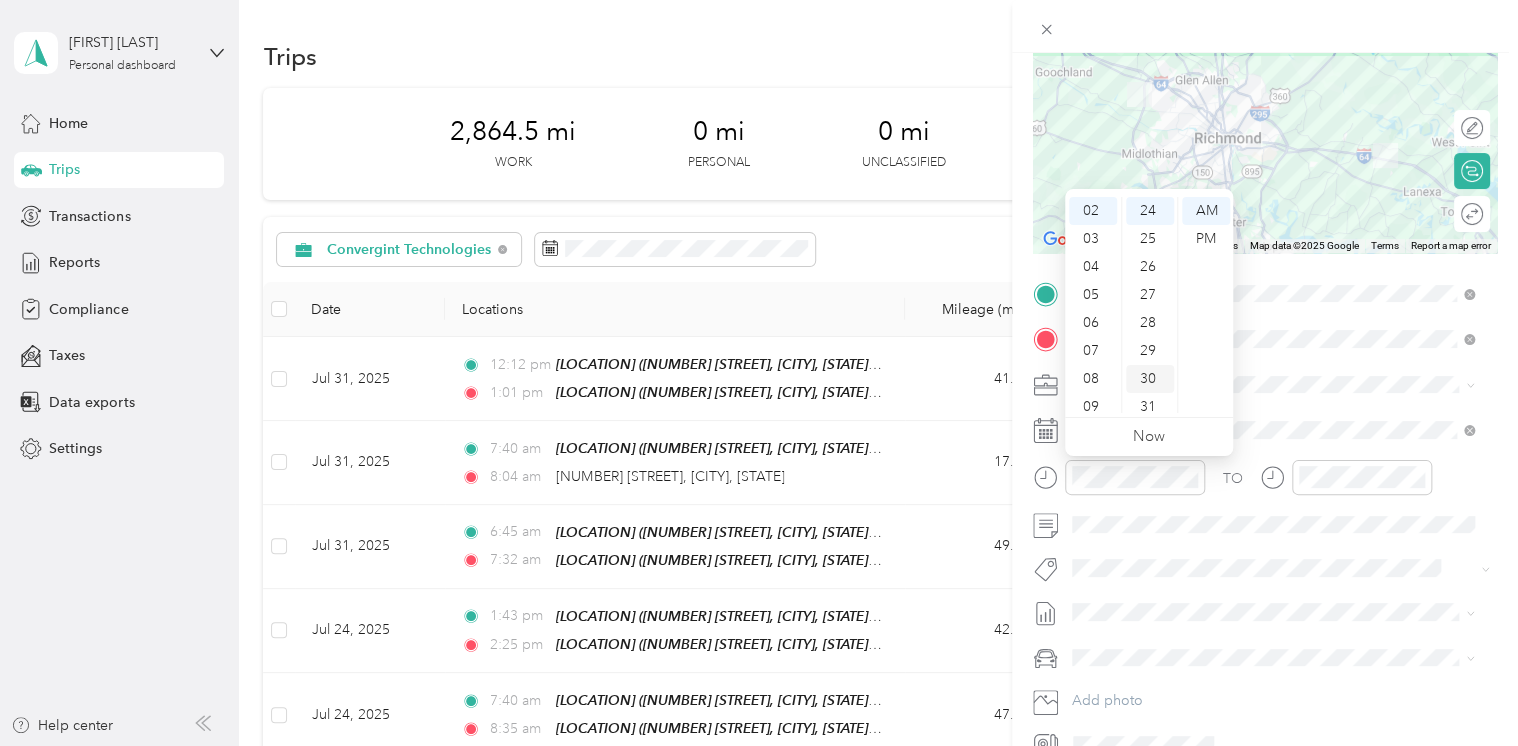 click on "30" at bounding box center [1150, 379] 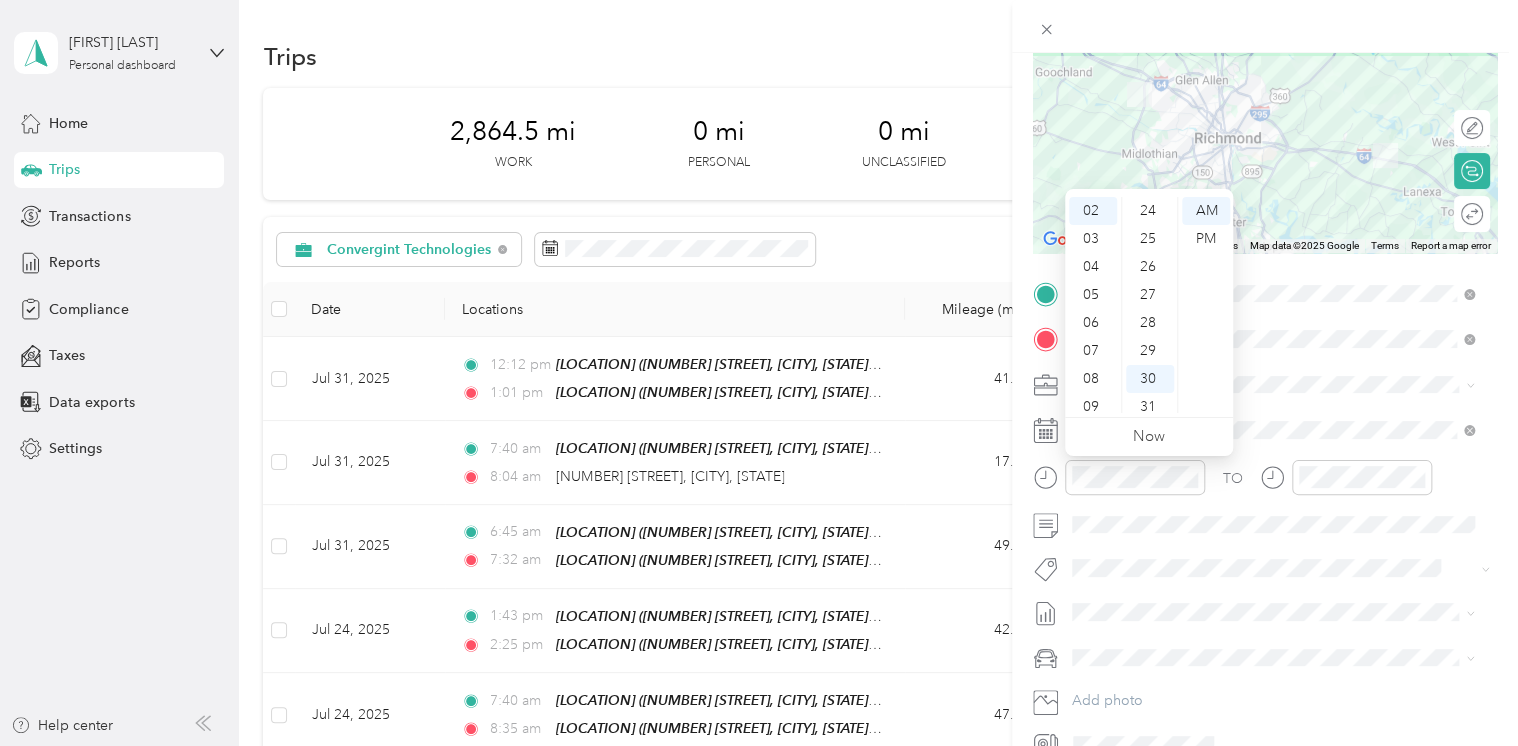 scroll, scrollTop: 840, scrollLeft: 0, axis: vertical 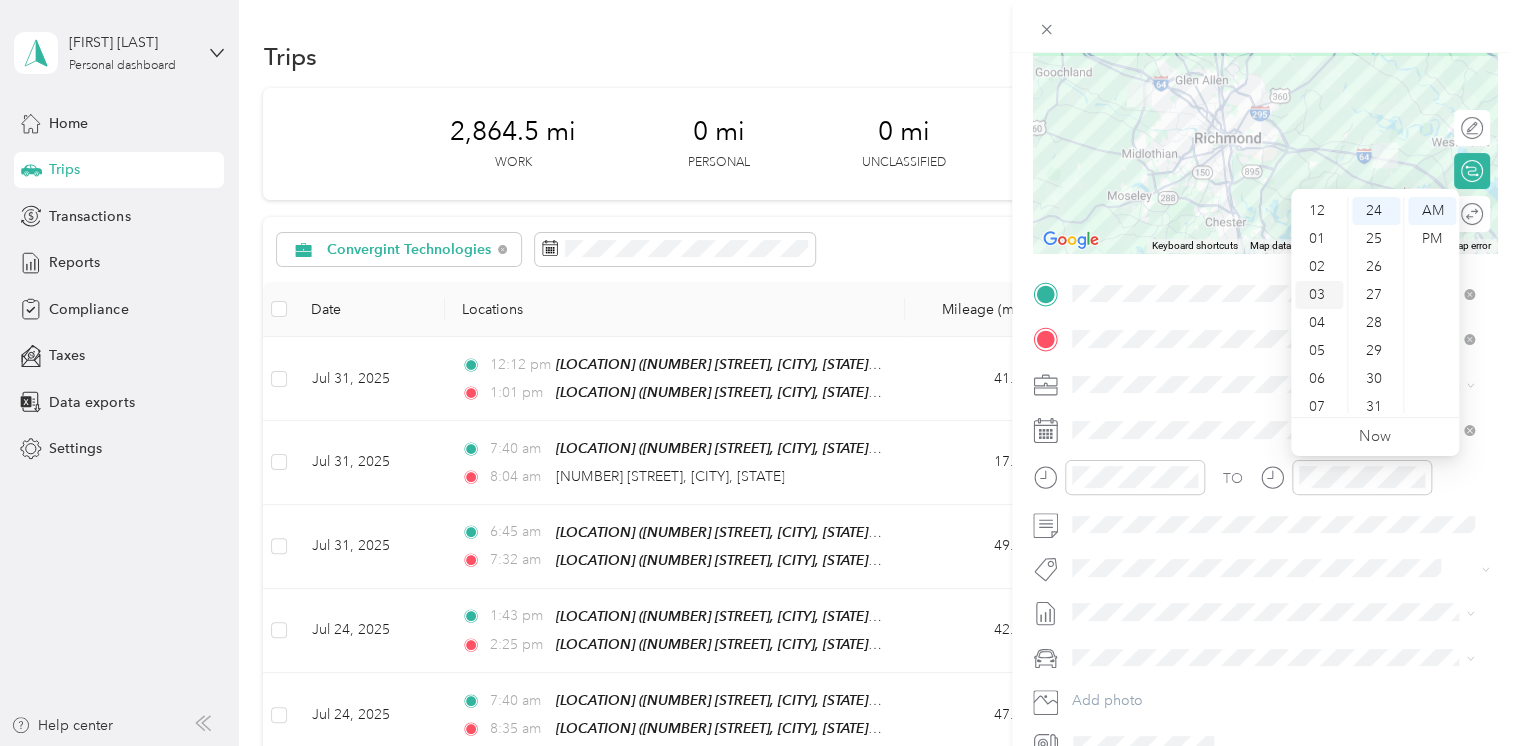 click on "03" at bounding box center [1319, 295] 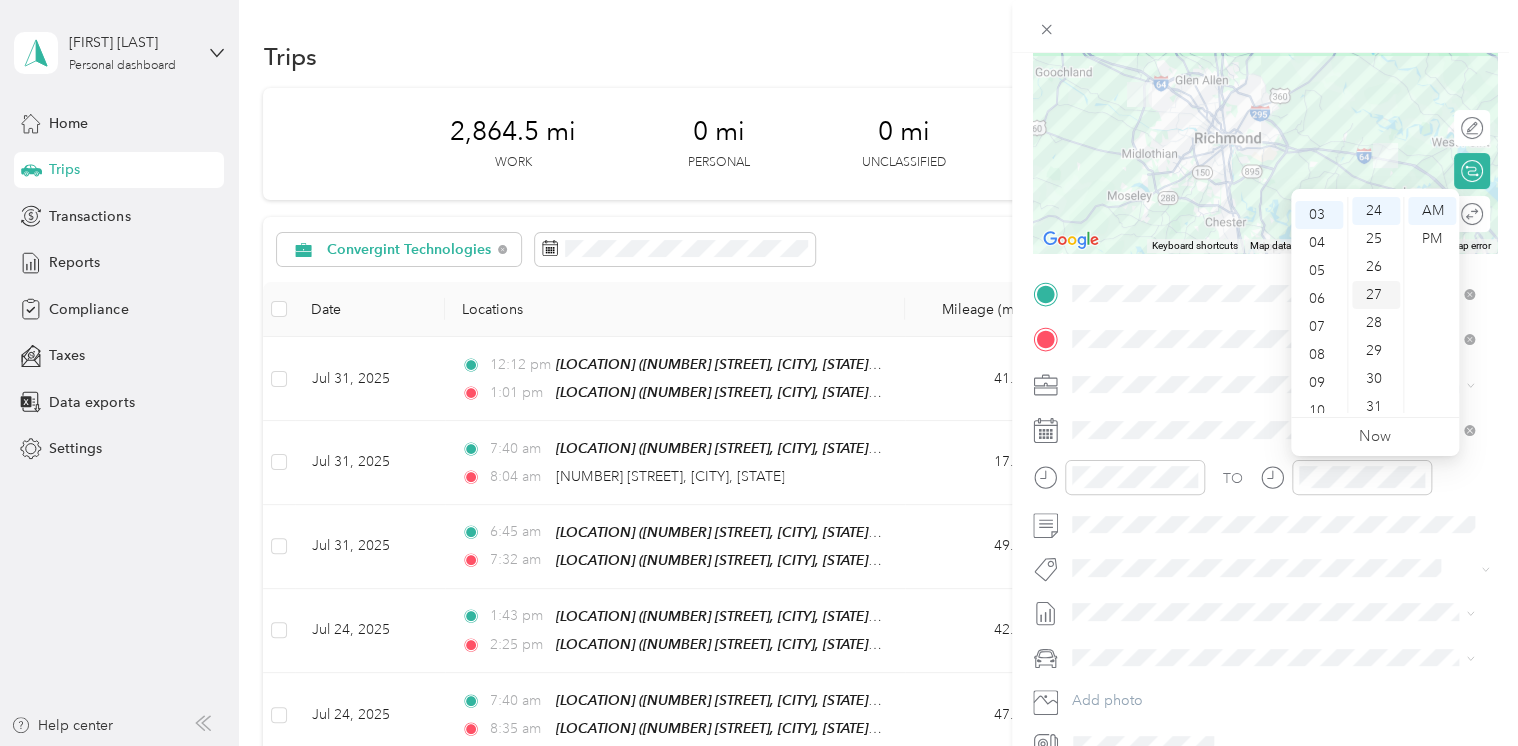 scroll, scrollTop: 84, scrollLeft: 0, axis: vertical 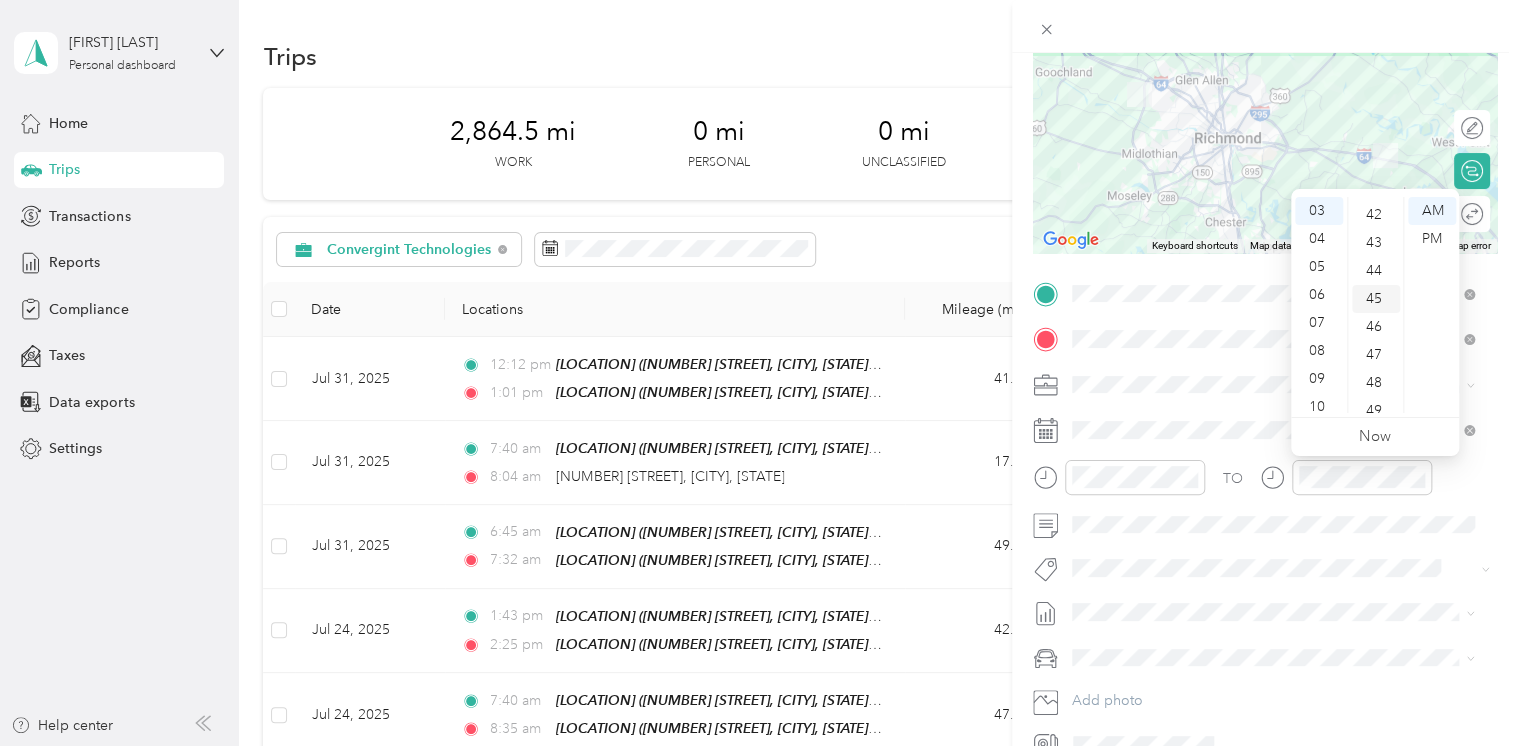 click on "45" at bounding box center (1376, 299) 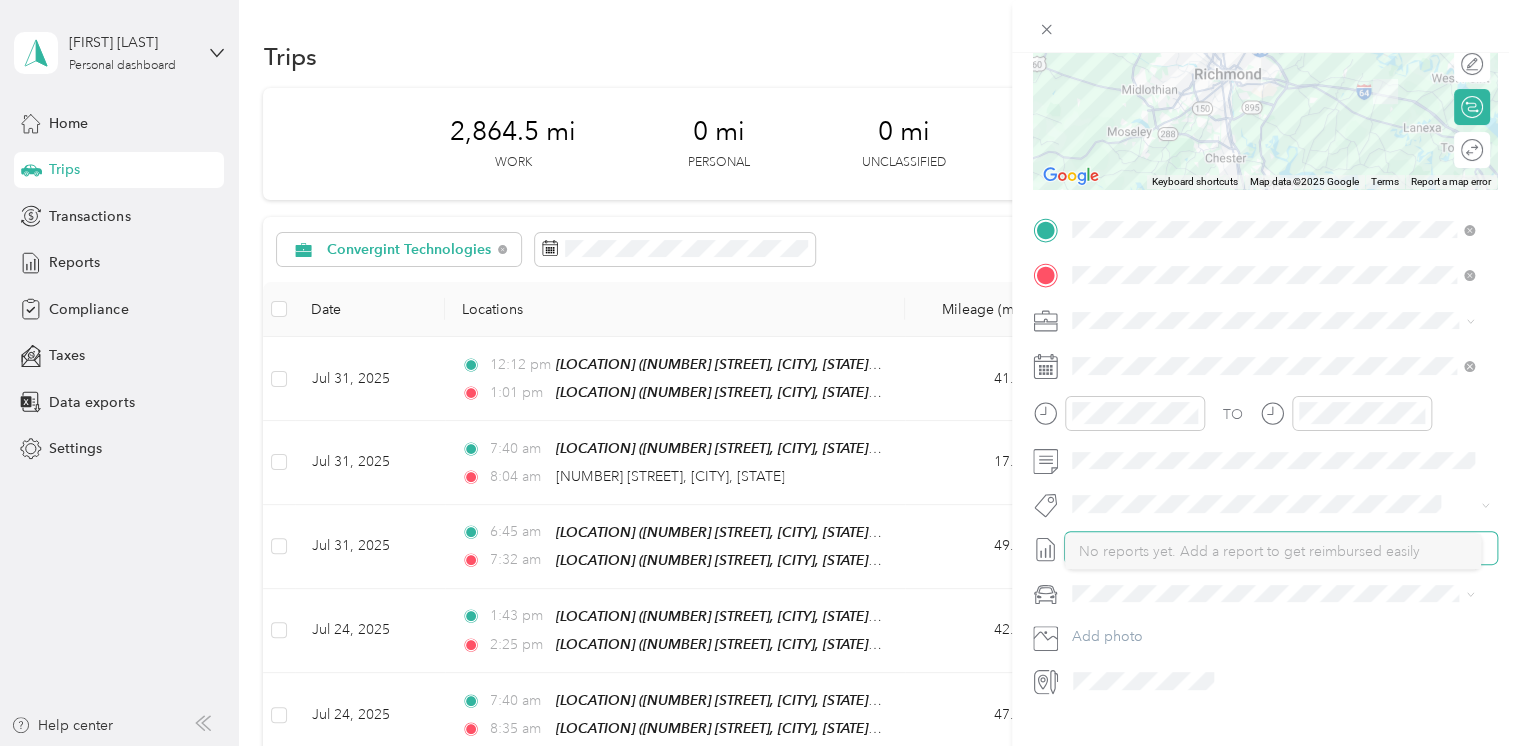 scroll, scrollTop: 302, scrollLeft: 0, axis: vertical 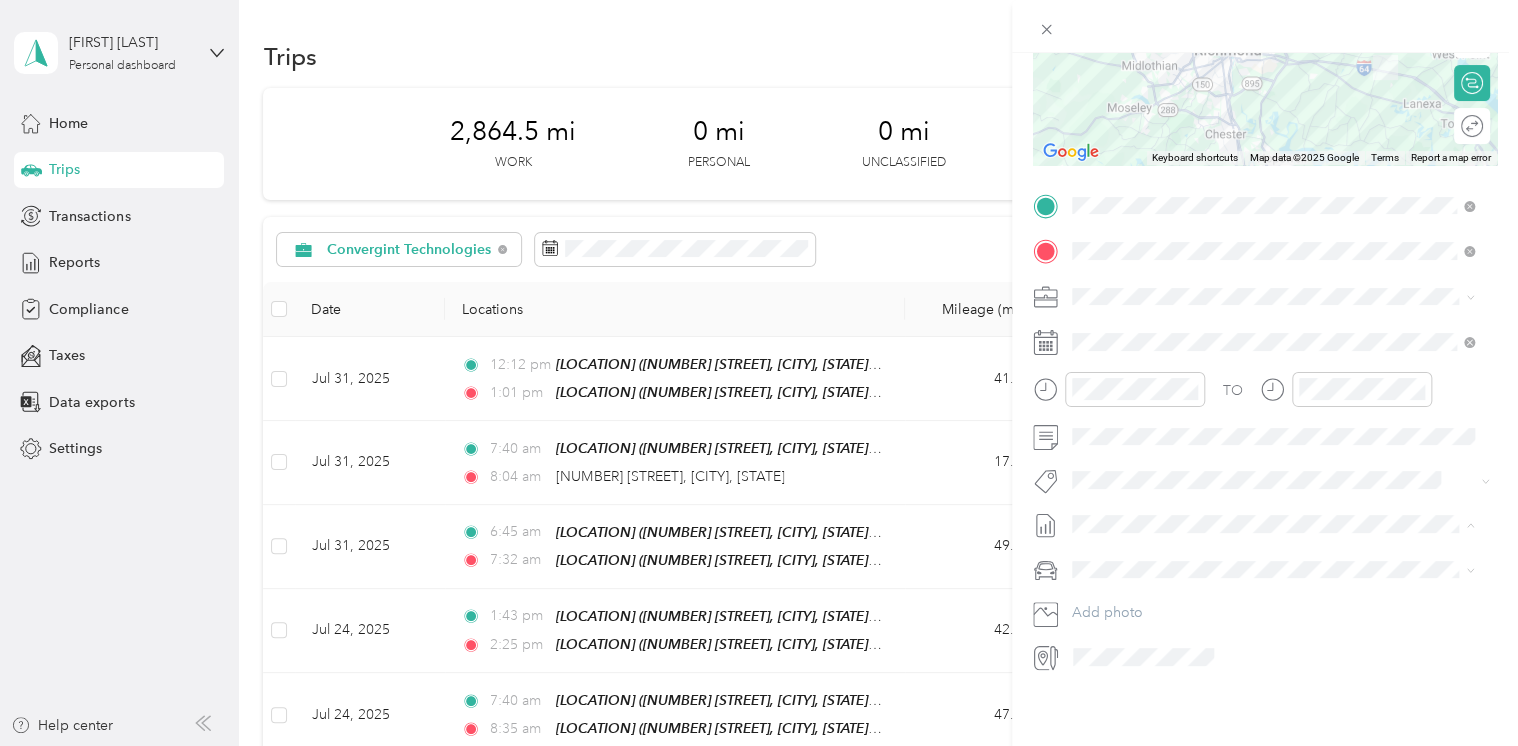 click 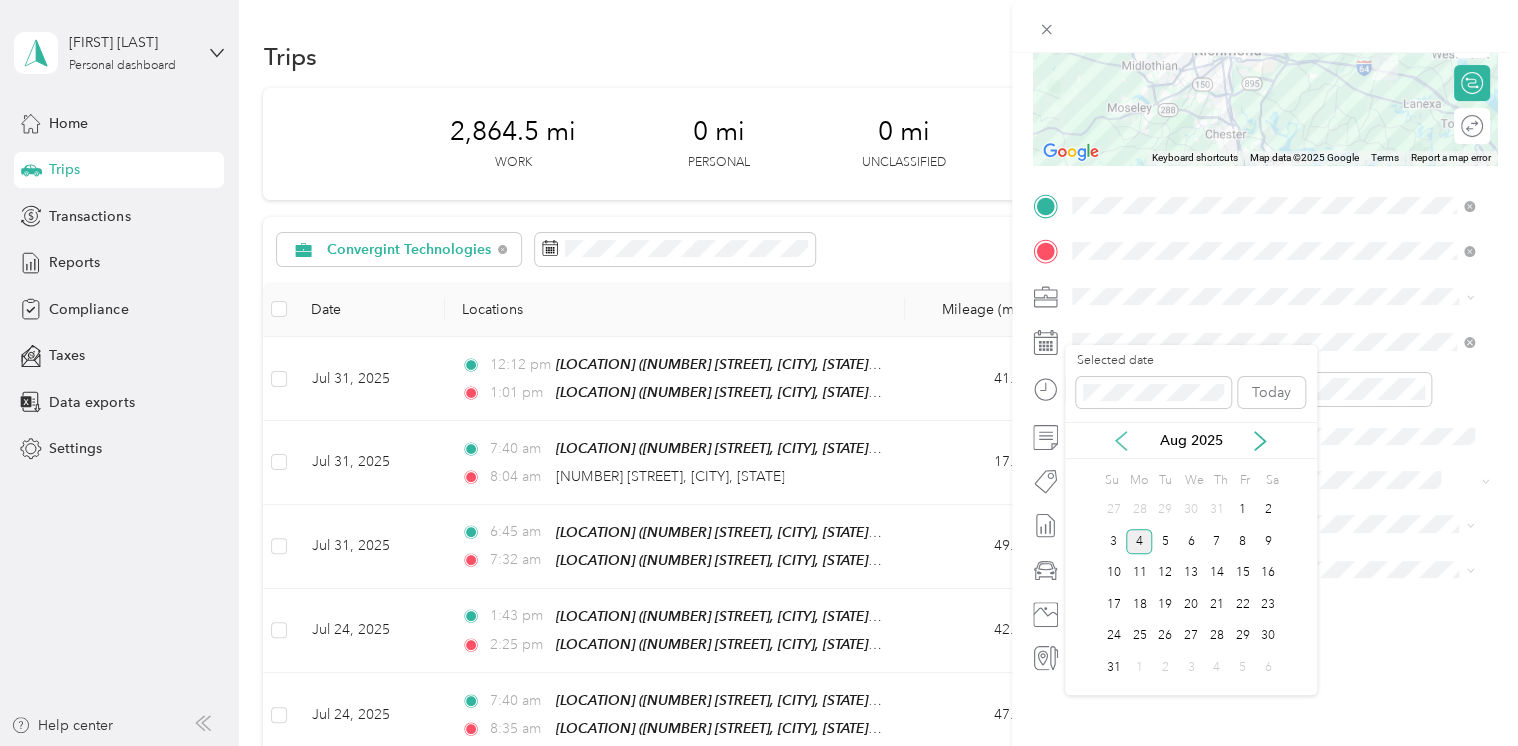 click 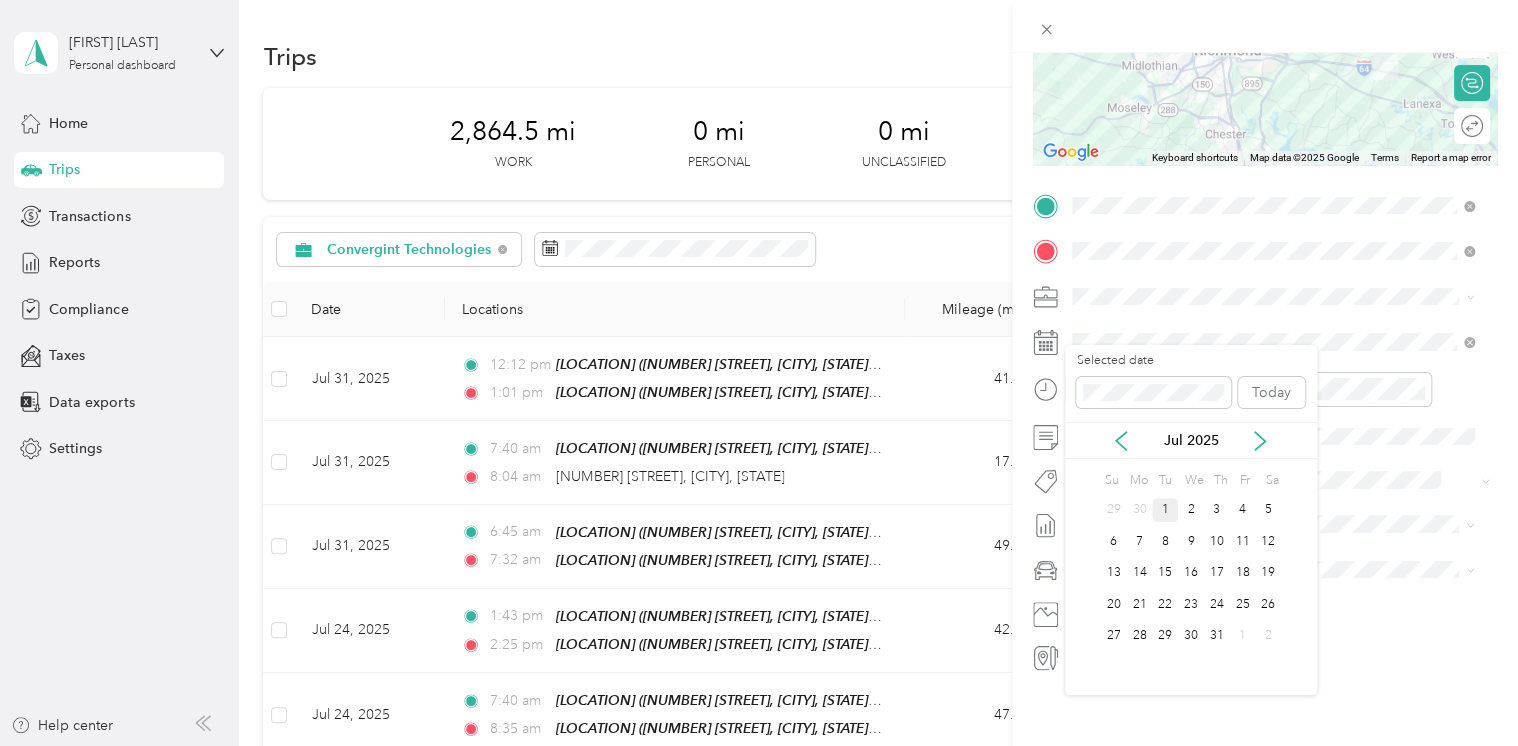click on "1" at bounding box center [1165, 510] 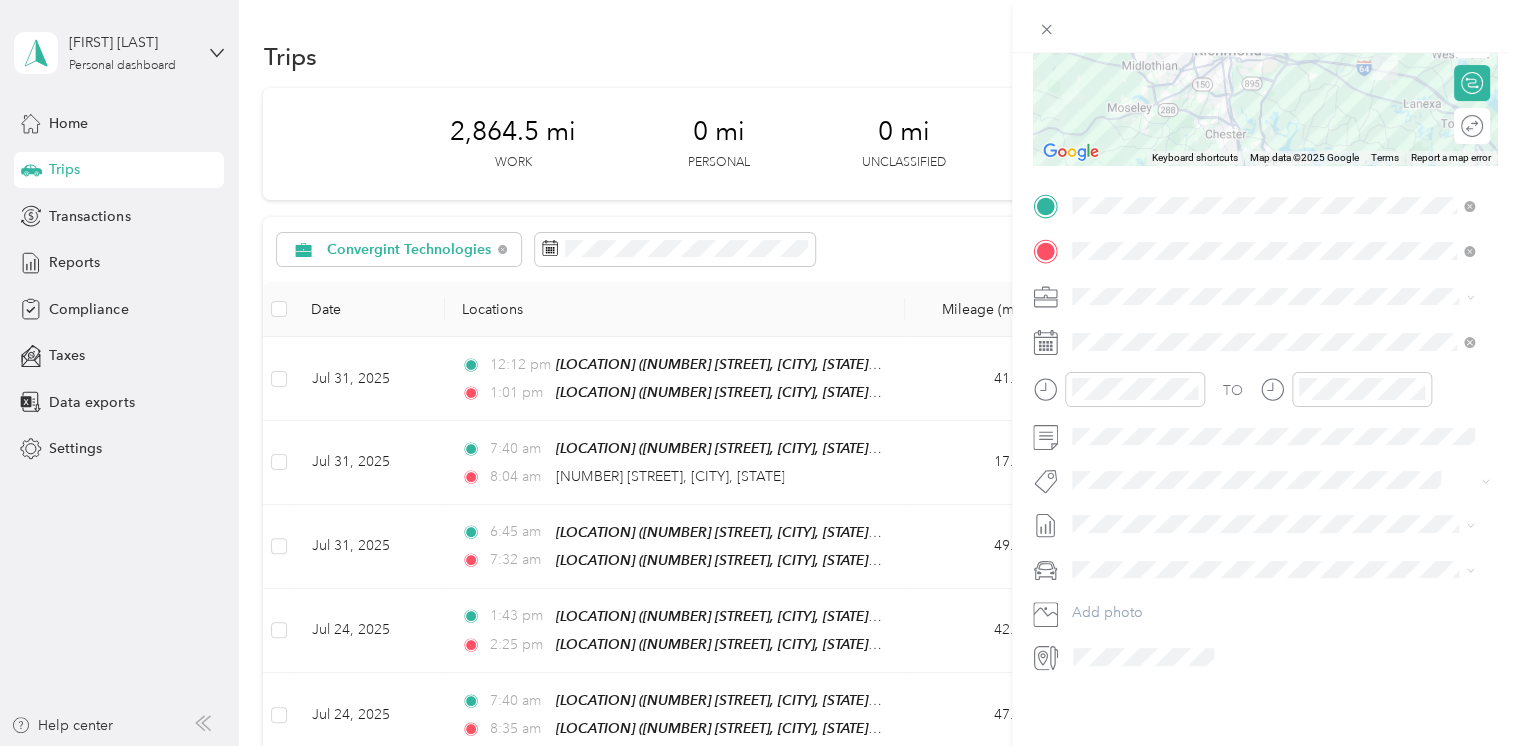 click on "Chevrolet Suburban" at bounding box center (1273, 587) 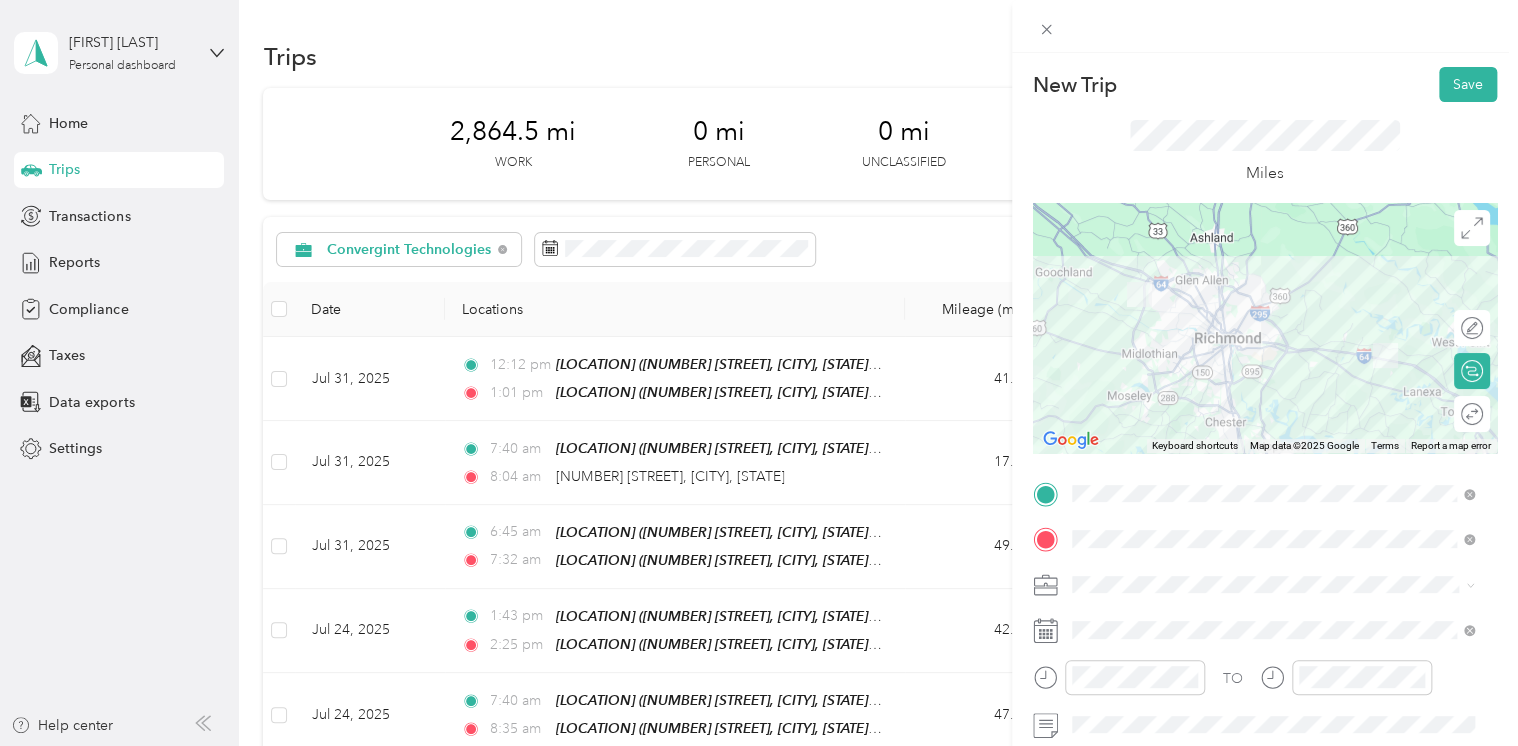 scroll, scrollTop: 0, scrollLeft: 0, axis: both 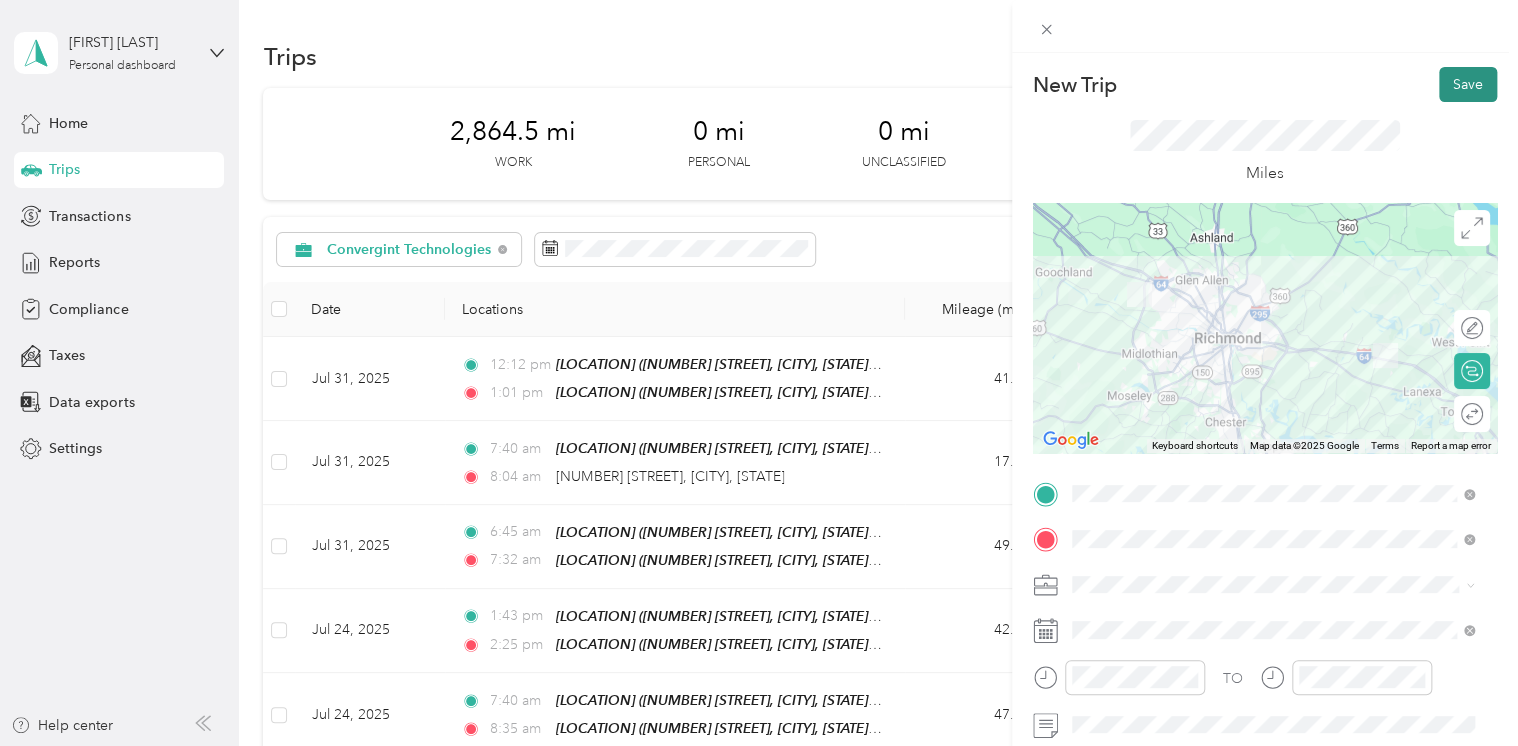 click on "Save" at bounding box center [1468, 84] 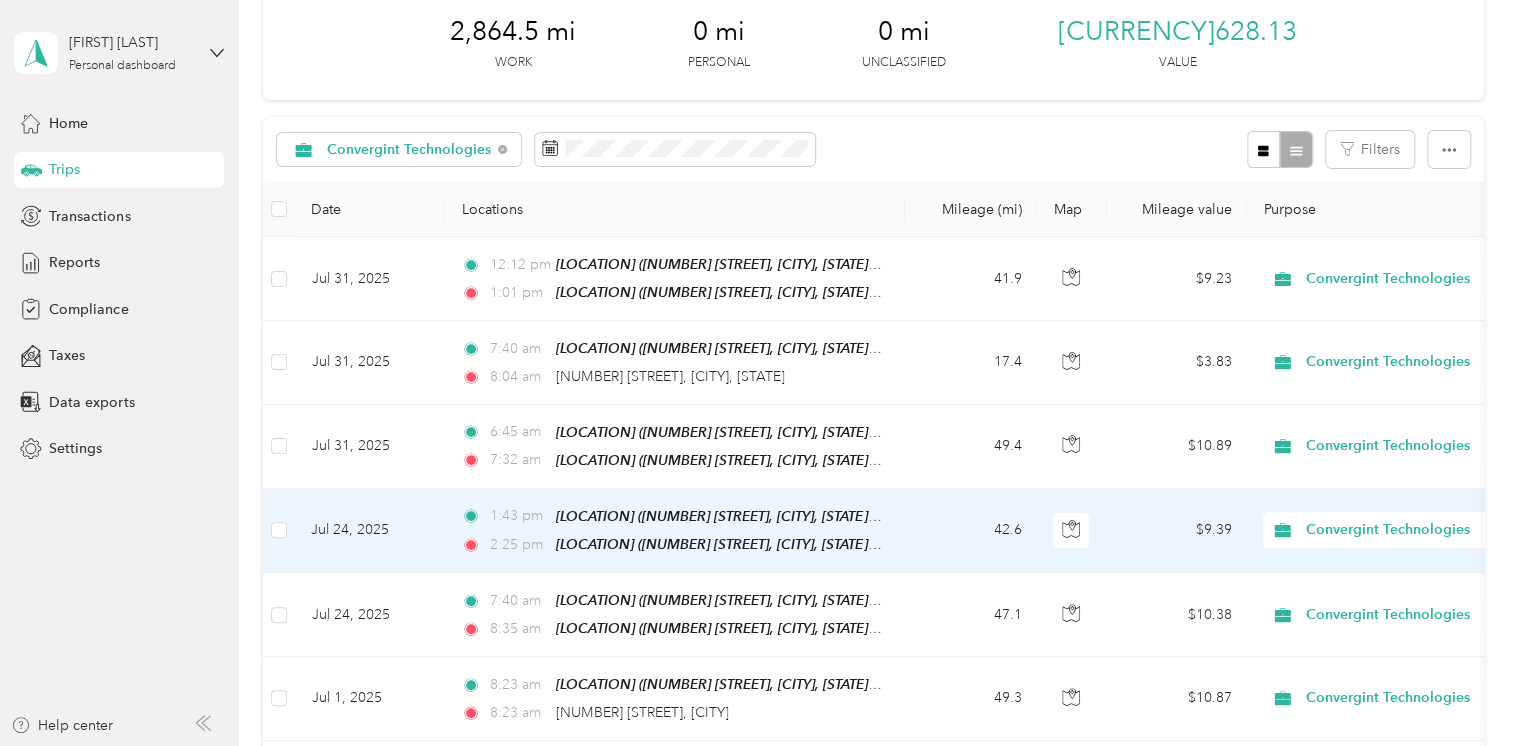 scroll, scrollTop: 0, scrollLeft: 0, axis: both 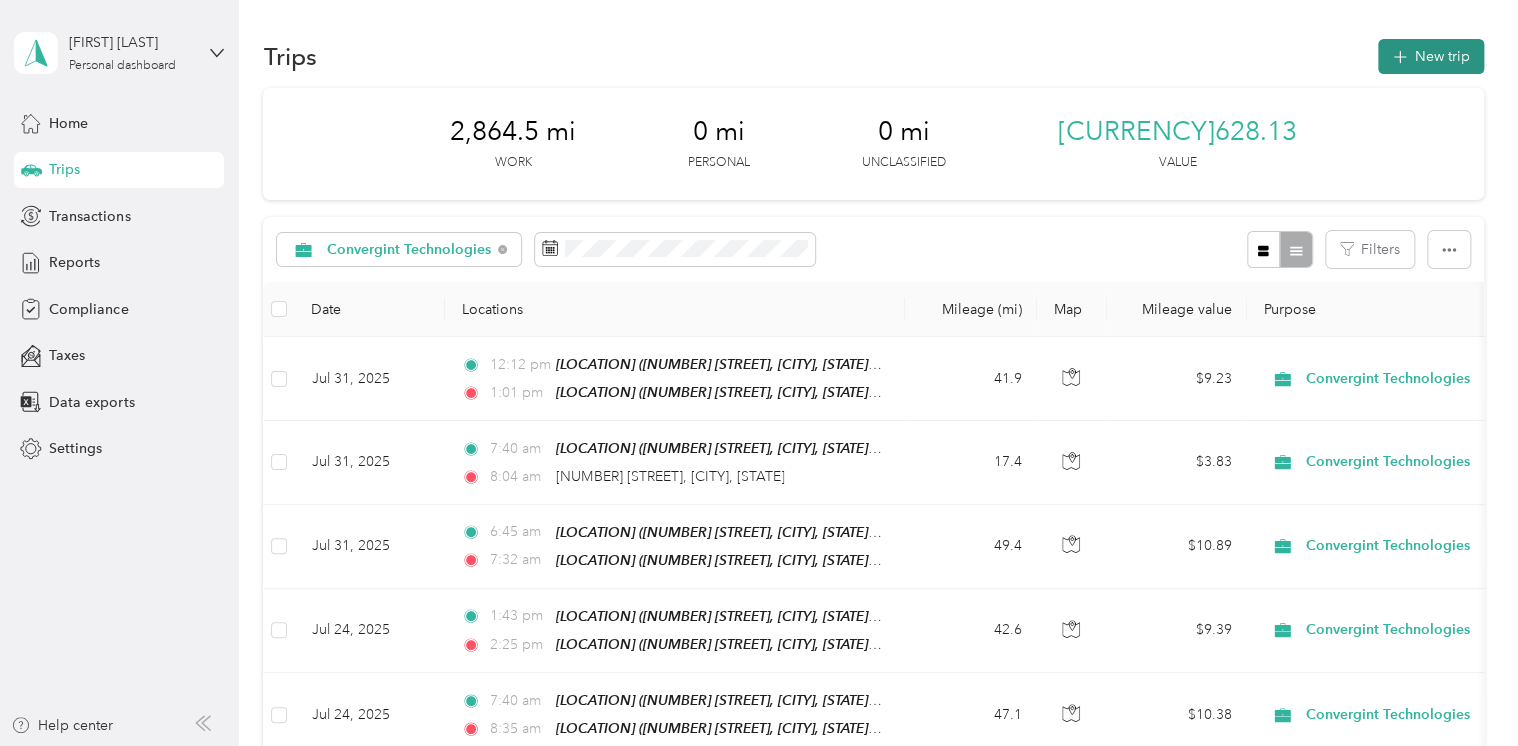 click on "New trip" at bounding box center [1431, 56] 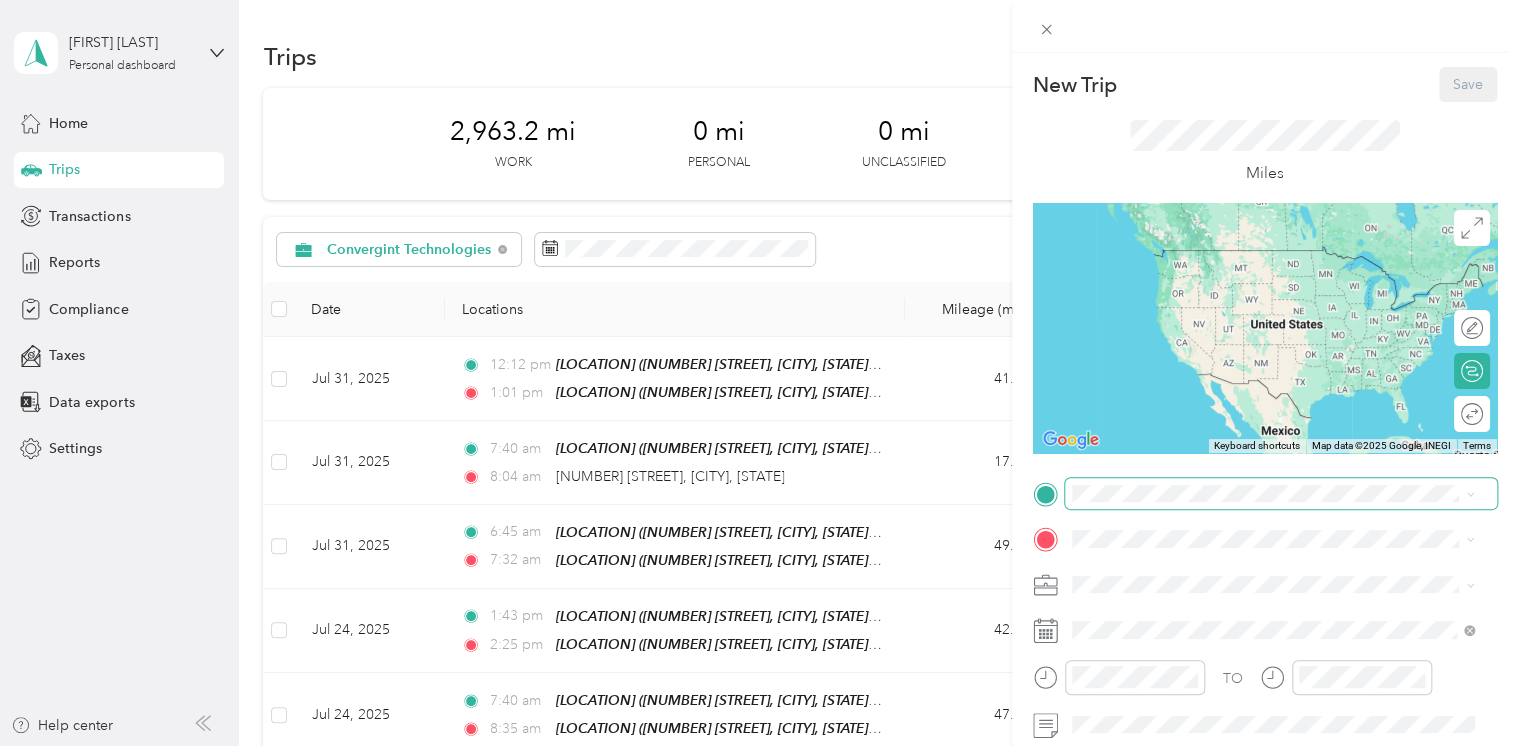 click at bounding box center (1281, 494) 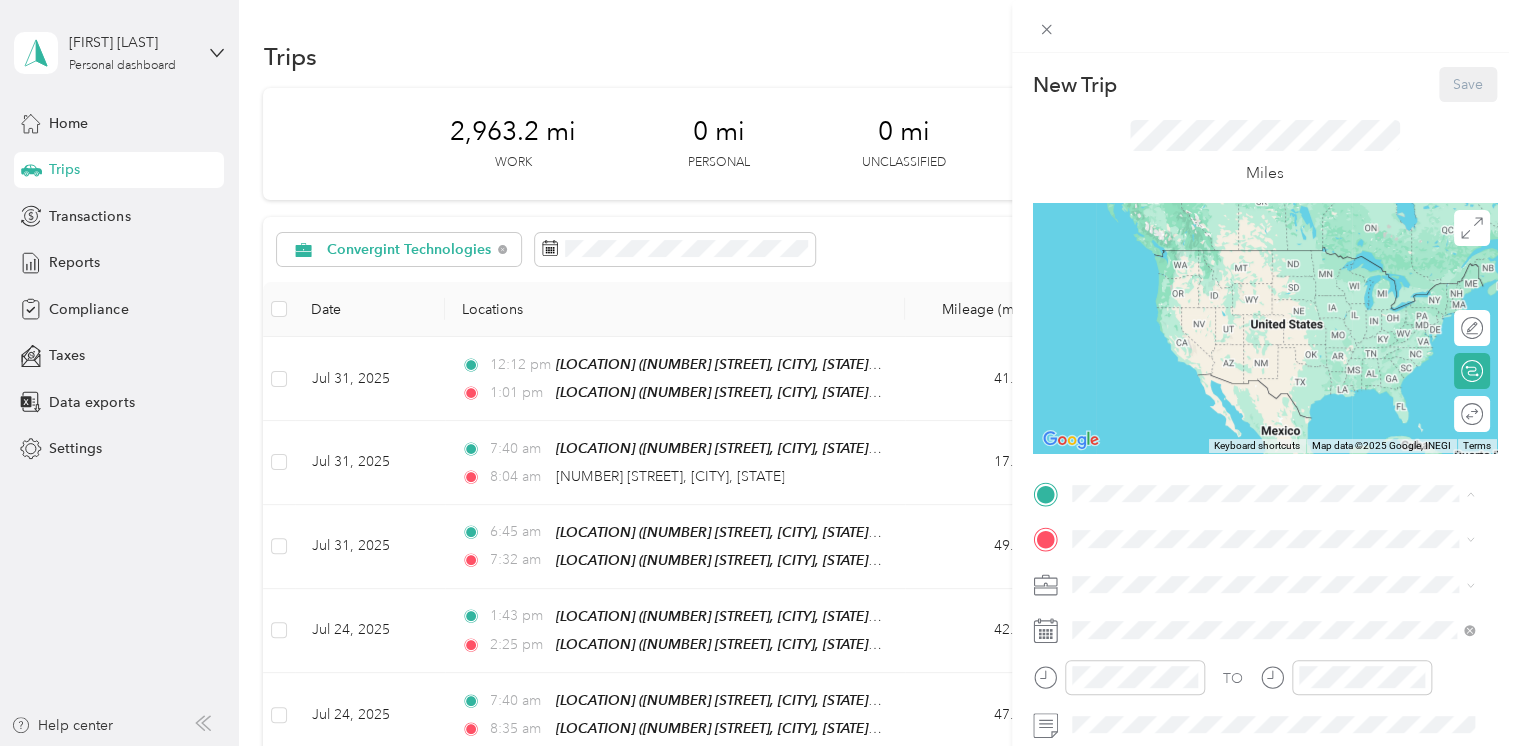 click on "[LOCATION] [NUMBER] [STREET], [CITY], [STATE], [COUNTRY] , [POSTAL_CODE], [CITY], [STATE], [COUNTRY]" at bounding box center (1288, 363) 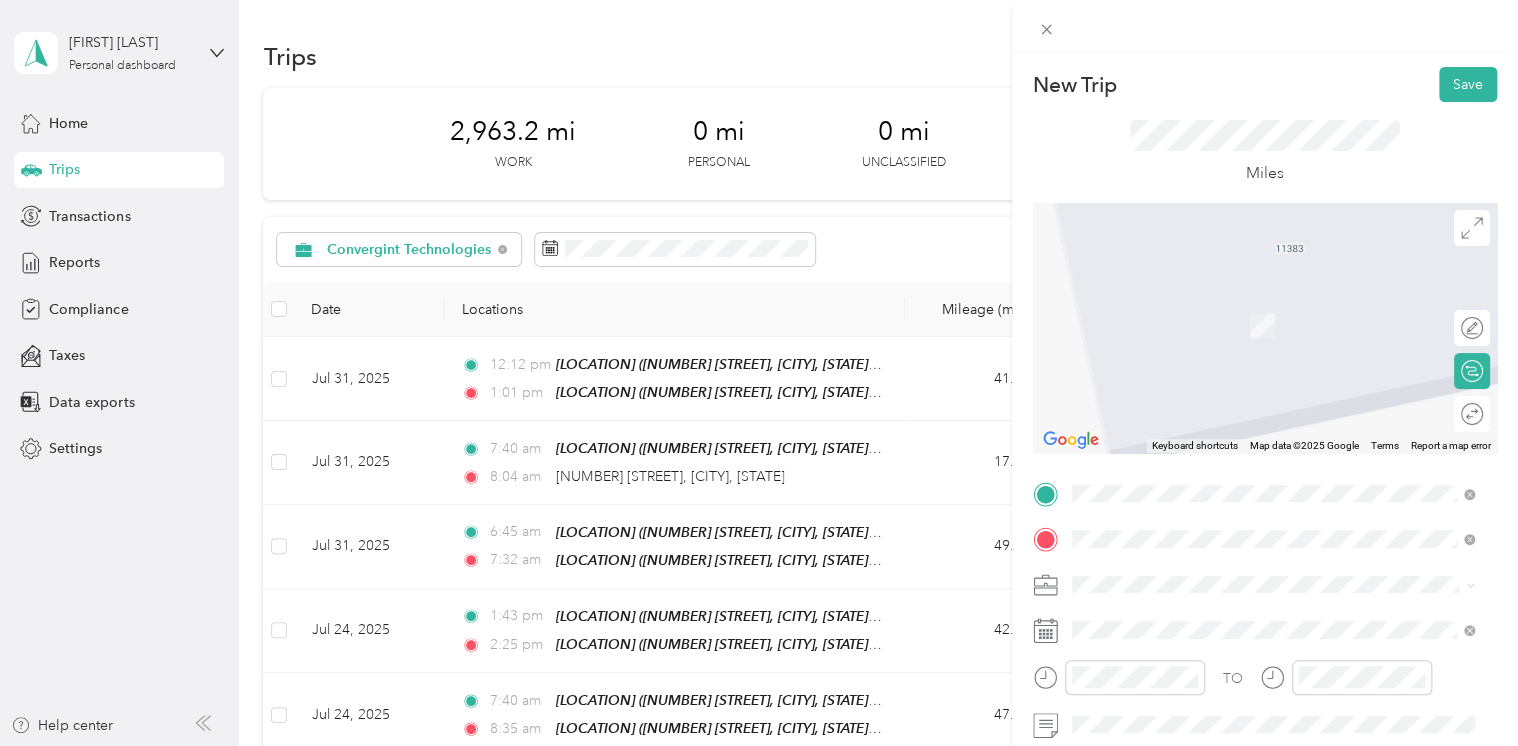 click on "[NUMBER] [STREET]
[CITY], [STATE] [POSTAL_CODE], [COUNTRY]" at bounding box center [1253, 381] 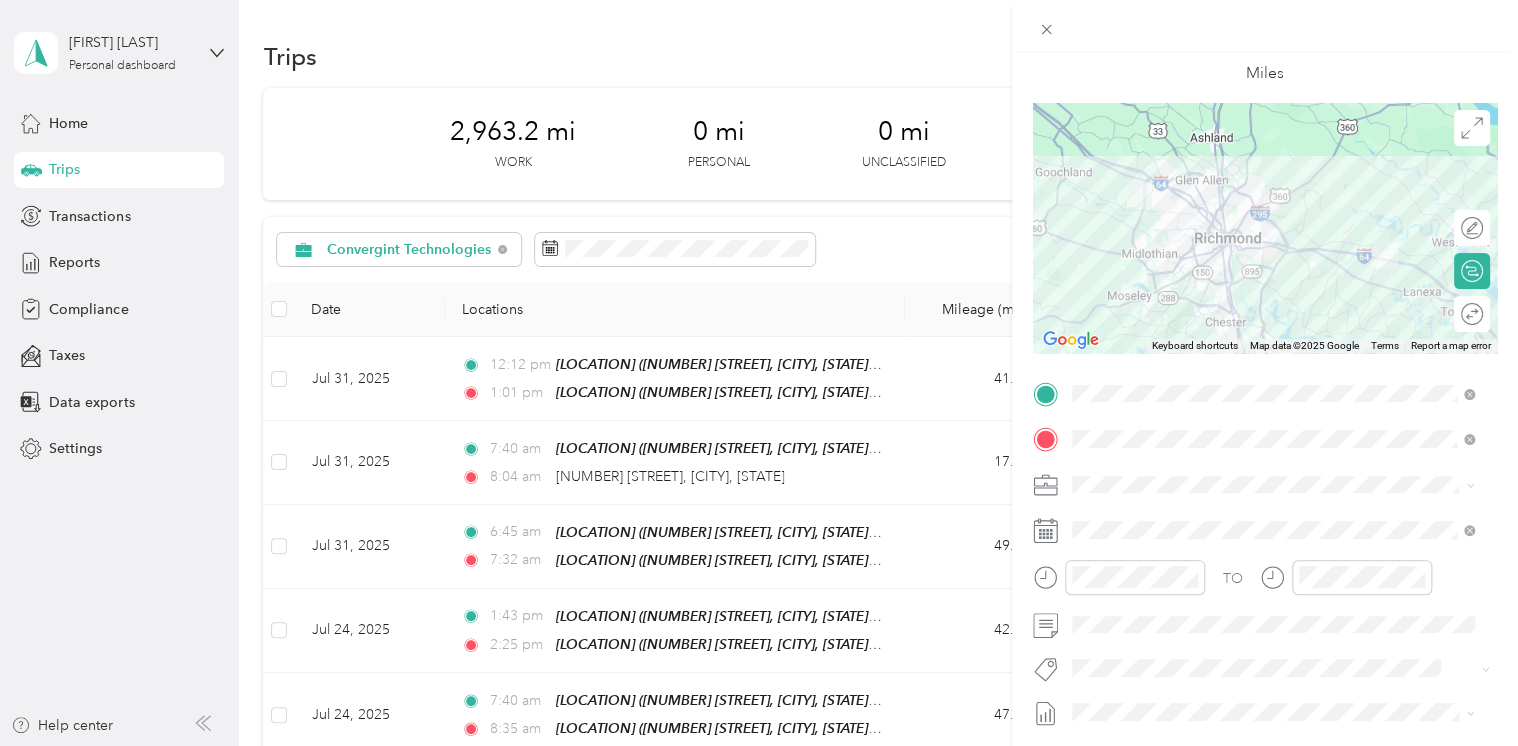 scroll, scrollTop: 0, scrollLeft: 0, axis: both 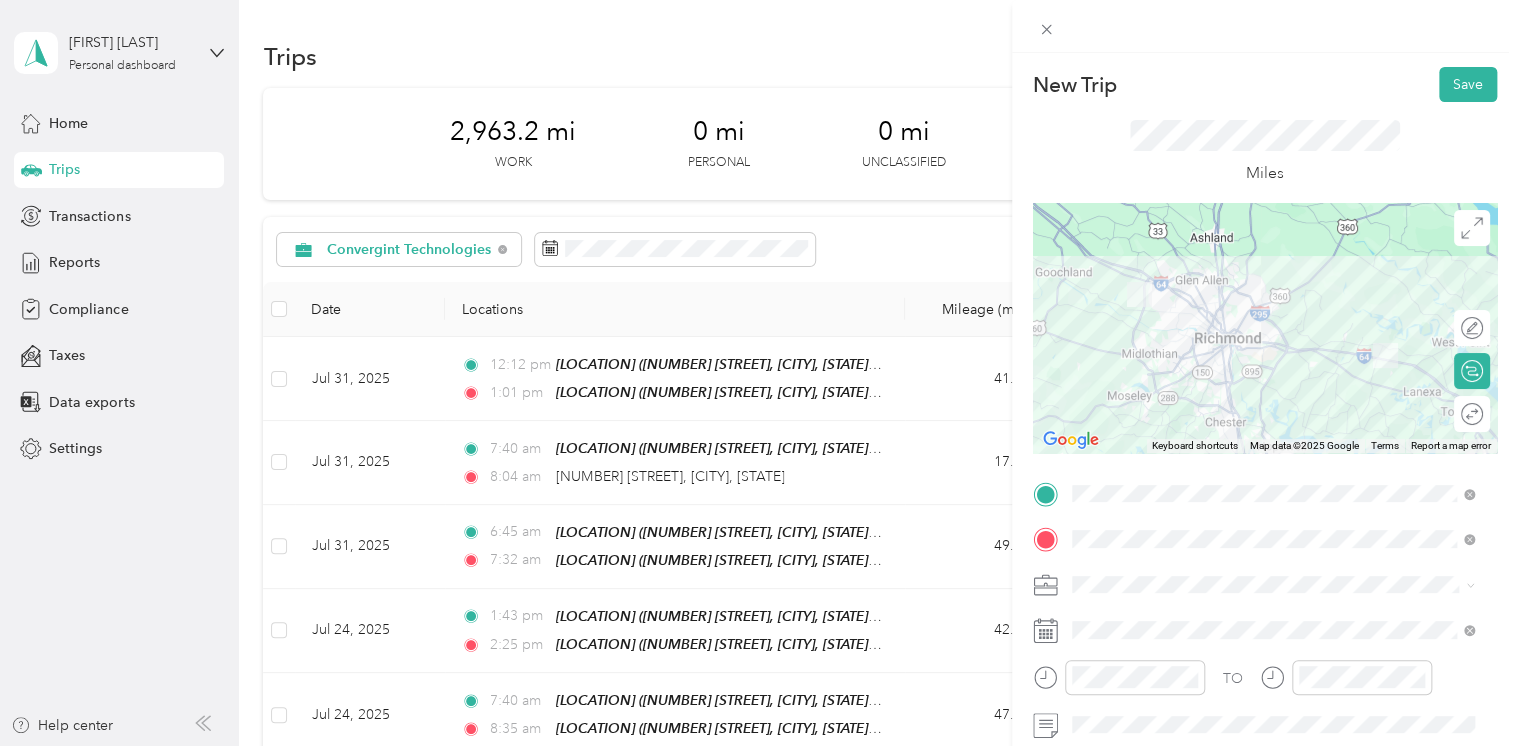 click at bounding box center (1265, 328) 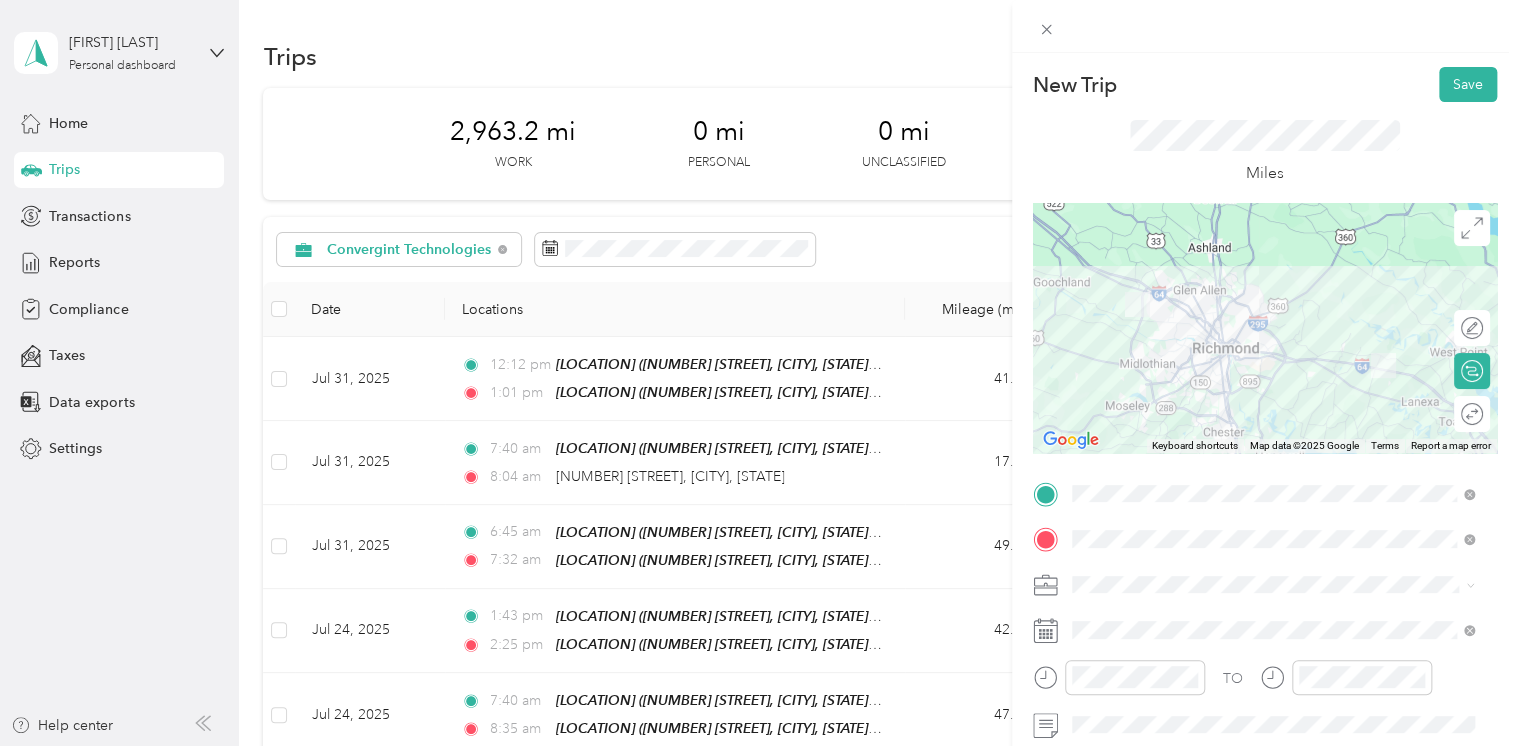 click at bounding box center [1265, 328] 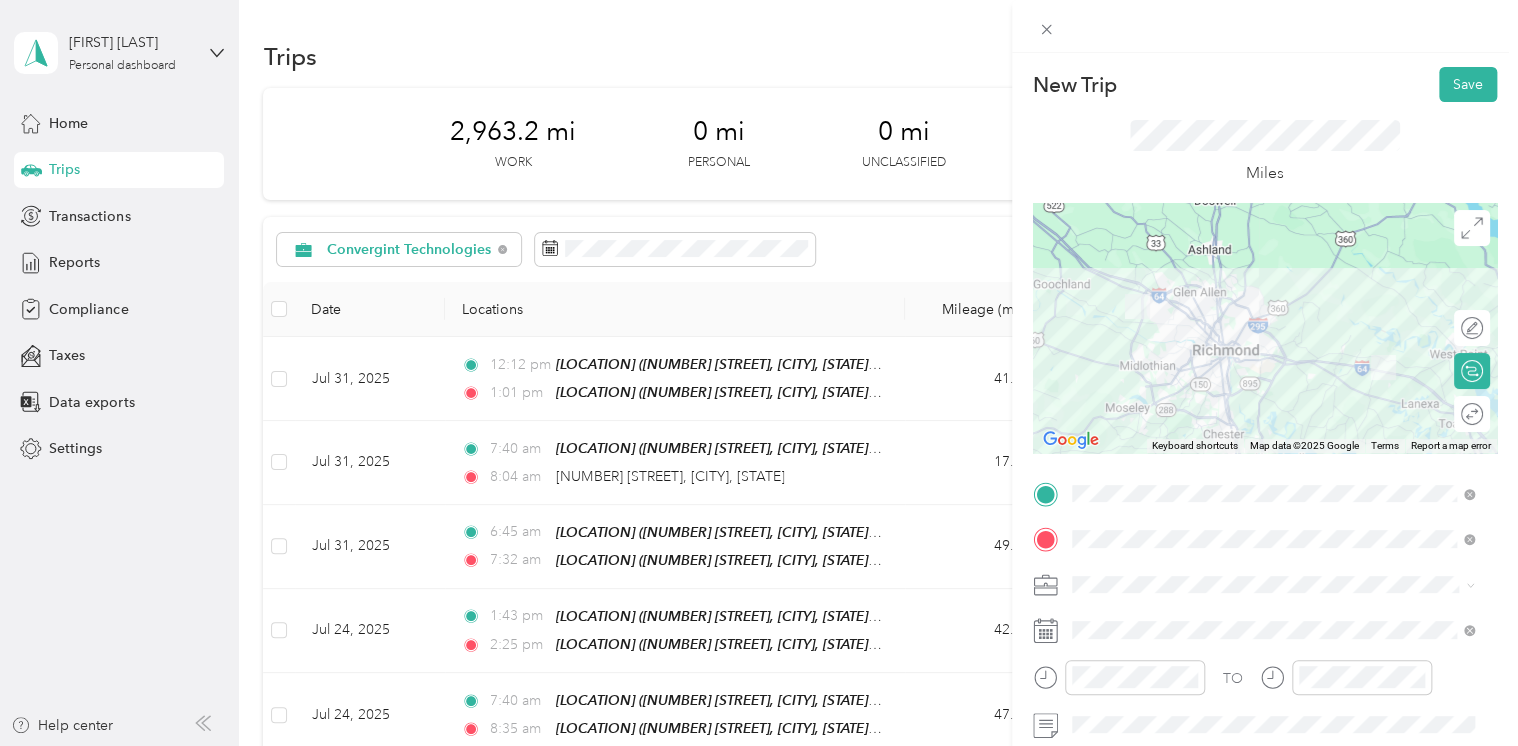 scroll, scrollTop: 200, scrollLeft: 0, axis: vertical 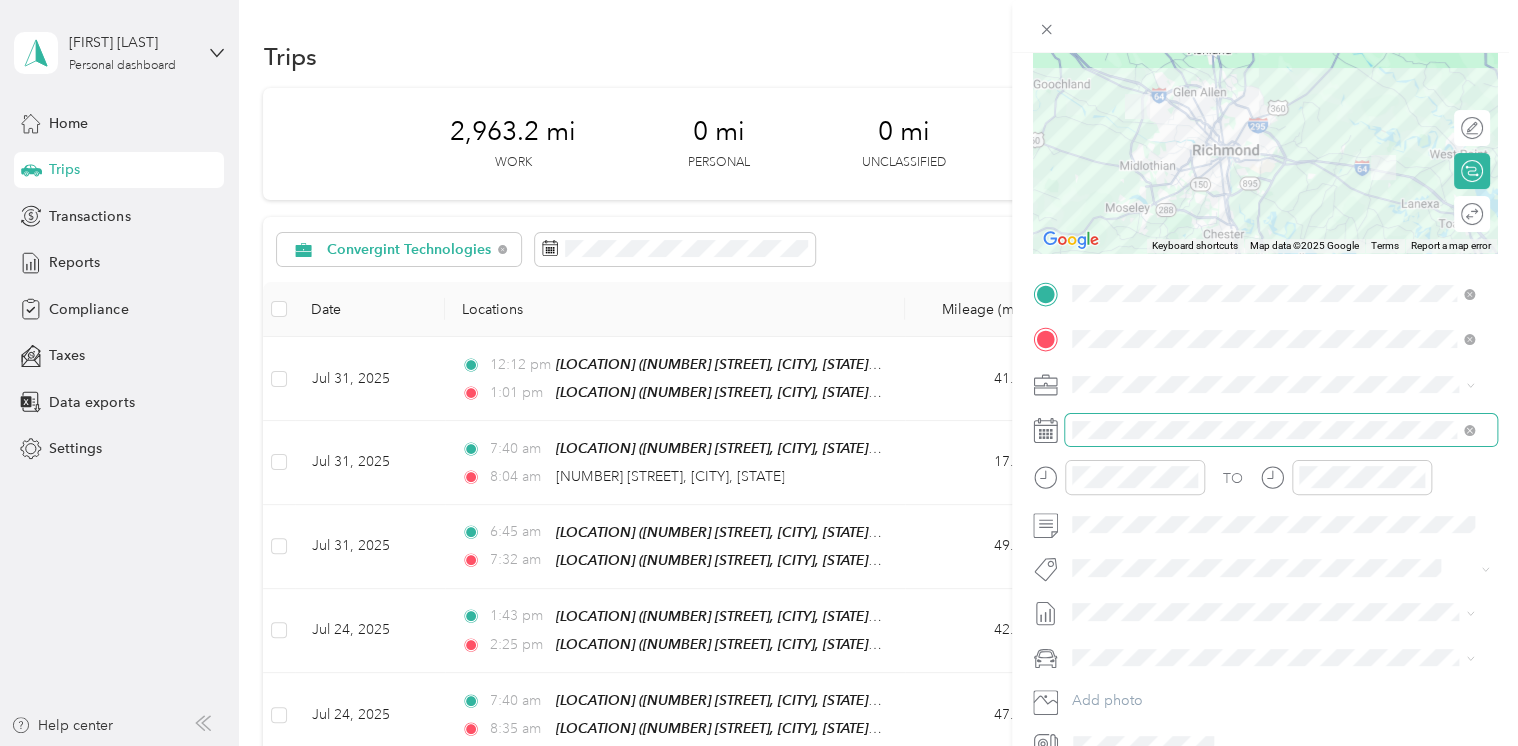 click at bounding box center (1281, 430) 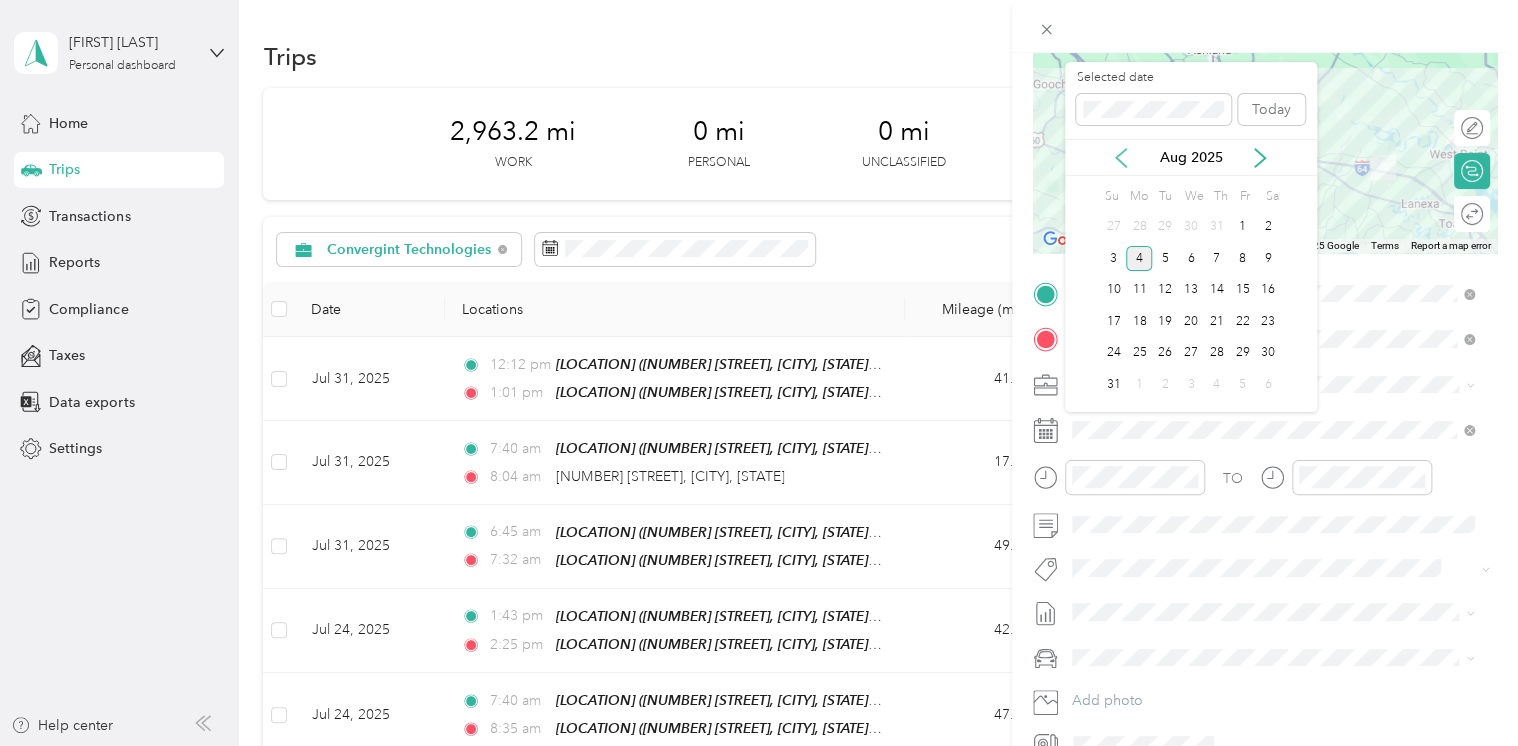 click 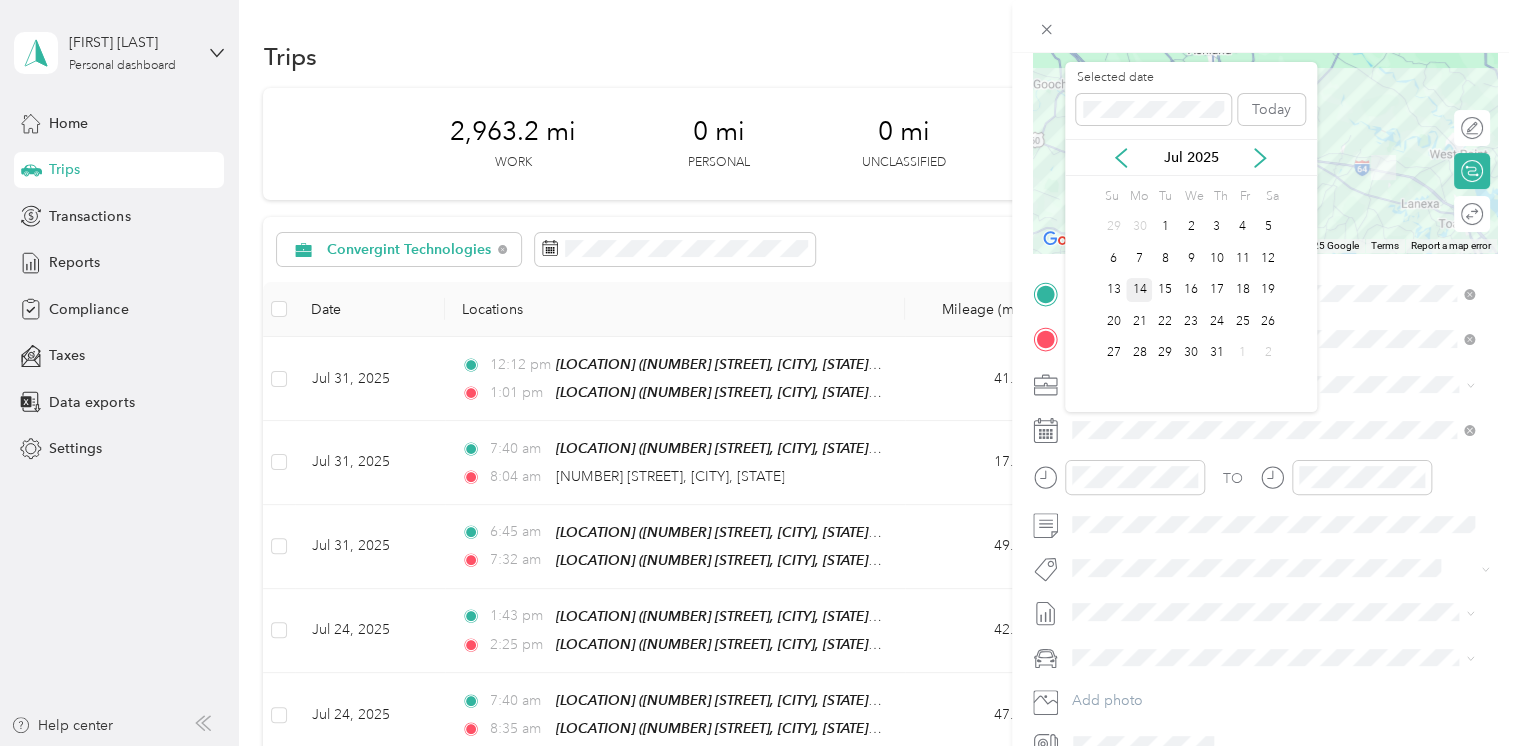 click on "14" at bounding box center [1139, 290] 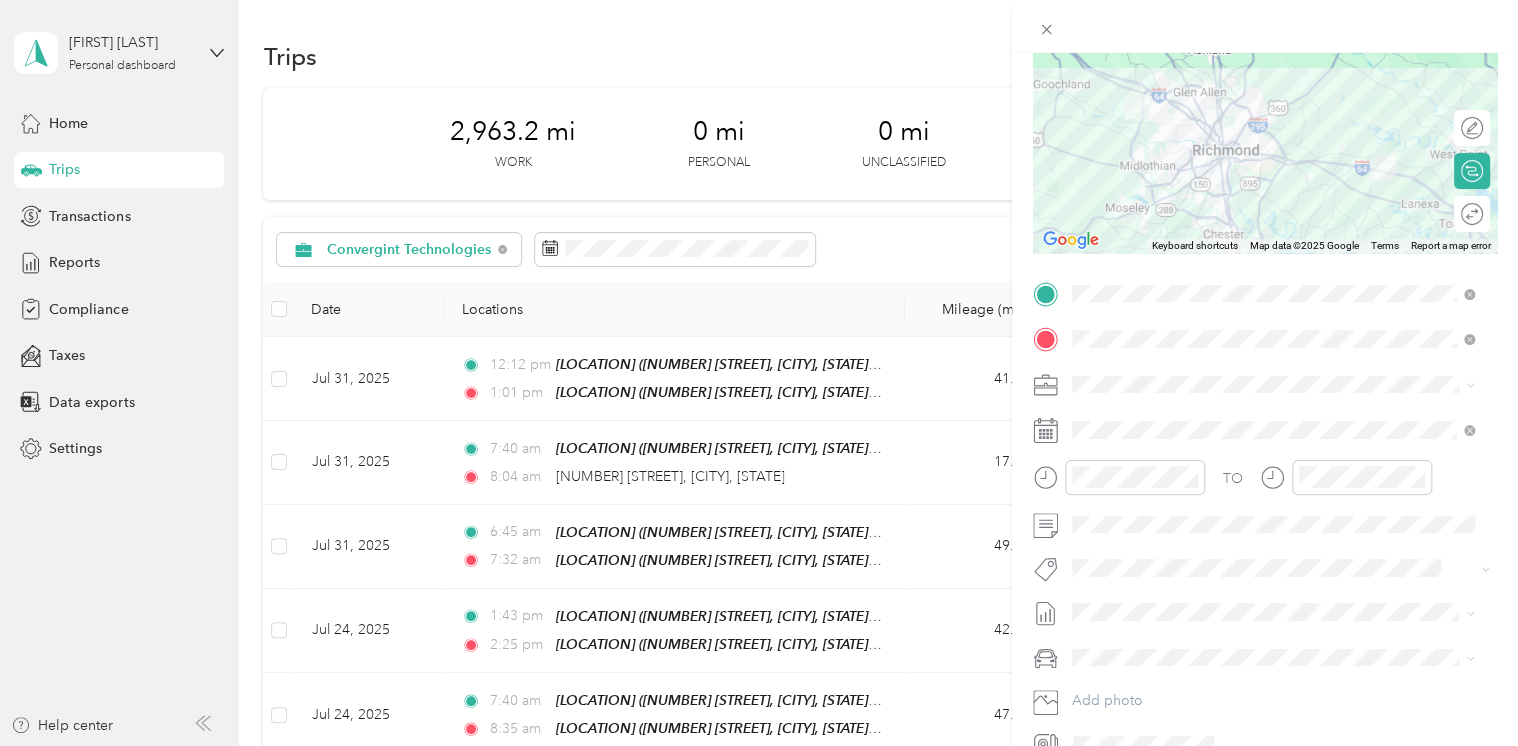 click at bounding box center [1346, 477] 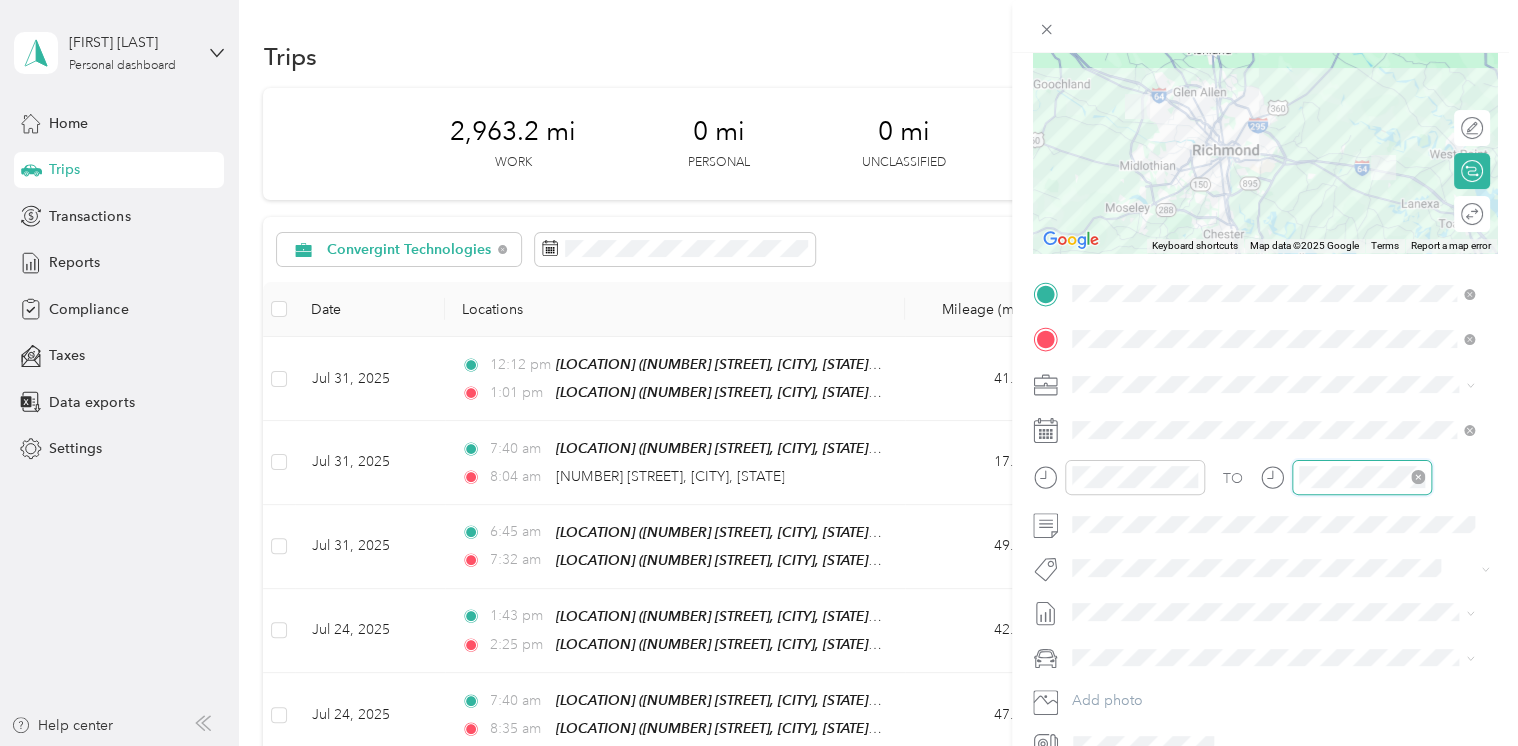 scroll, scrollTop: 120, scrollLeft: 0, axis: vertical 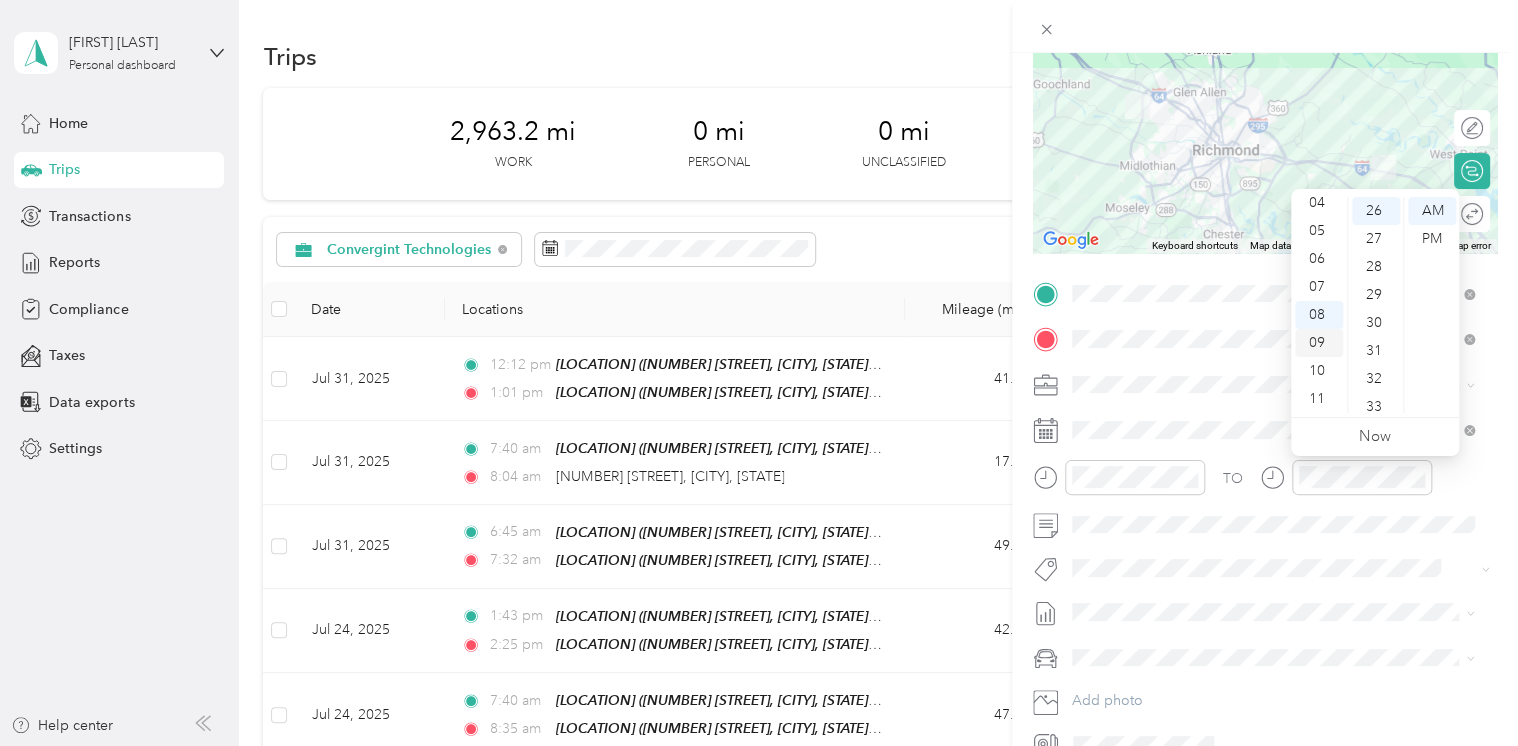 click on "09" at bounding box center (1319, 343) 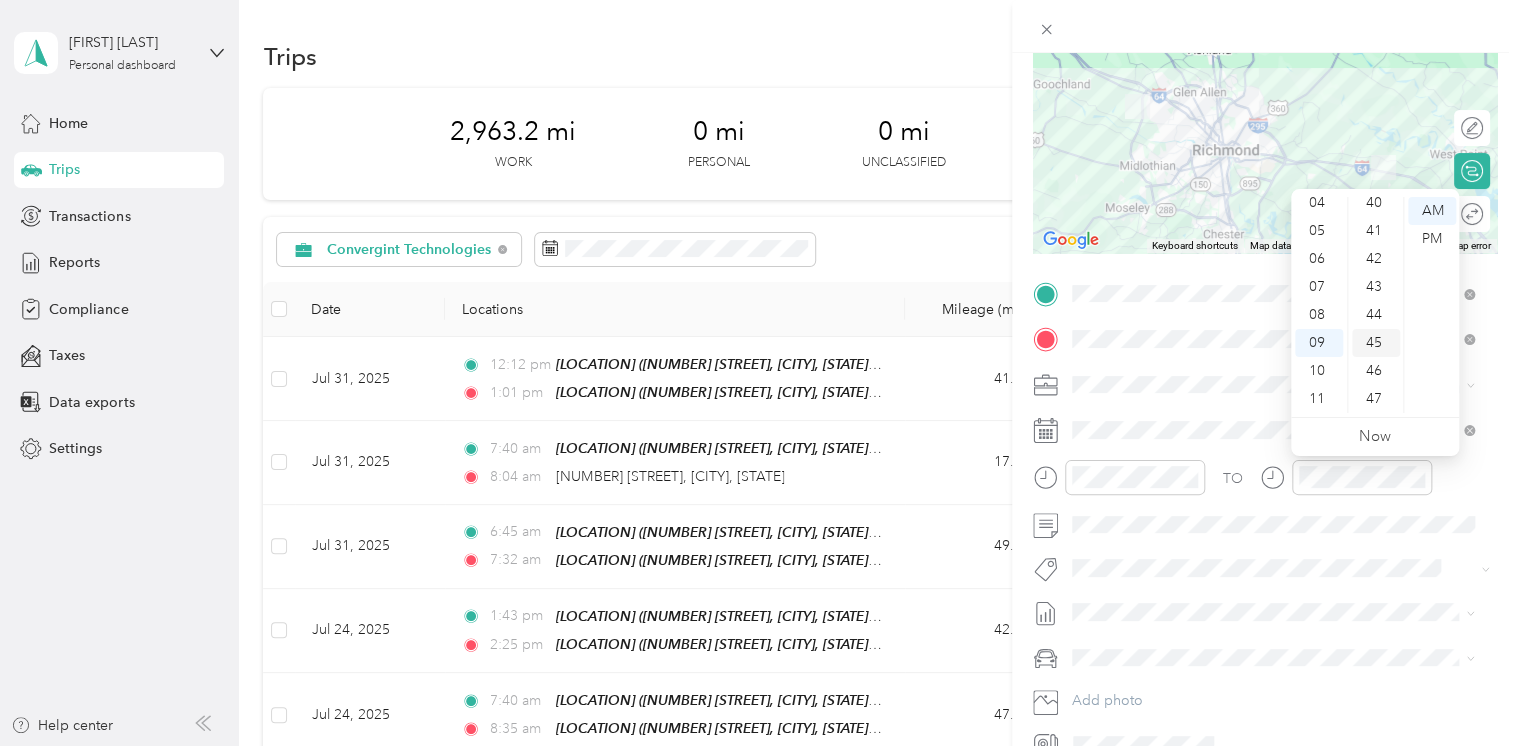 click on "45" at bounding box center (1376, 343) 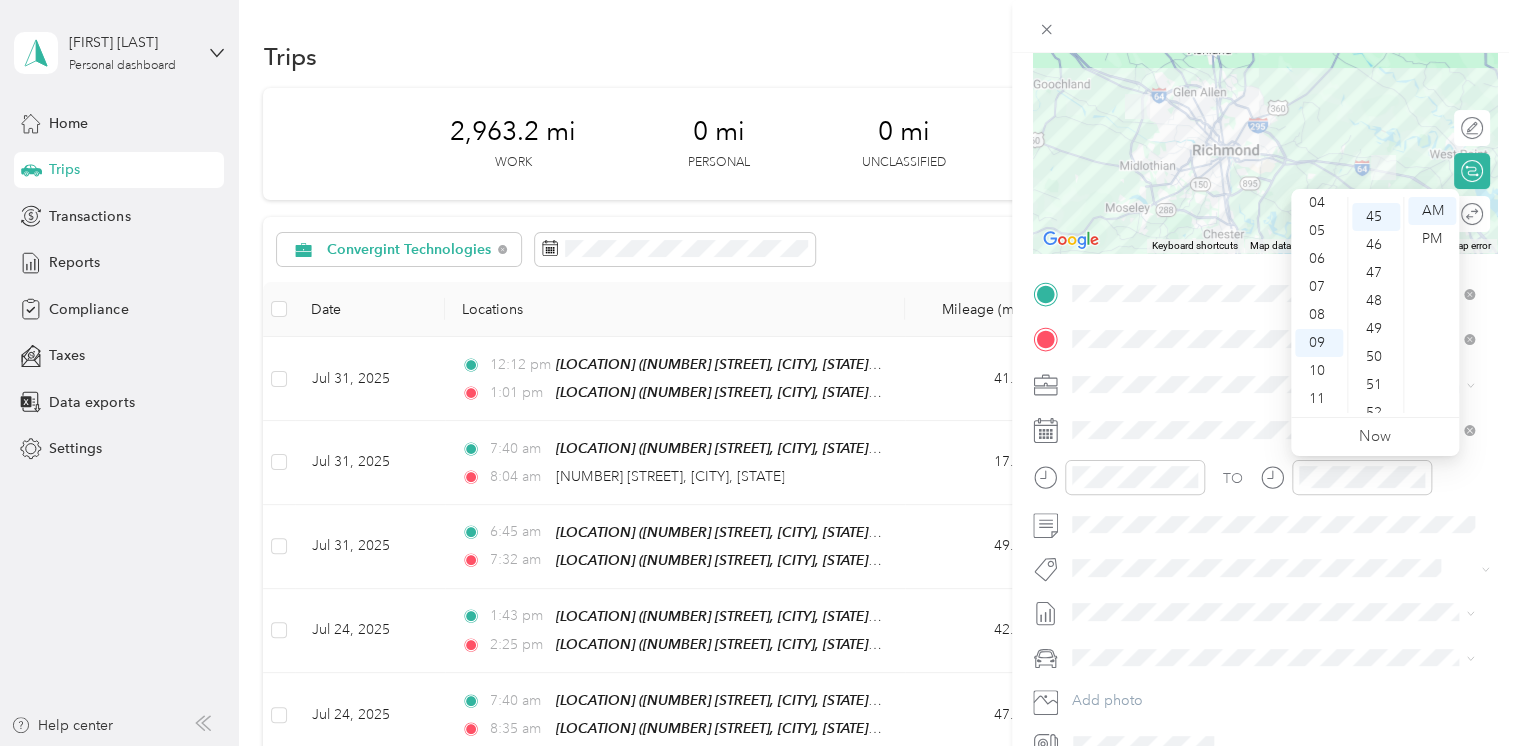 scroll, scrollTop: 1260, scrollLeft: 0, axis: vertical 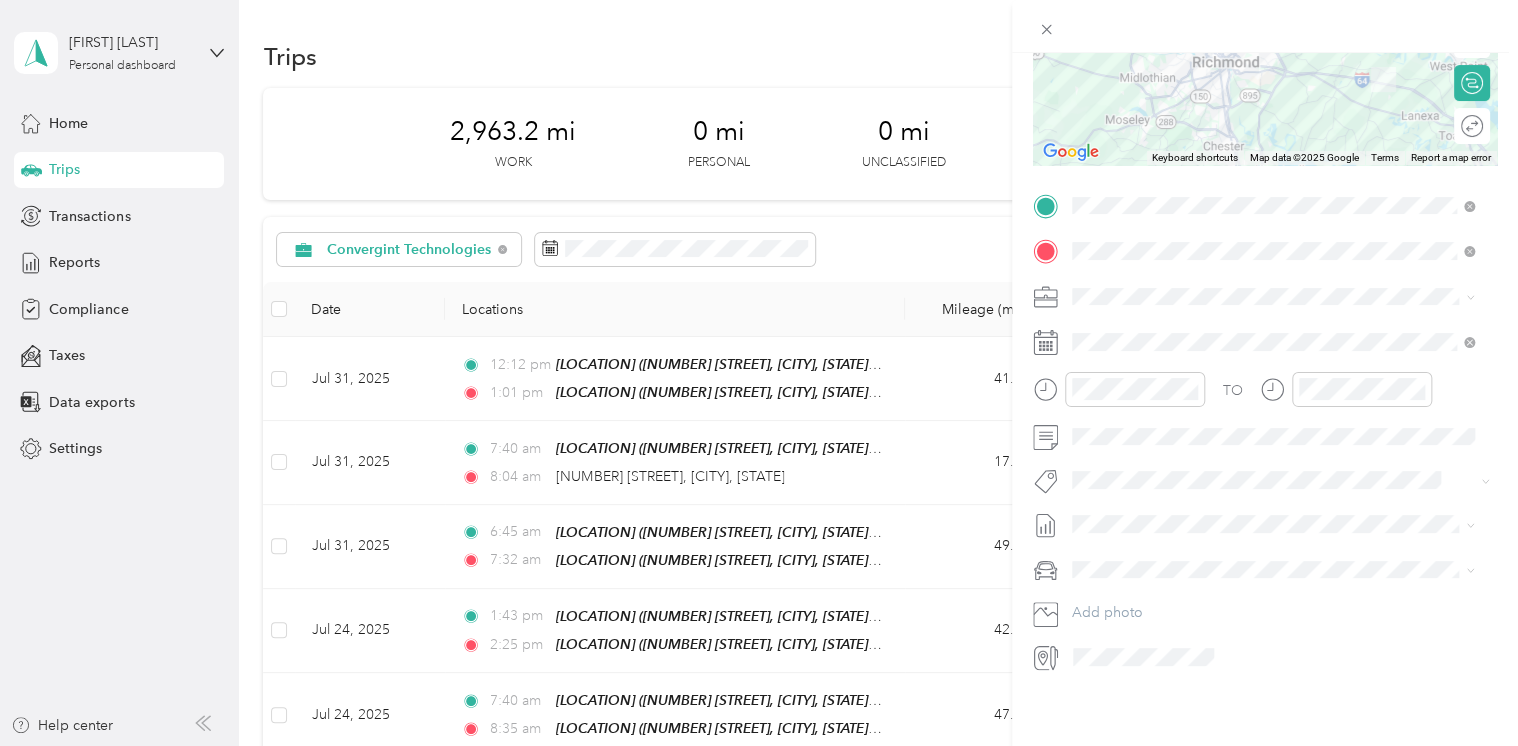 click at bounding box center [1281, 570] 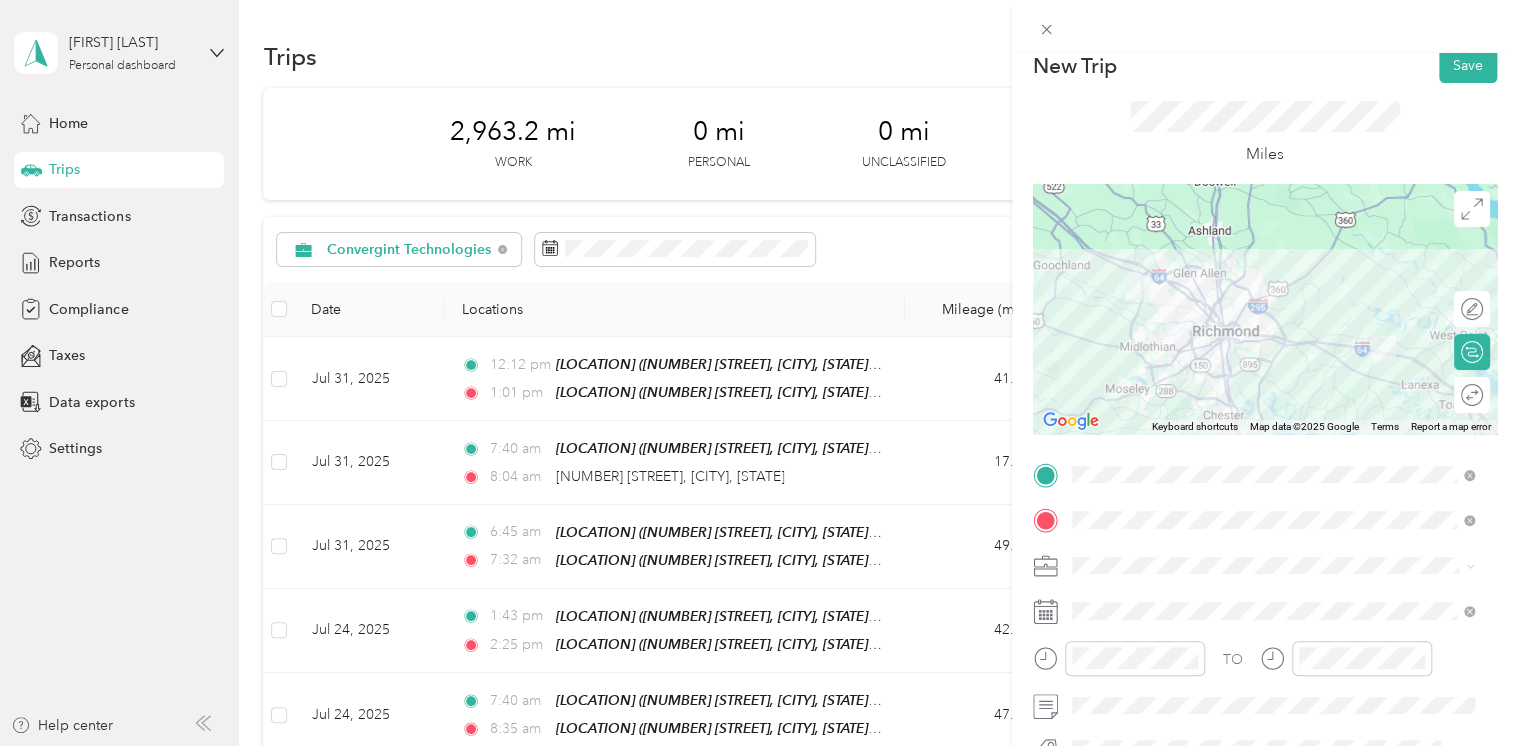 scroll, scrollTop: 0, scrollLeft: 0, axis: both 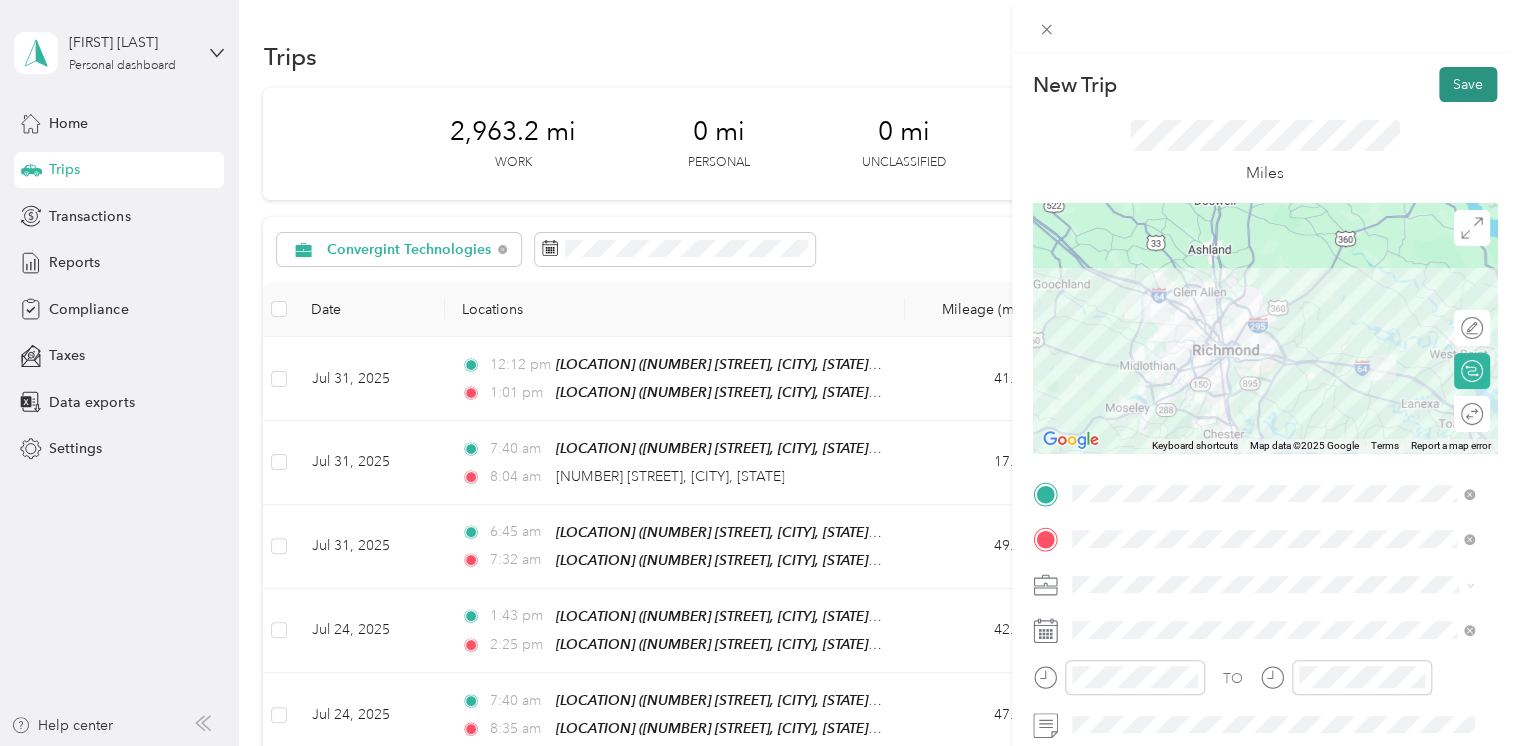 click on "Save" at bounding box center [1468, 84] 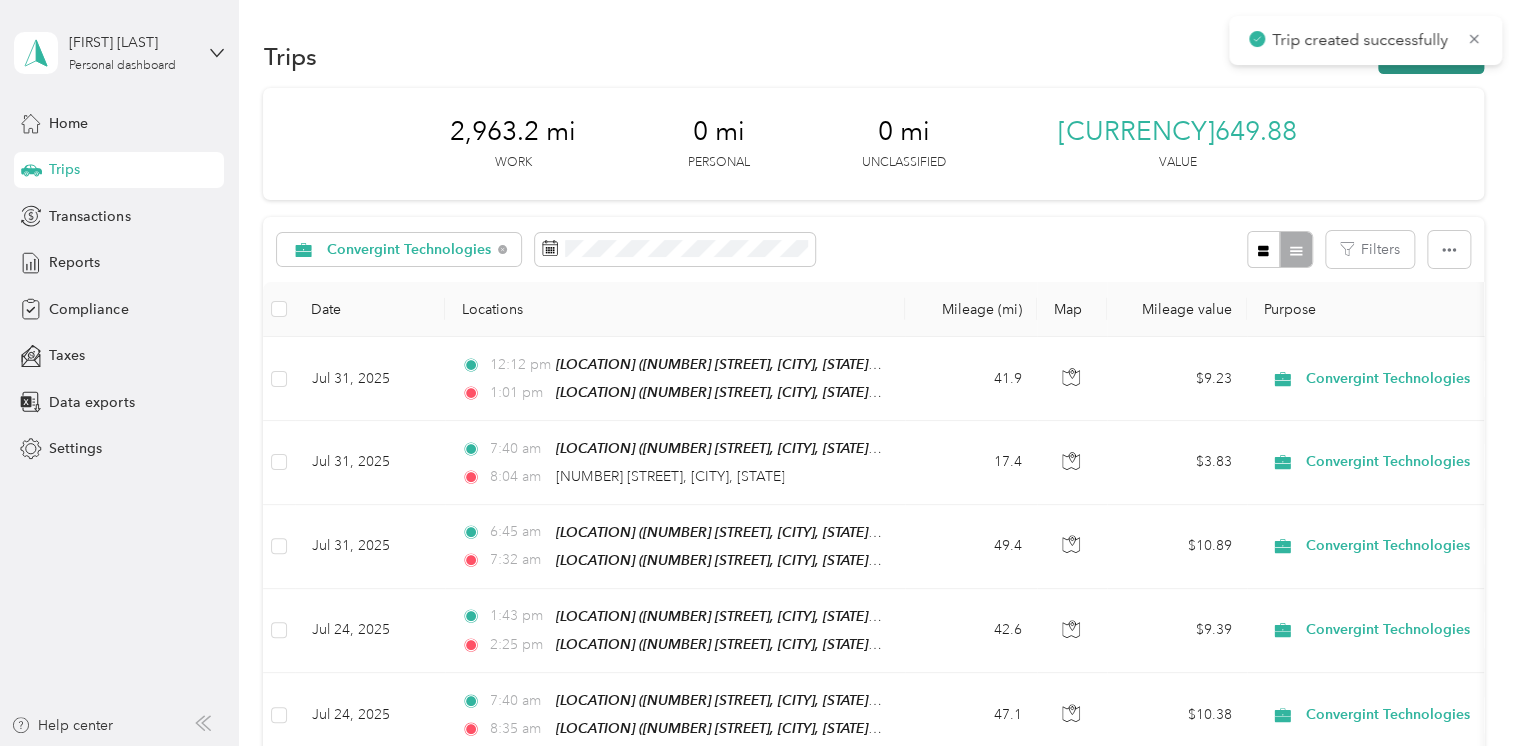 click on "New trip" at bounding box center [1431, 56] 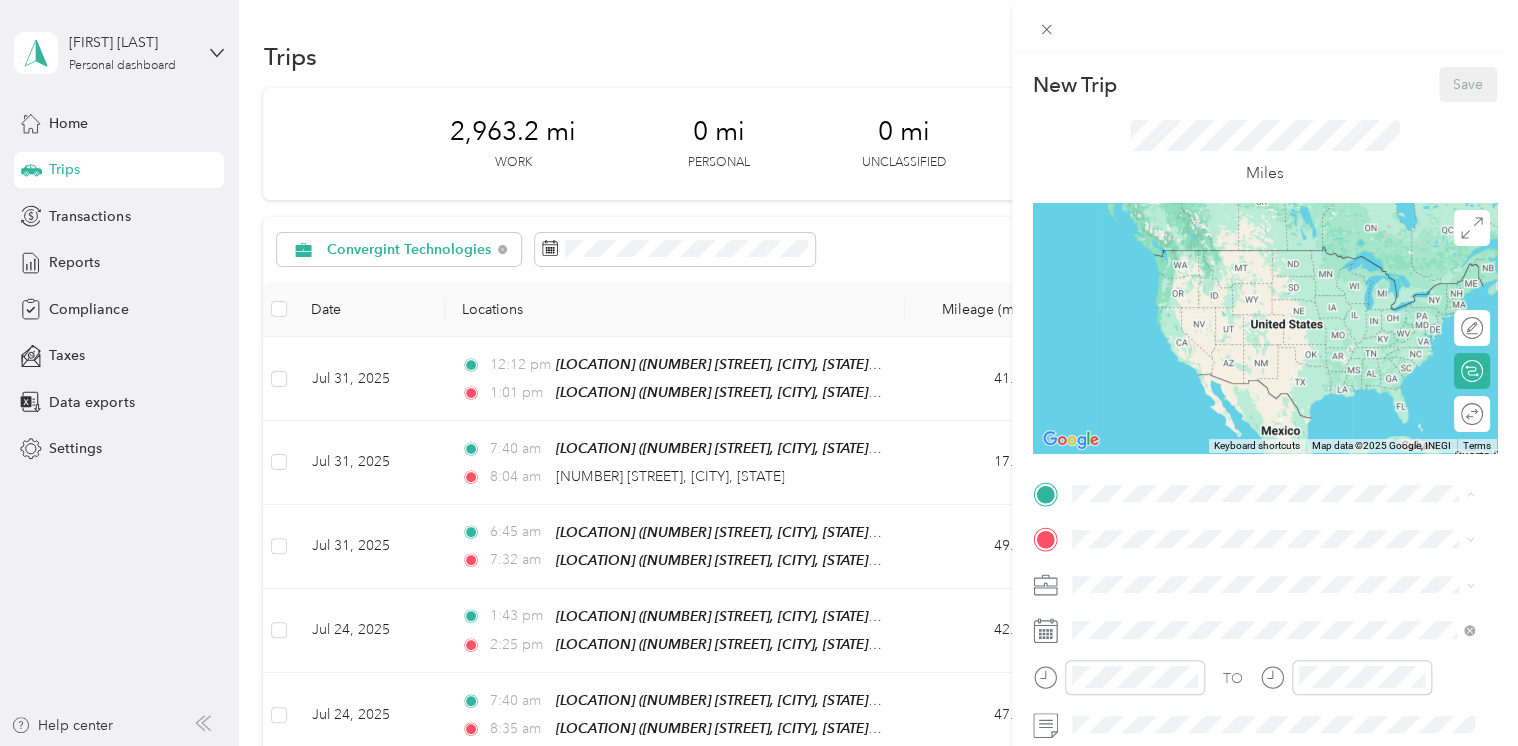 click on "[LOCATION]" at bounding box center [1150, 425] 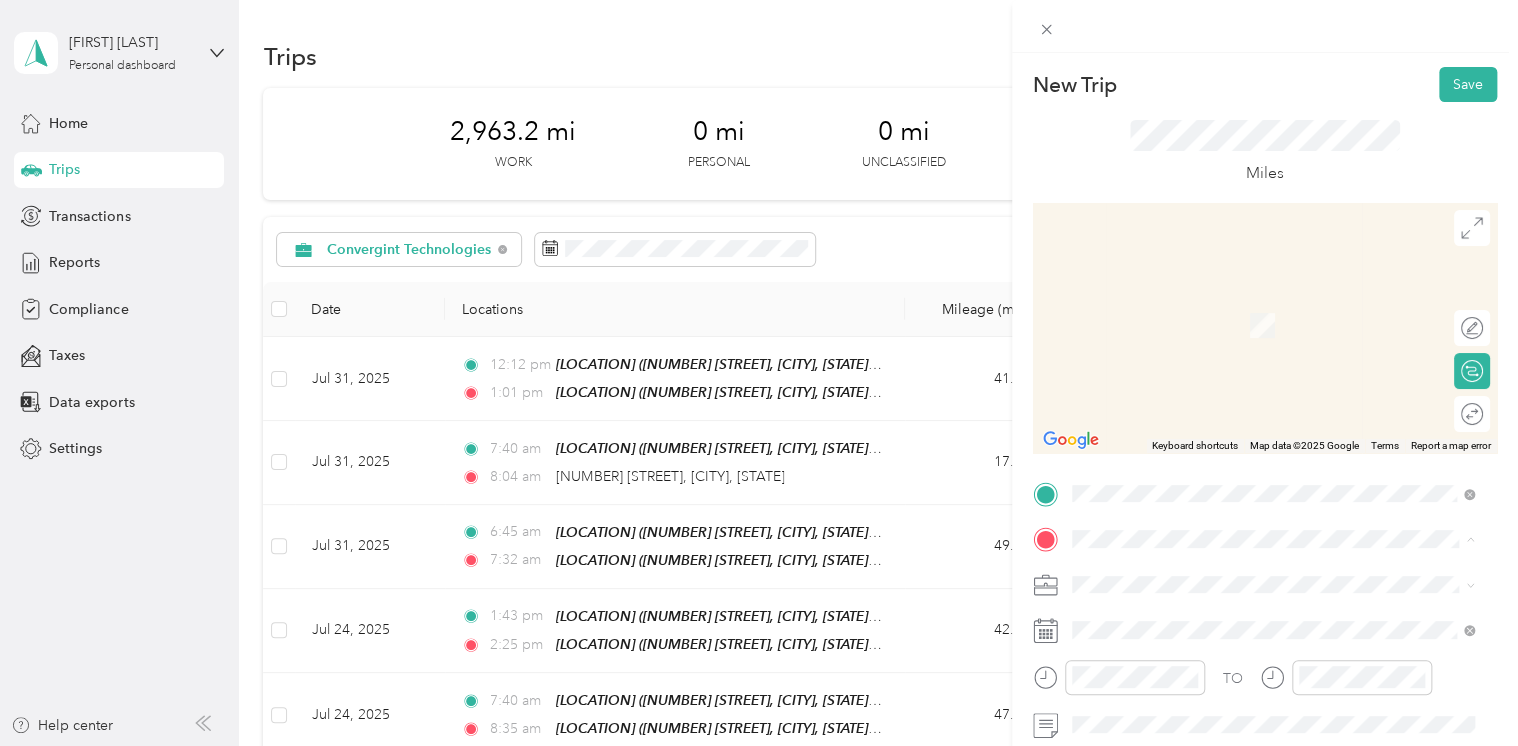click on "[LOCATION] [NUMBER] [STREET], [CITY], [STATE], [COUNTRY] , [POSTAL_CODE], [CITY], [STATE], [COUNTRY]" at bounding box center (1273, 409) 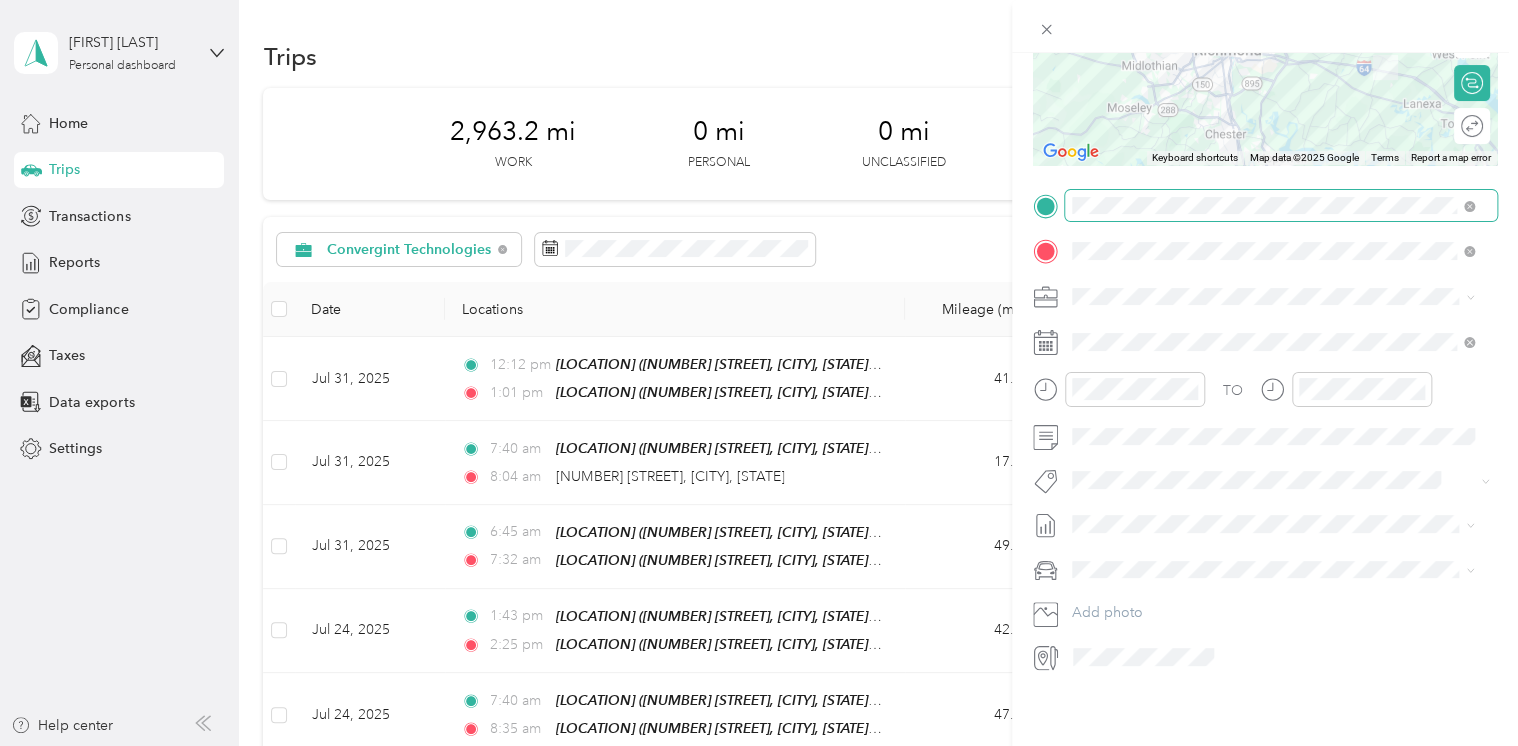 scroll, scrollTop: 300, scrollLeft: 0, axis: vertical 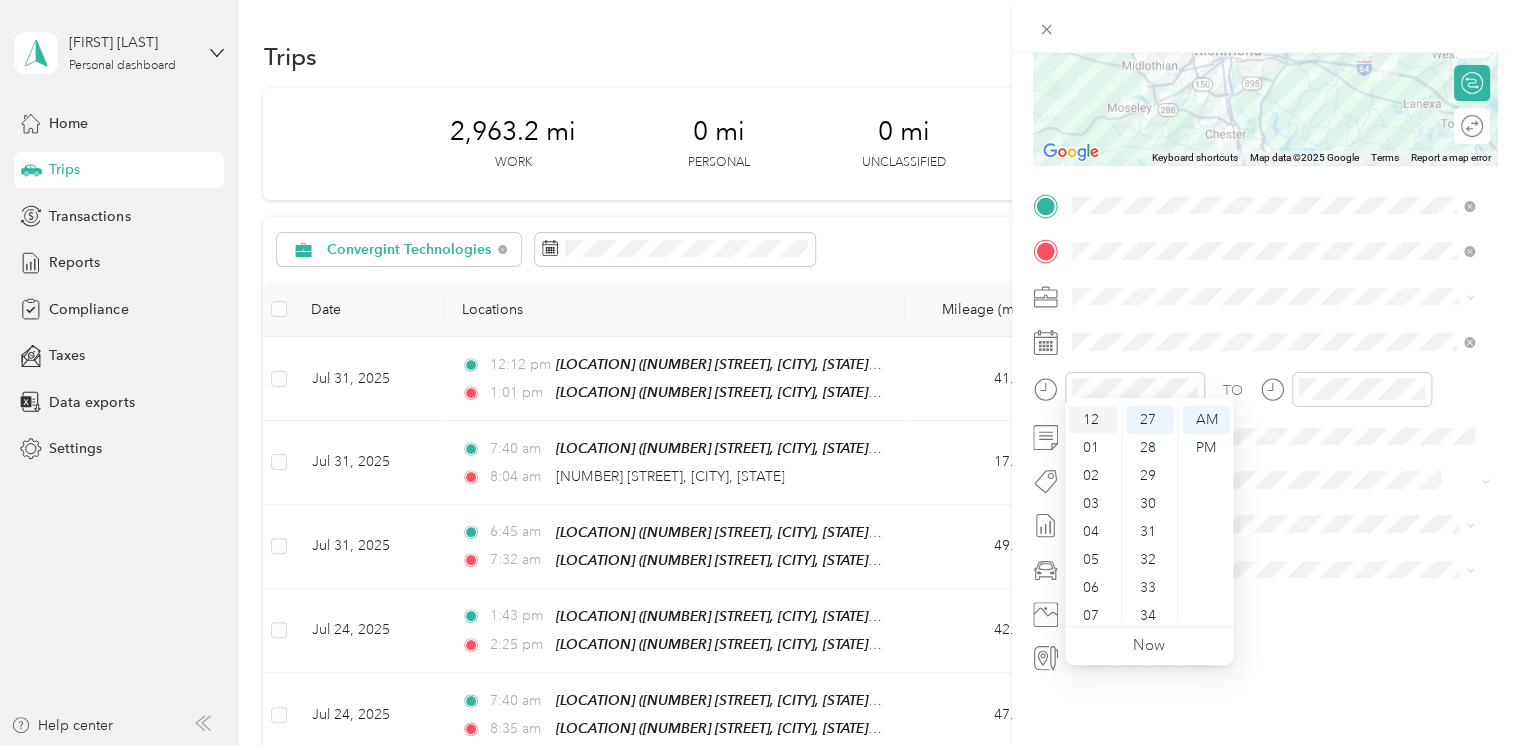click on "12" at bounding box center (1093, 420) 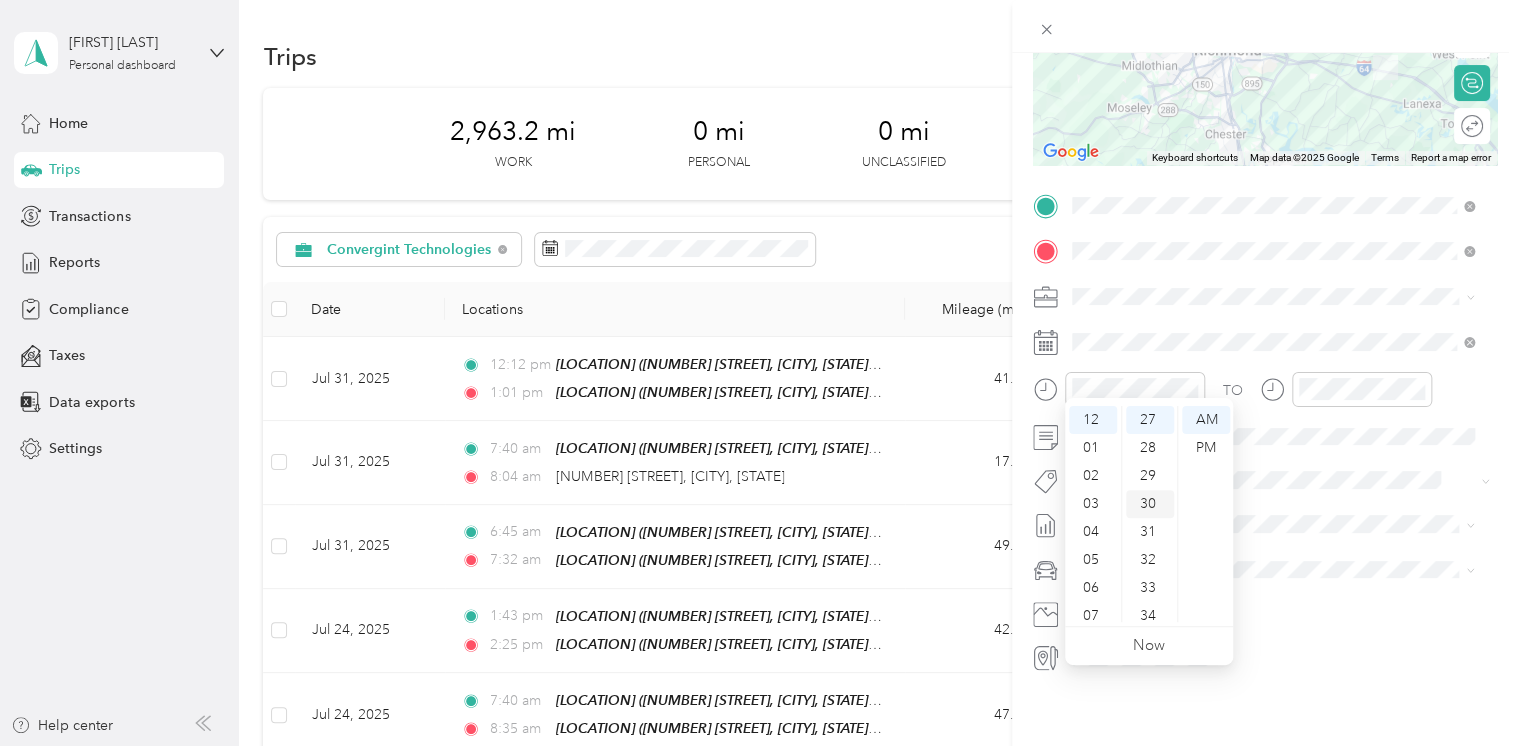 click on "30" at bounding box center (1150, 504) 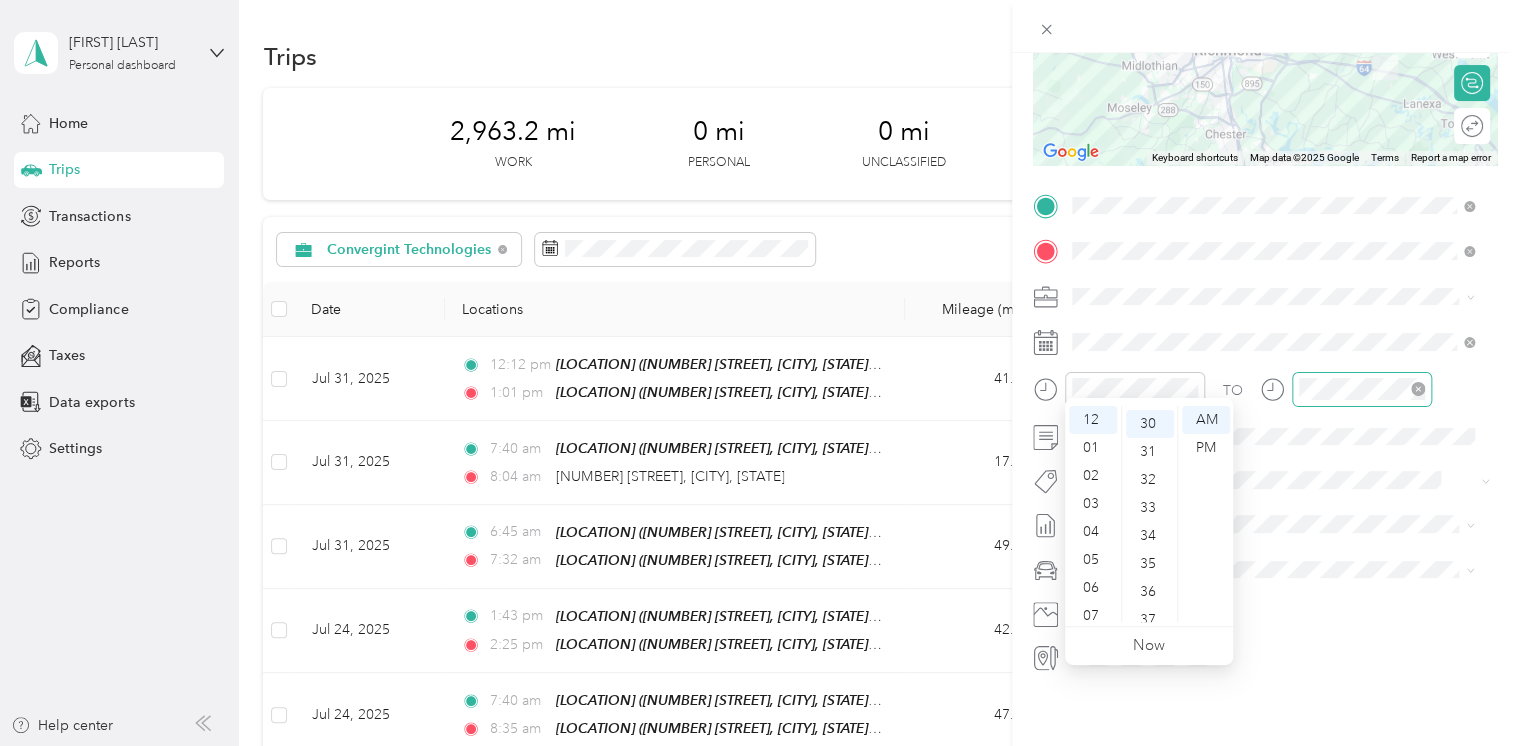 scroll, scrollTop: 840, scrollLeft: 0, axis: vertical 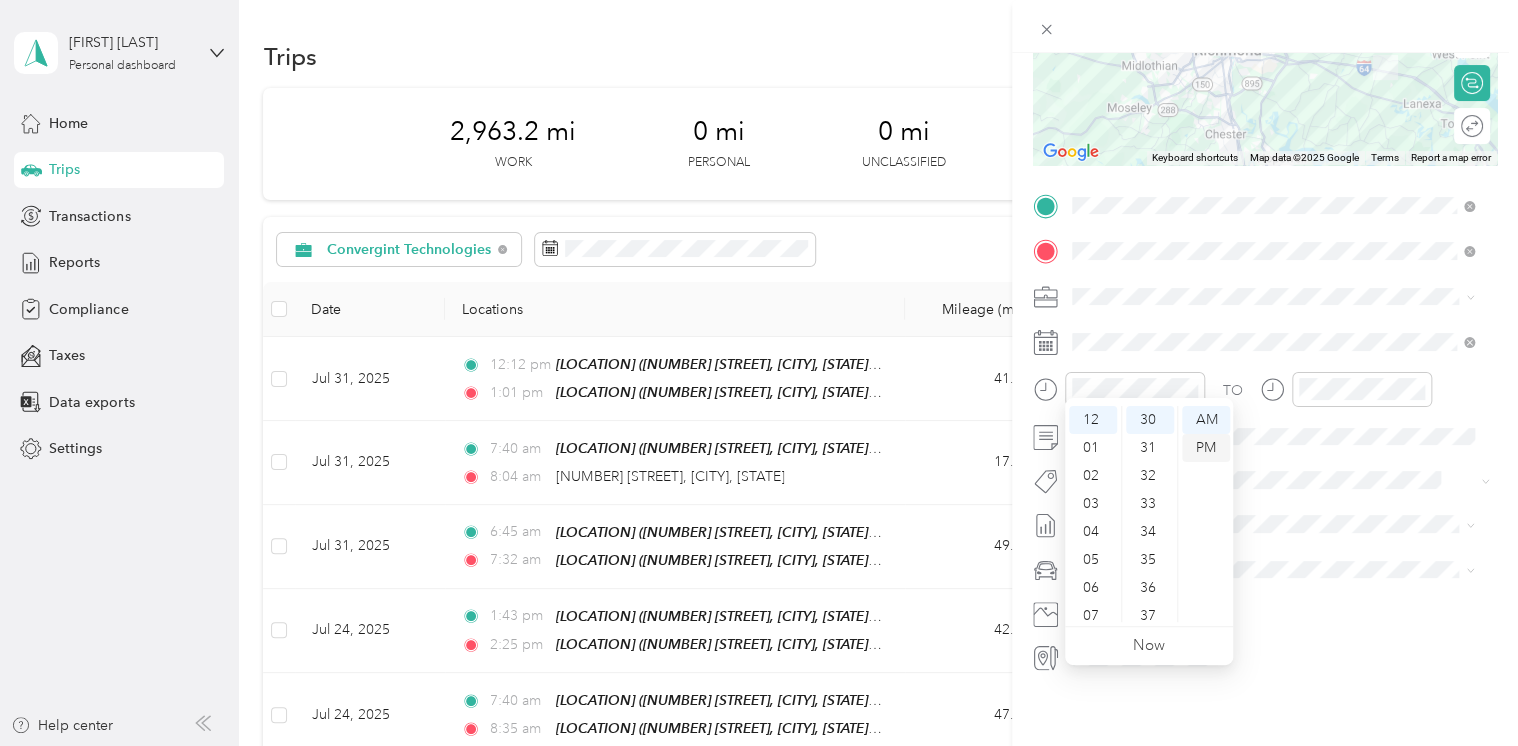 click on "PM" at bounding box center [1206, 448] 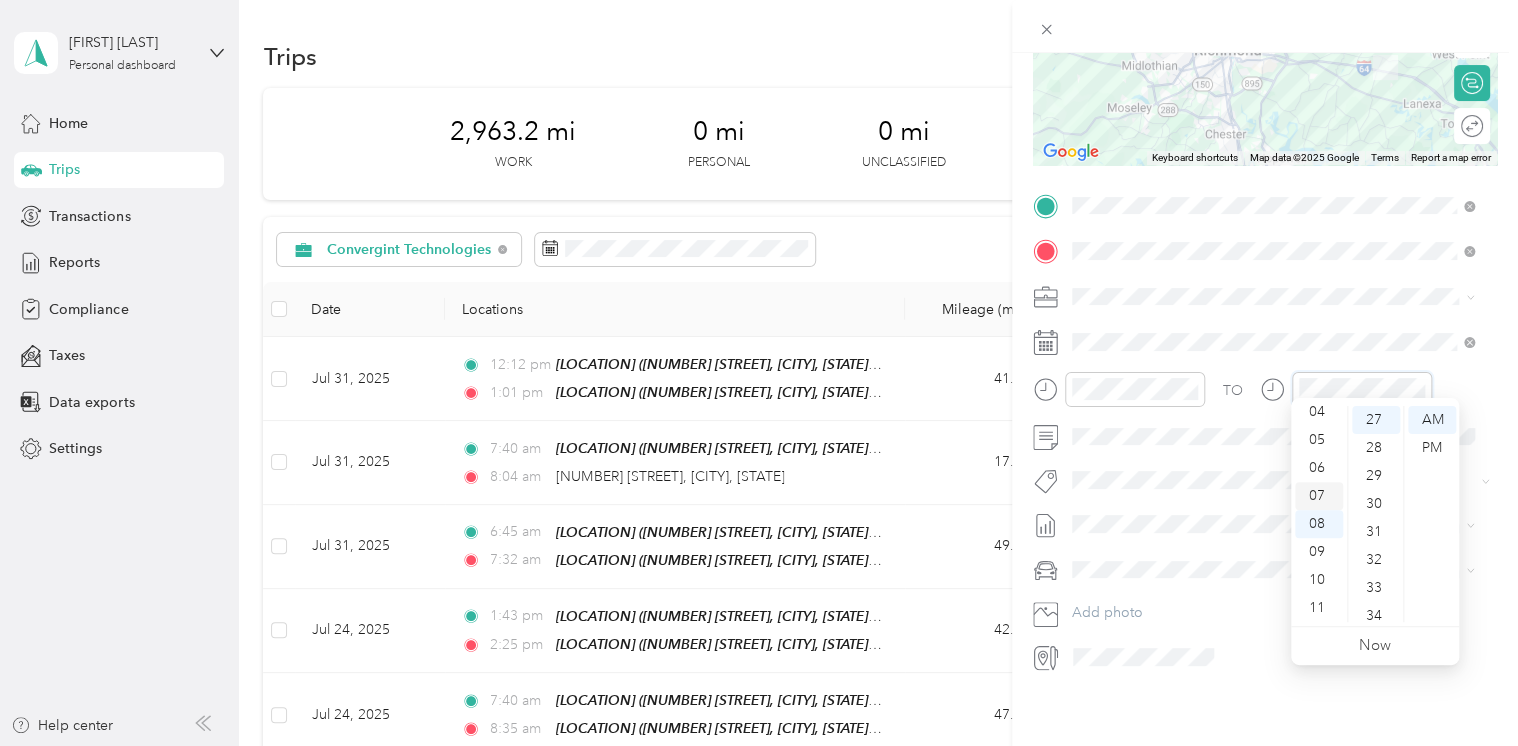 scroll, scrollTop: 0, scrollLeft: 0, axis: both 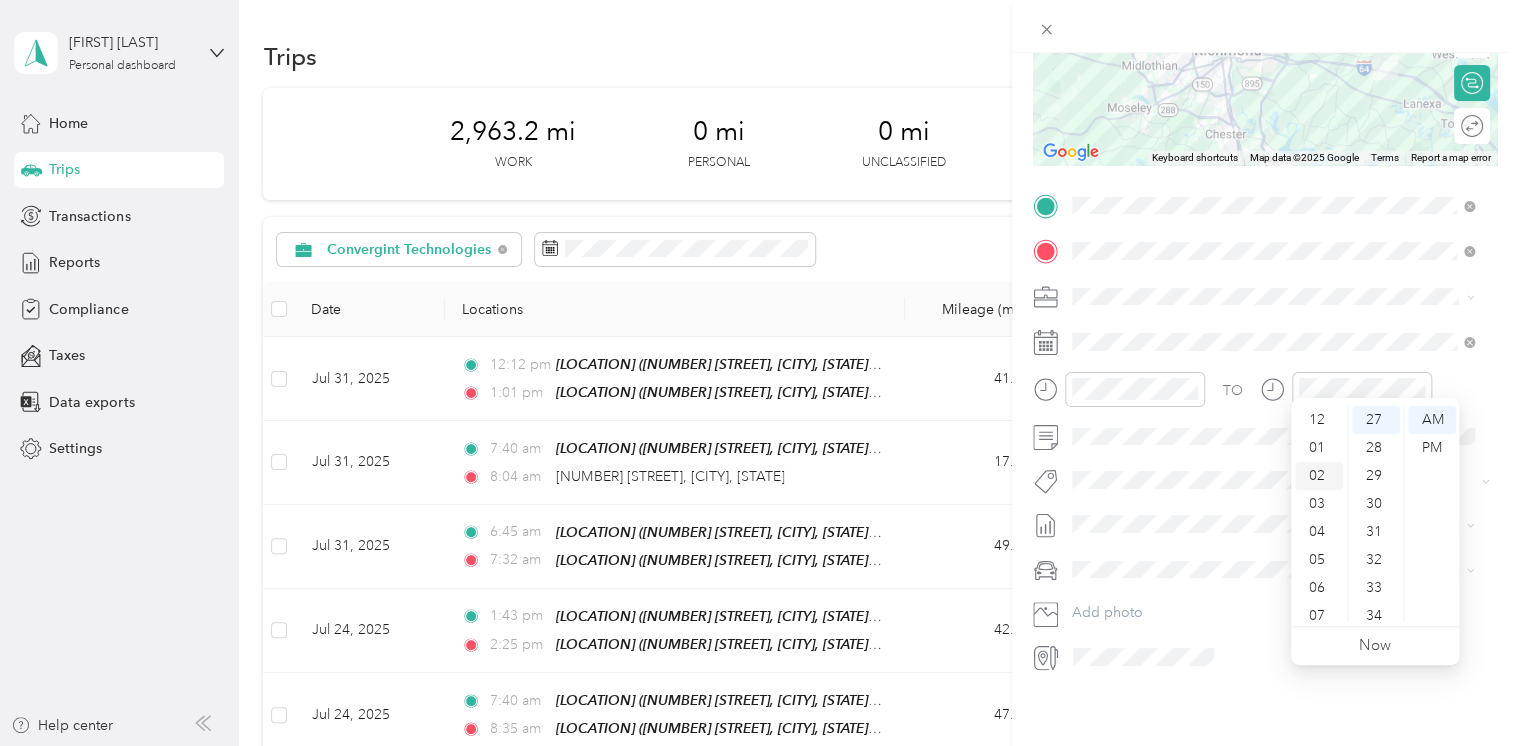 click on "02" at bounding box center (1319, 476) 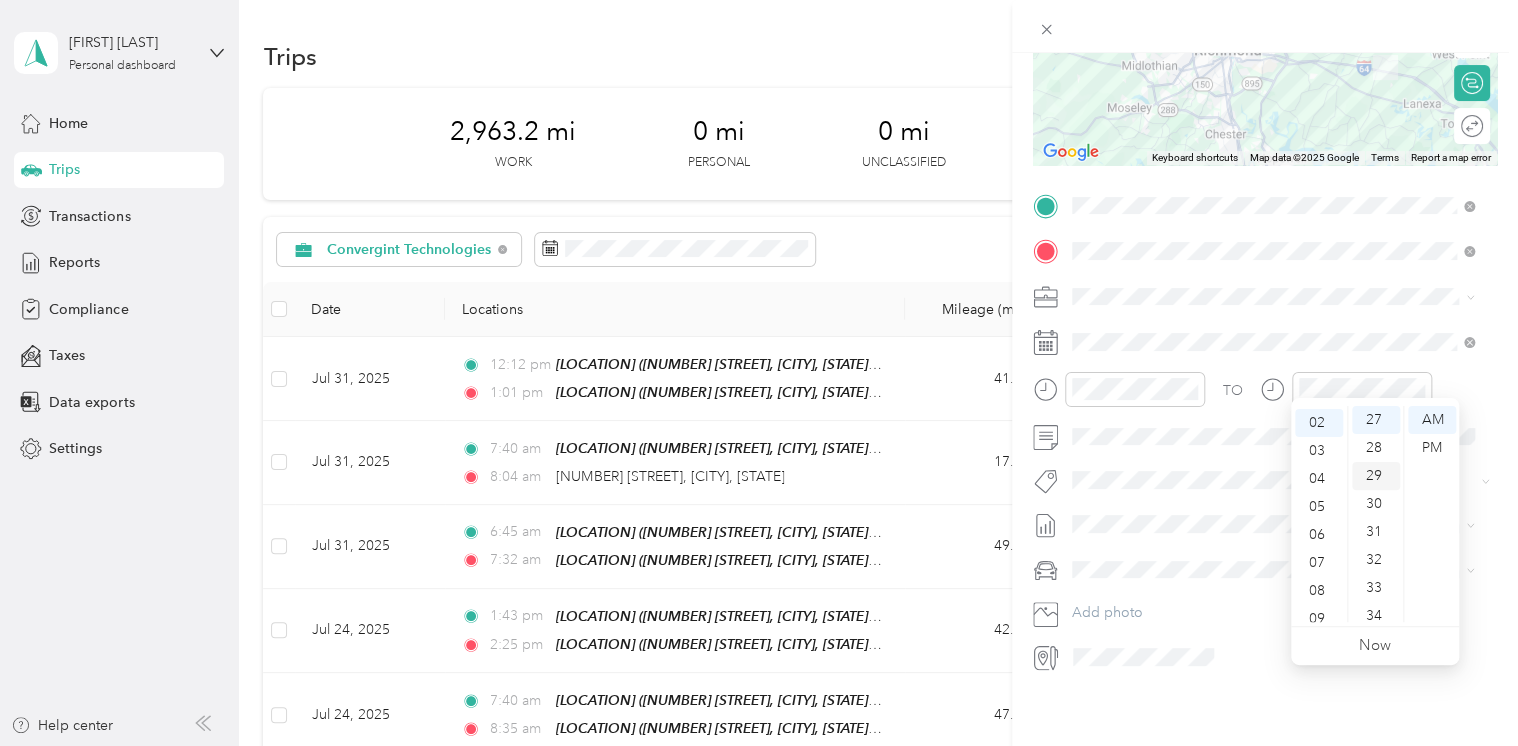 scroll, scrollTop: 56, scrollLeft: 0, axis: vertical 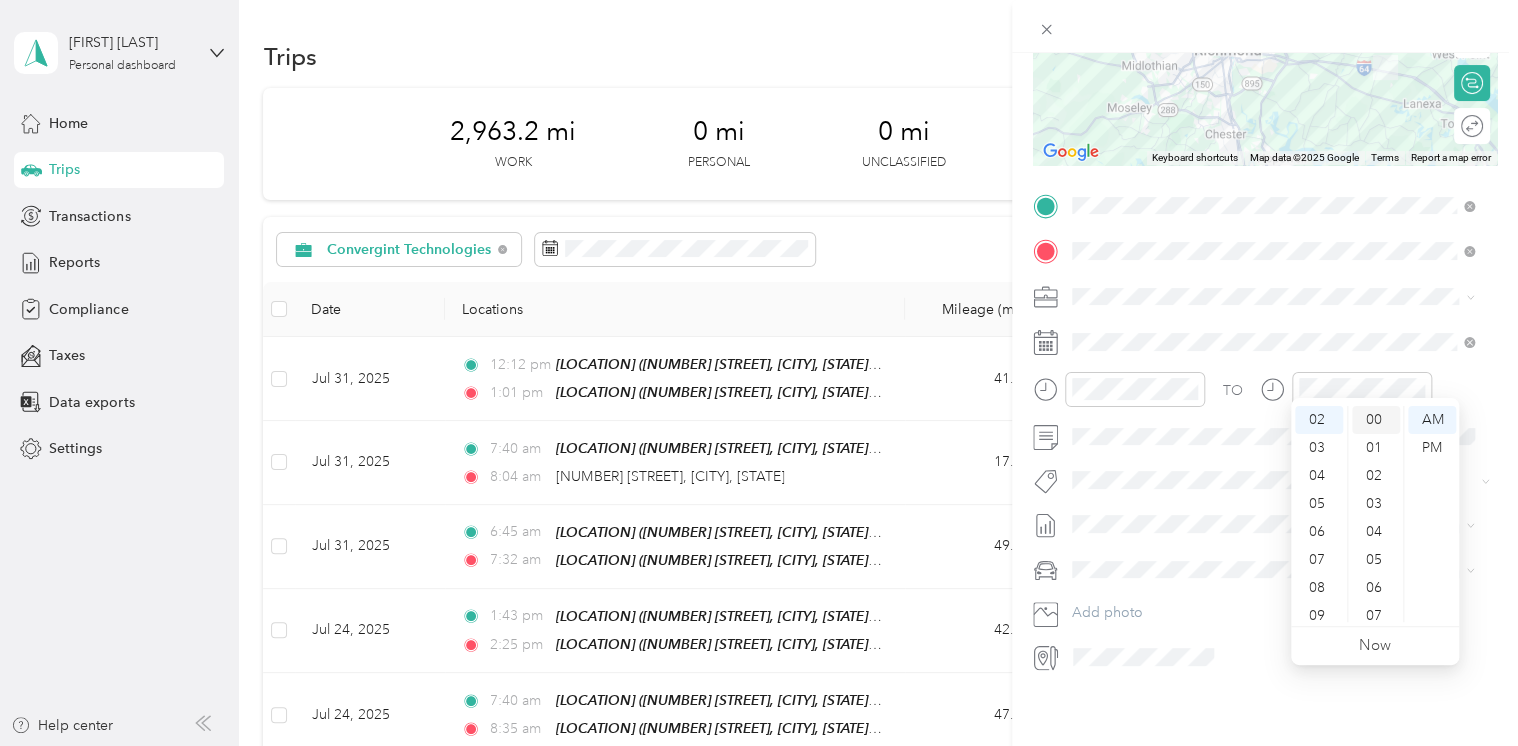 click on "00" at bounding box center [1376, 420] 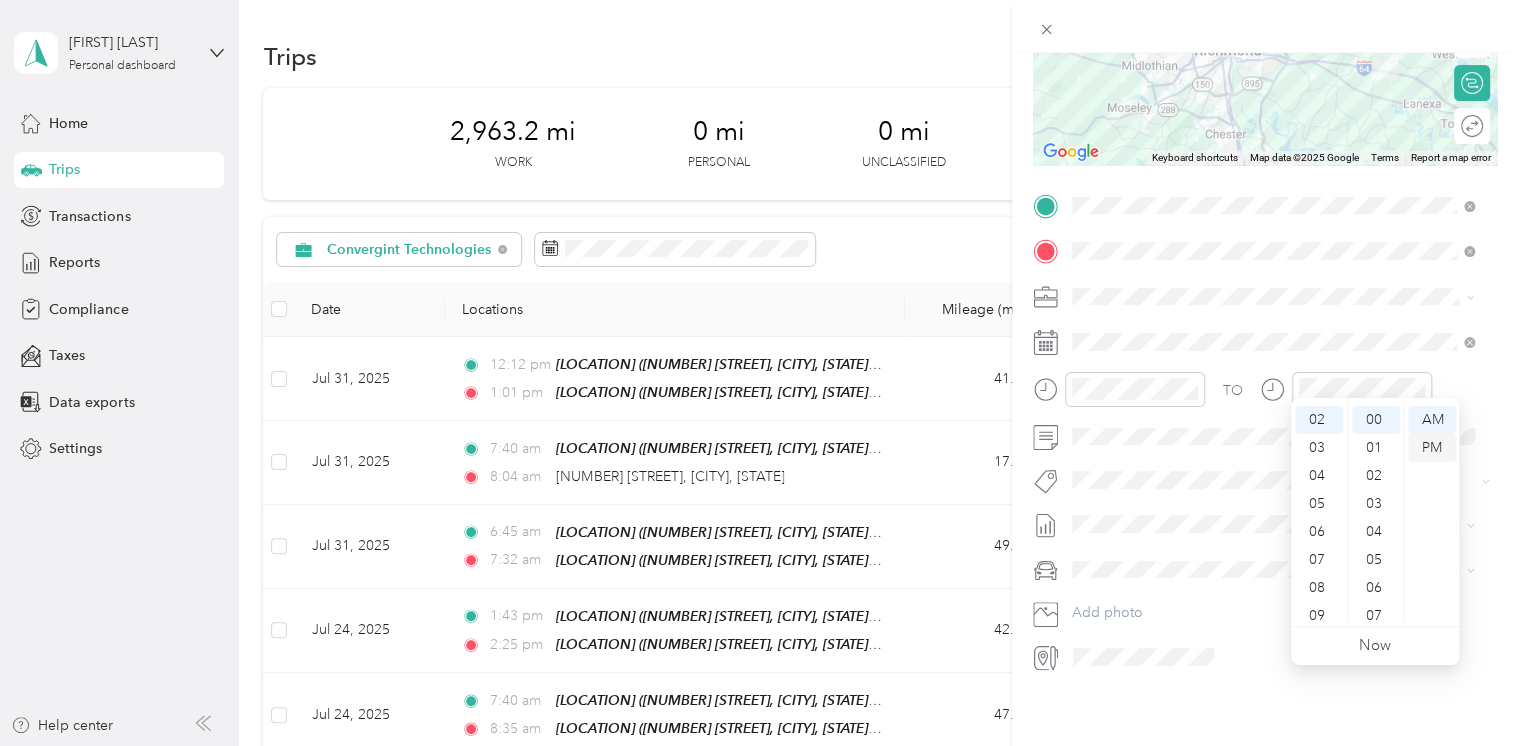 click on "PM" at bounding box center (1432, 448) 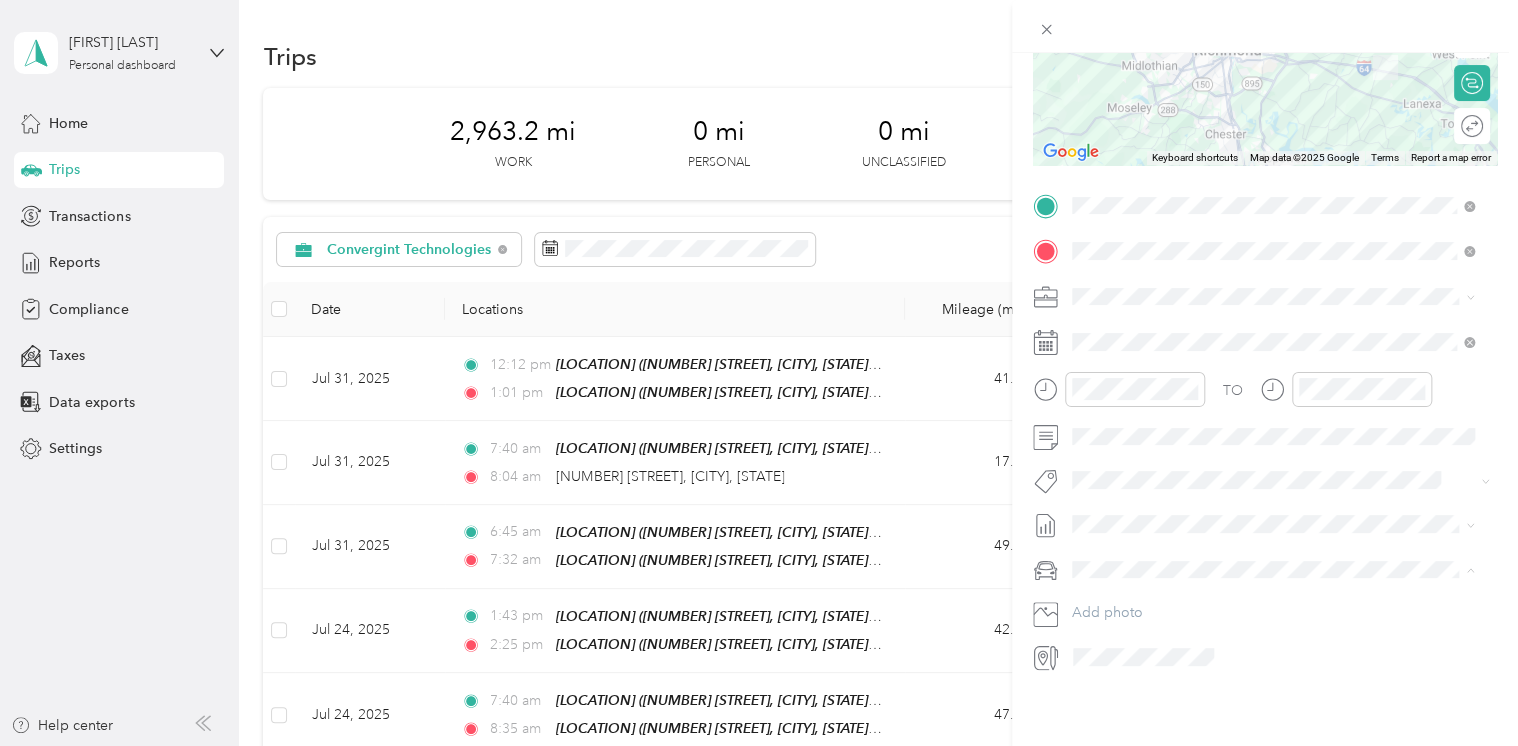 click on "Chevrolet Suburban" at bounding box center [1143, 592] 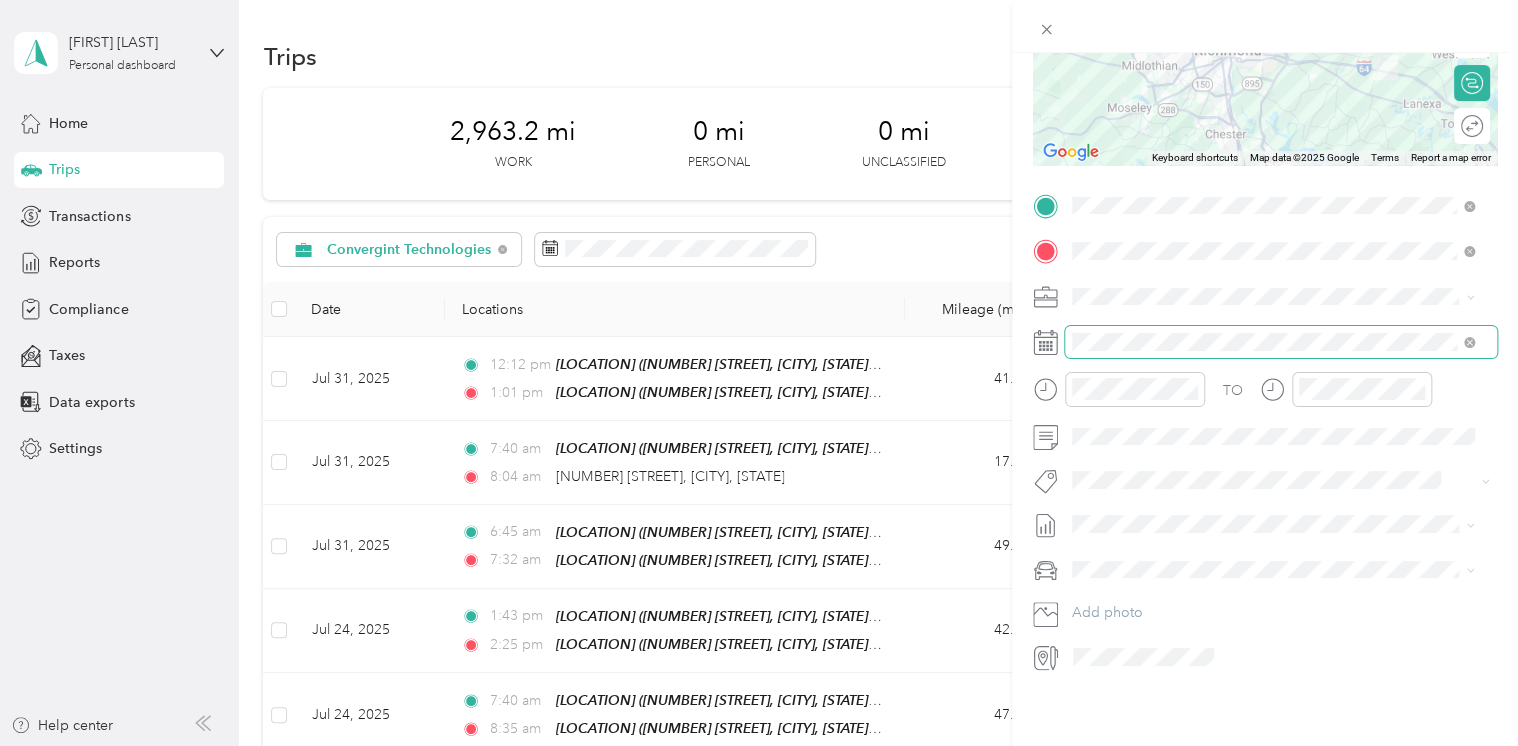click at bounding box center (1281, 342) 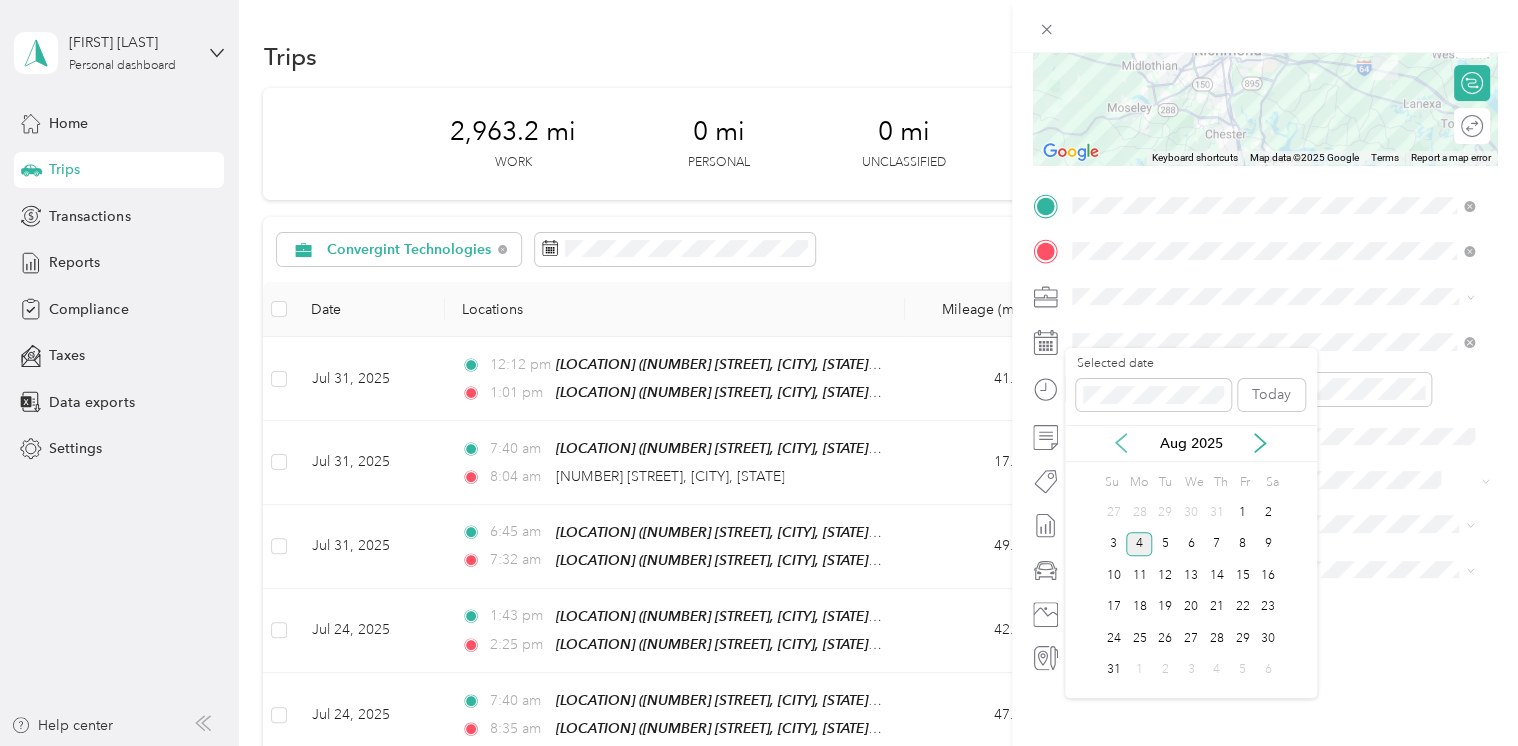 click 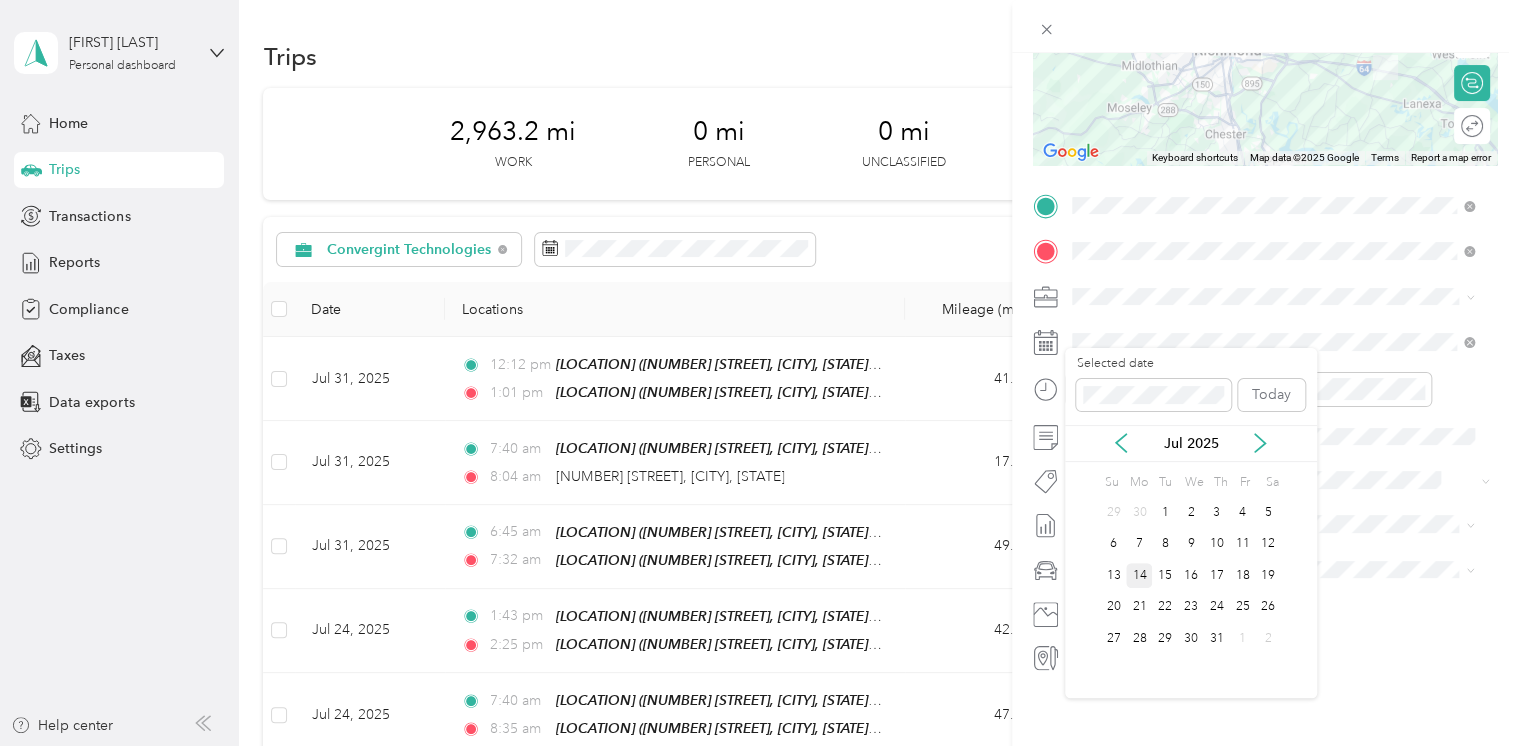 click on "14" at bounding box center (1139, 575) 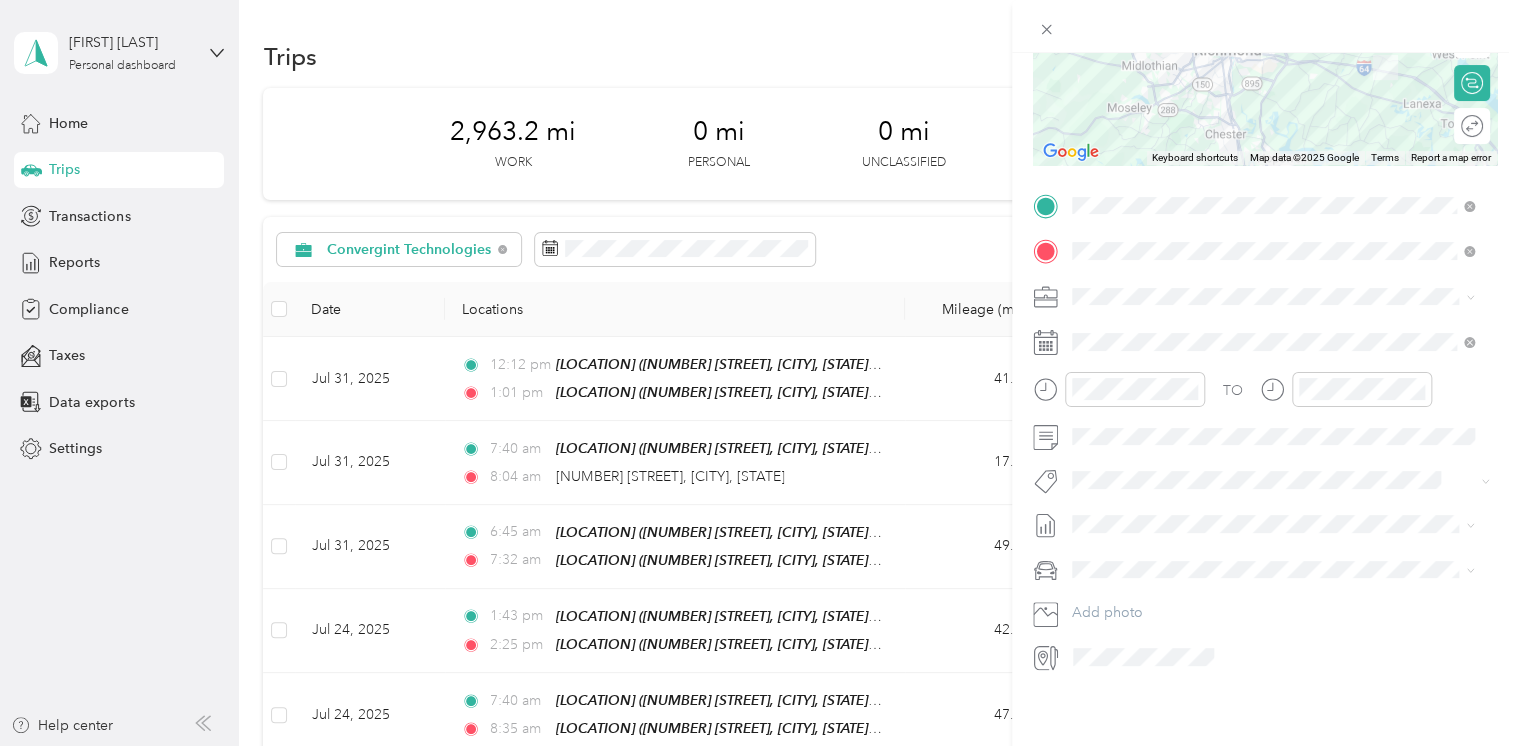 click on "Jul 1 - 31, 2025" at bounding box center (1121, 575) 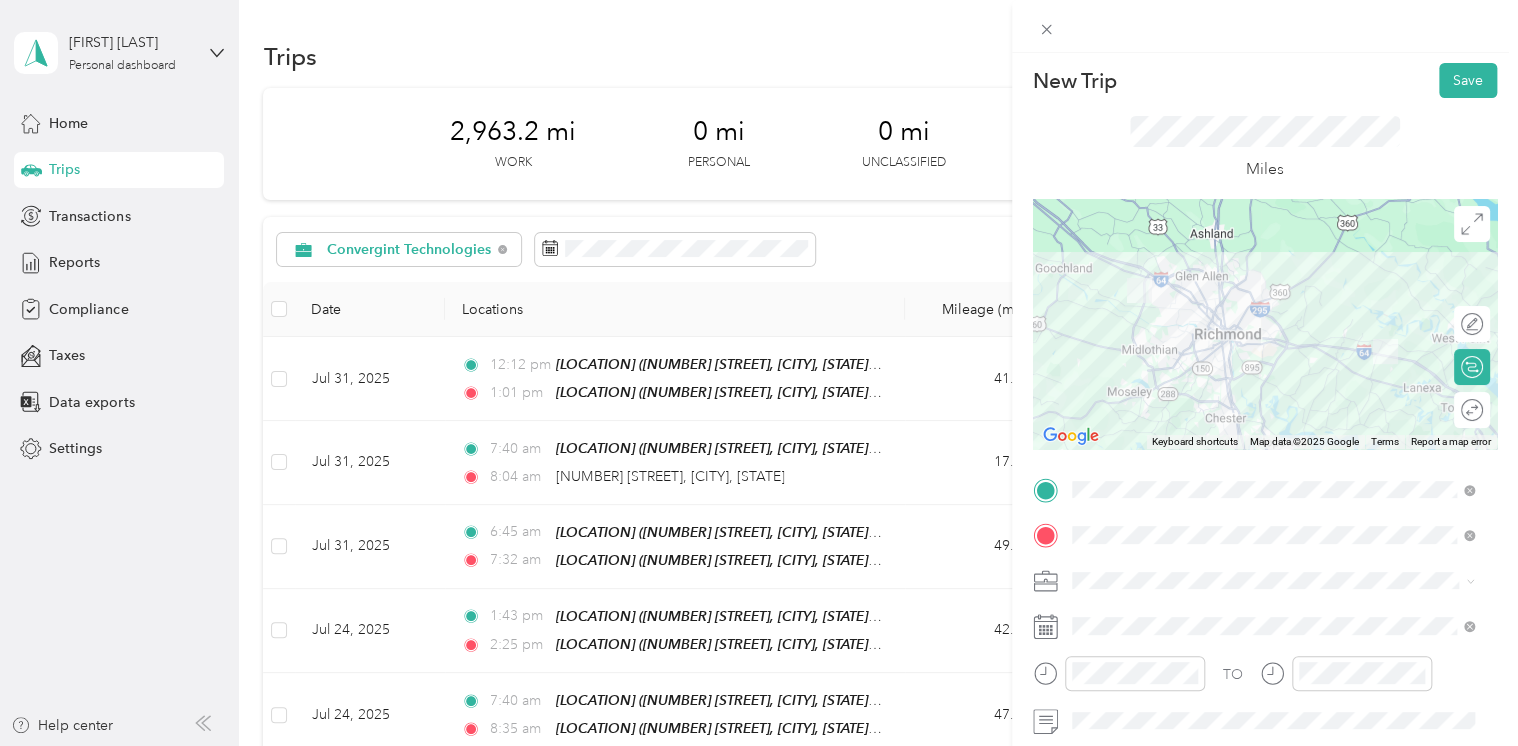 scroll, scrollTop: 0, scrollLeft: 0, axis: both 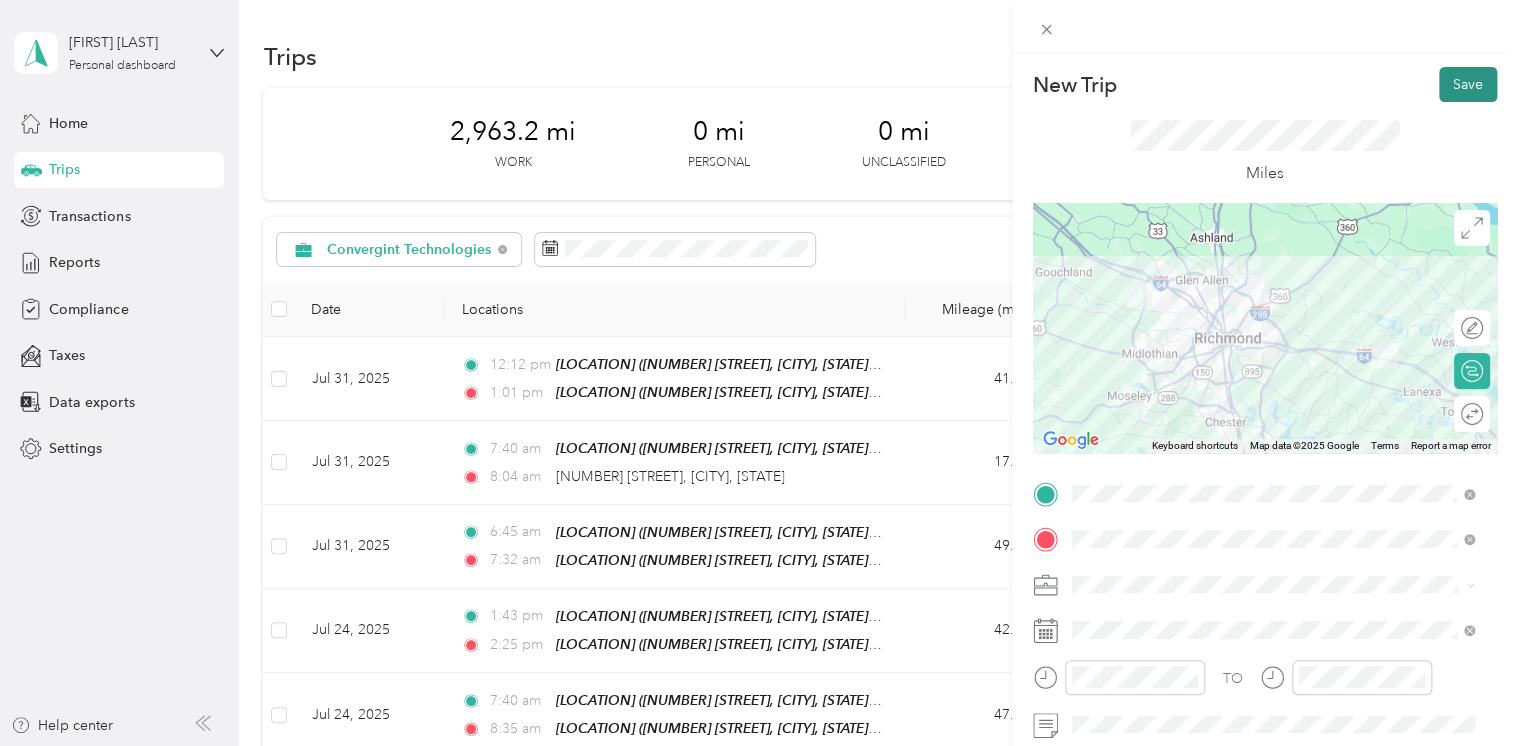 click on "Save" at bounding box center [1468, 84] 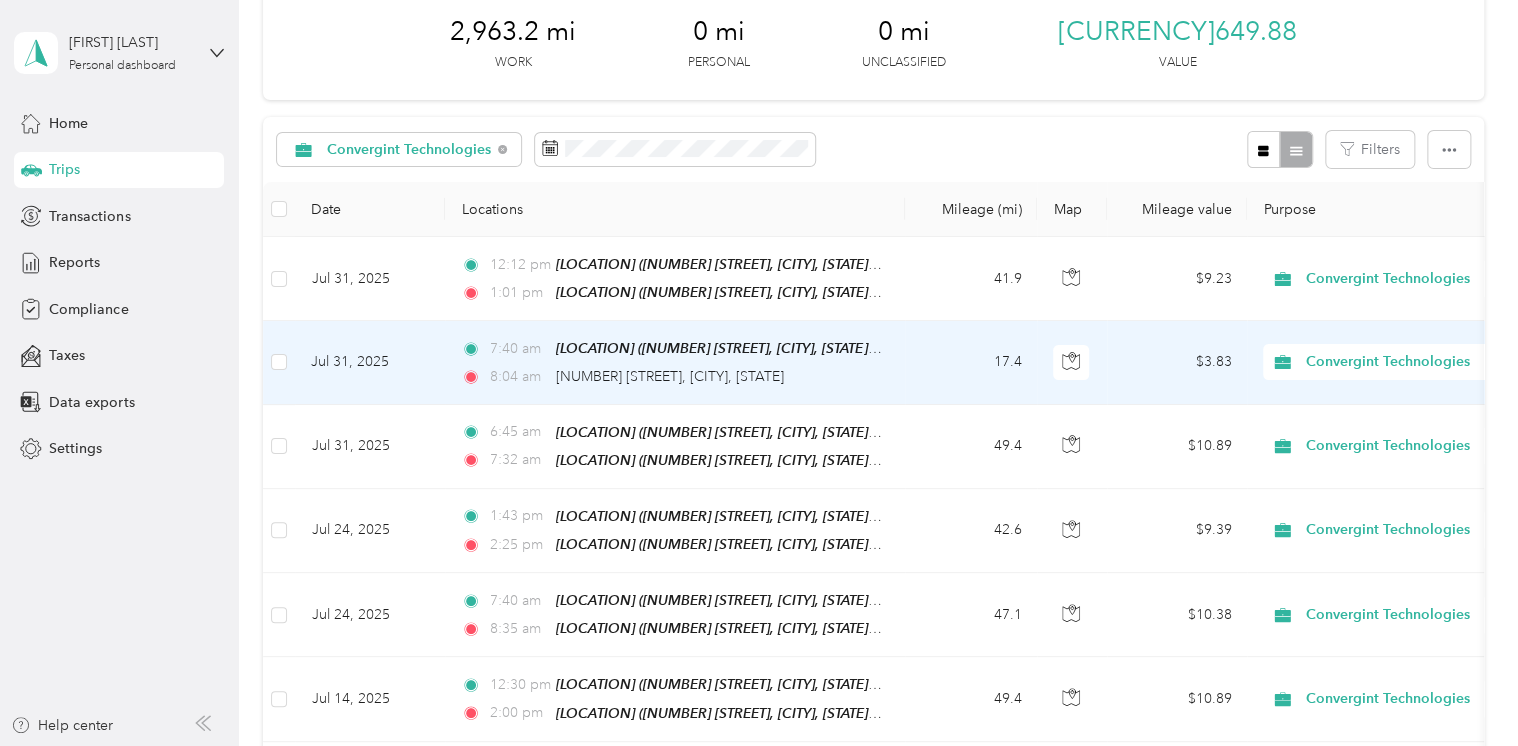 scroll, scrollTop: 0, scrollLeft: 0, axis: both 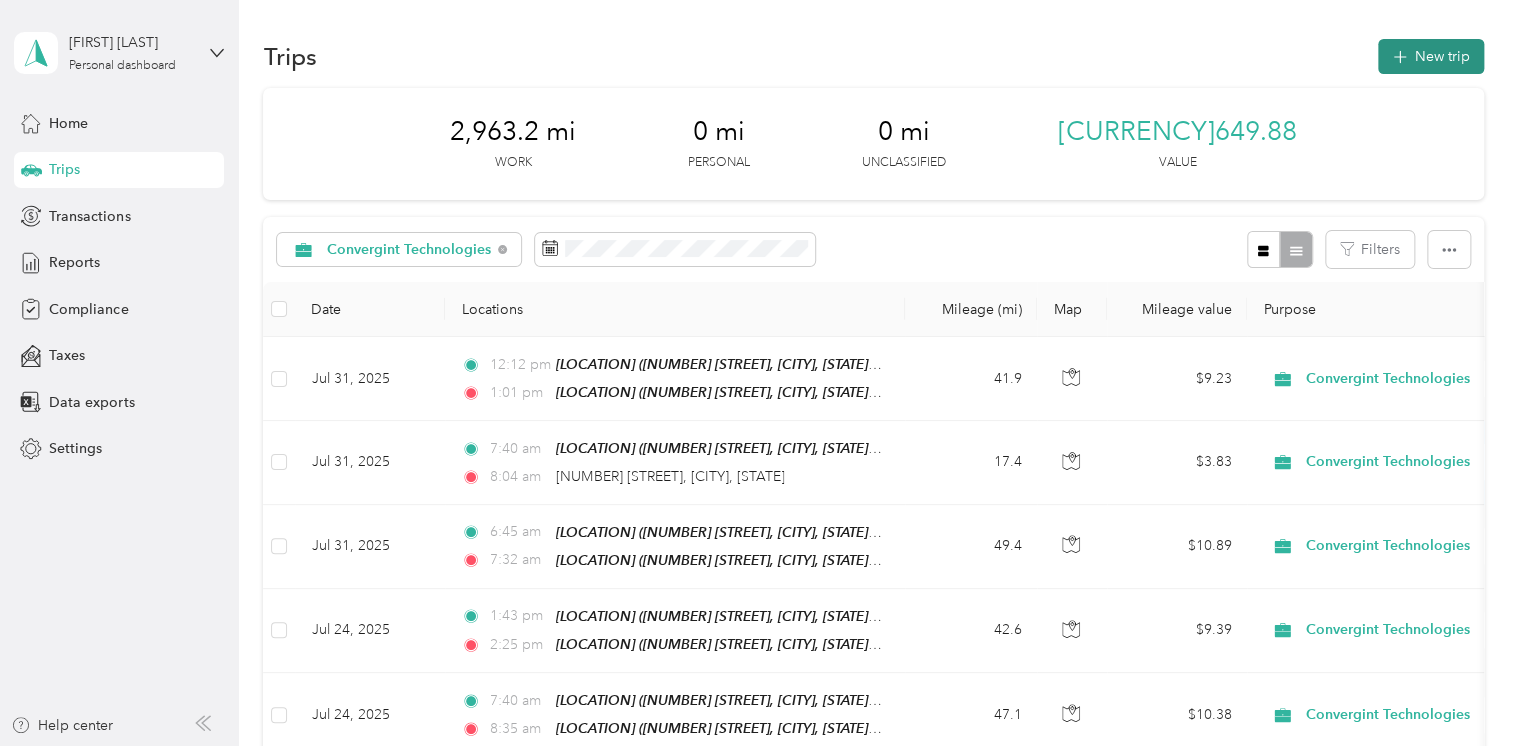 click on "New trip" at bounding box center (1431, 56) 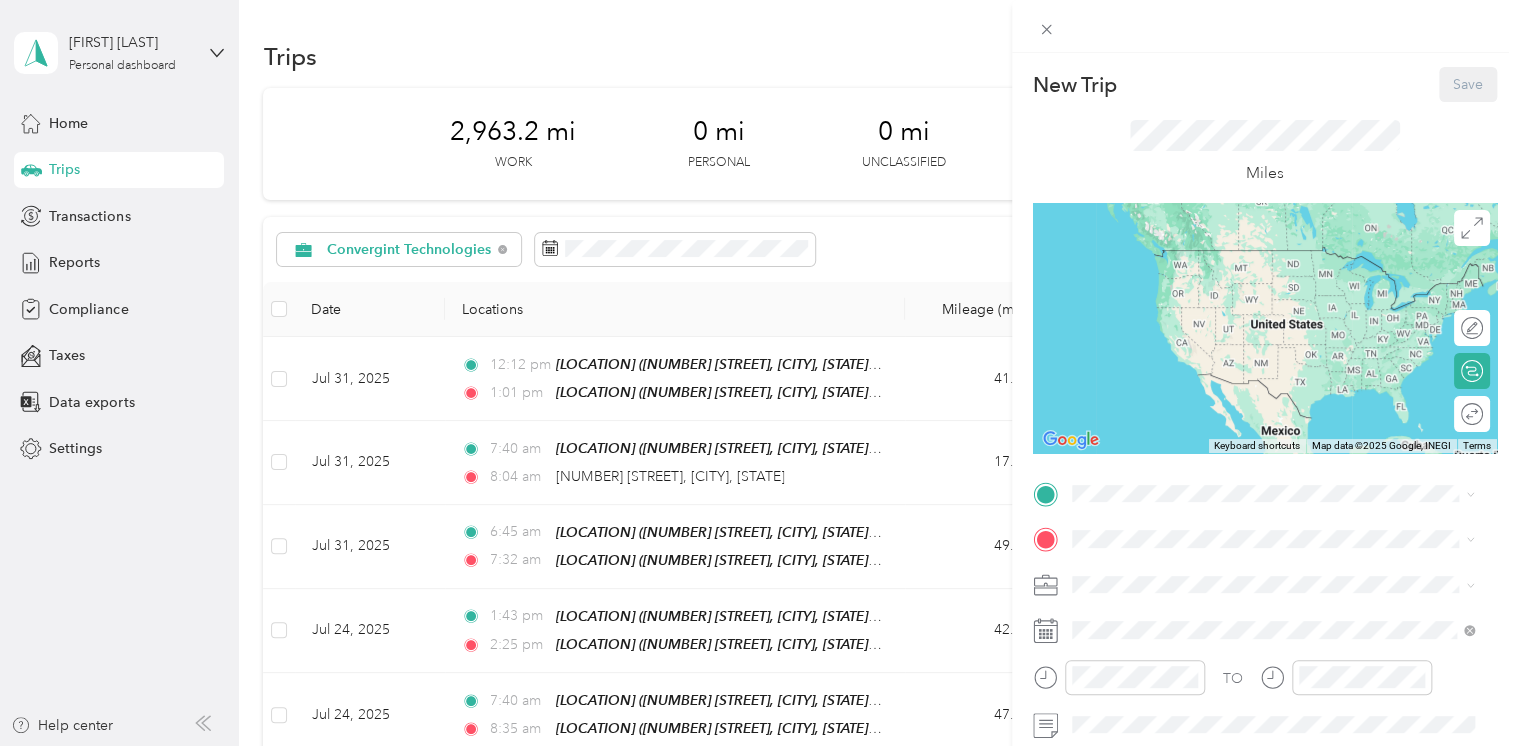 click on "[NUMBER] [STREET], [CITY], [STATE], [COUNTRY] , [POSTAL_CODE], [CITY], [STATE], [COUNTRY]" at bounding box center (1268, 369) 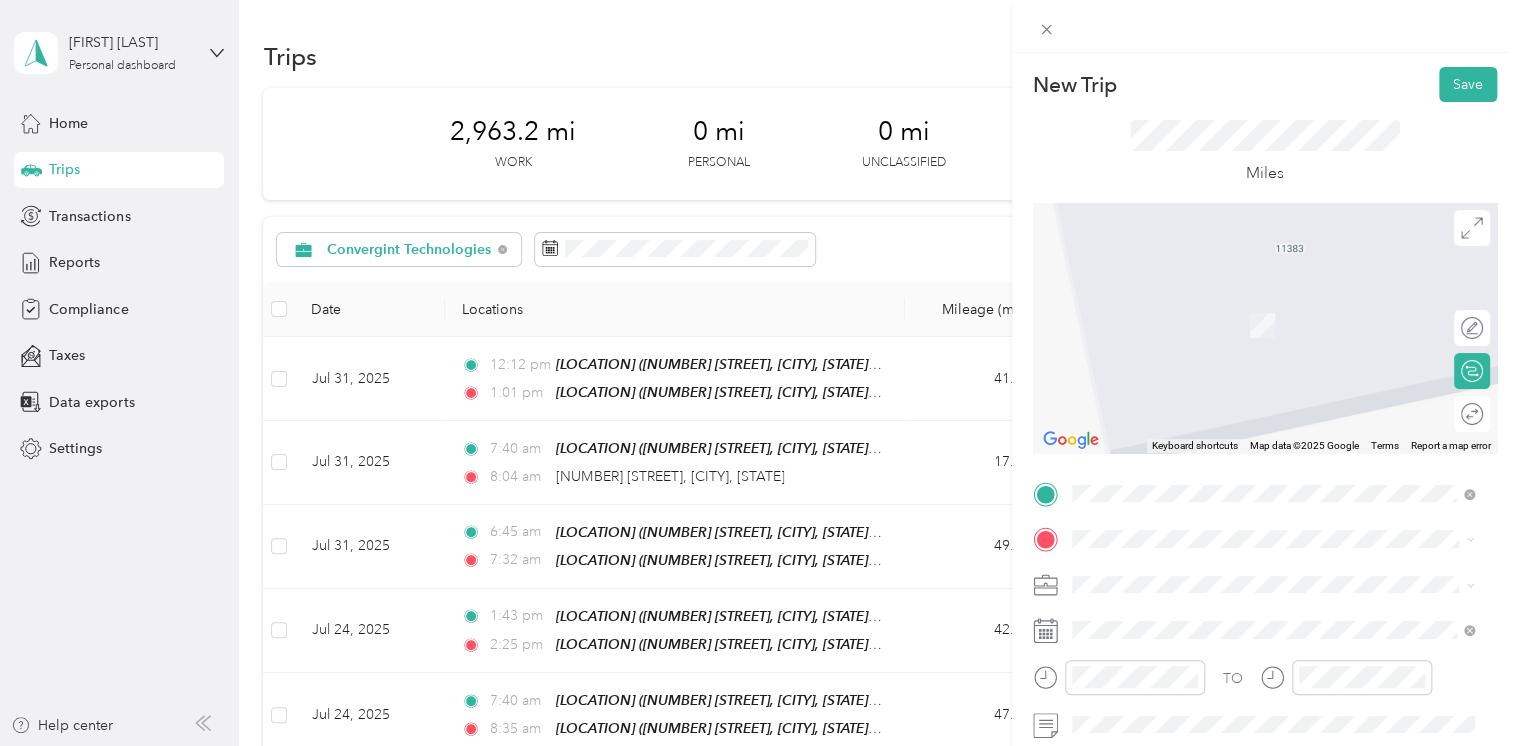 click on "TO Add photo" at bounding box center (1265, 719) 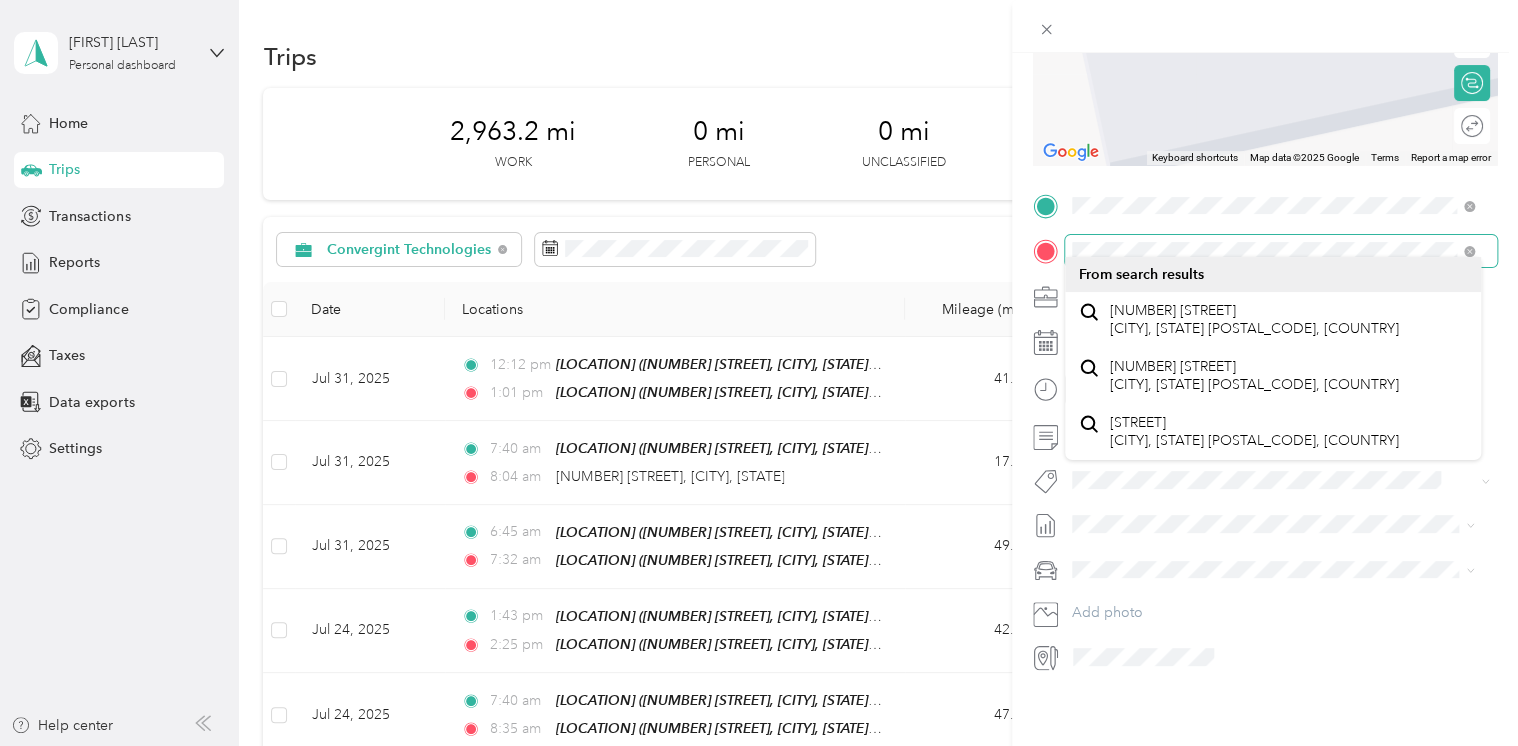 scroll, scrollTop: 300, scrollLeft: 0, axis: vertical 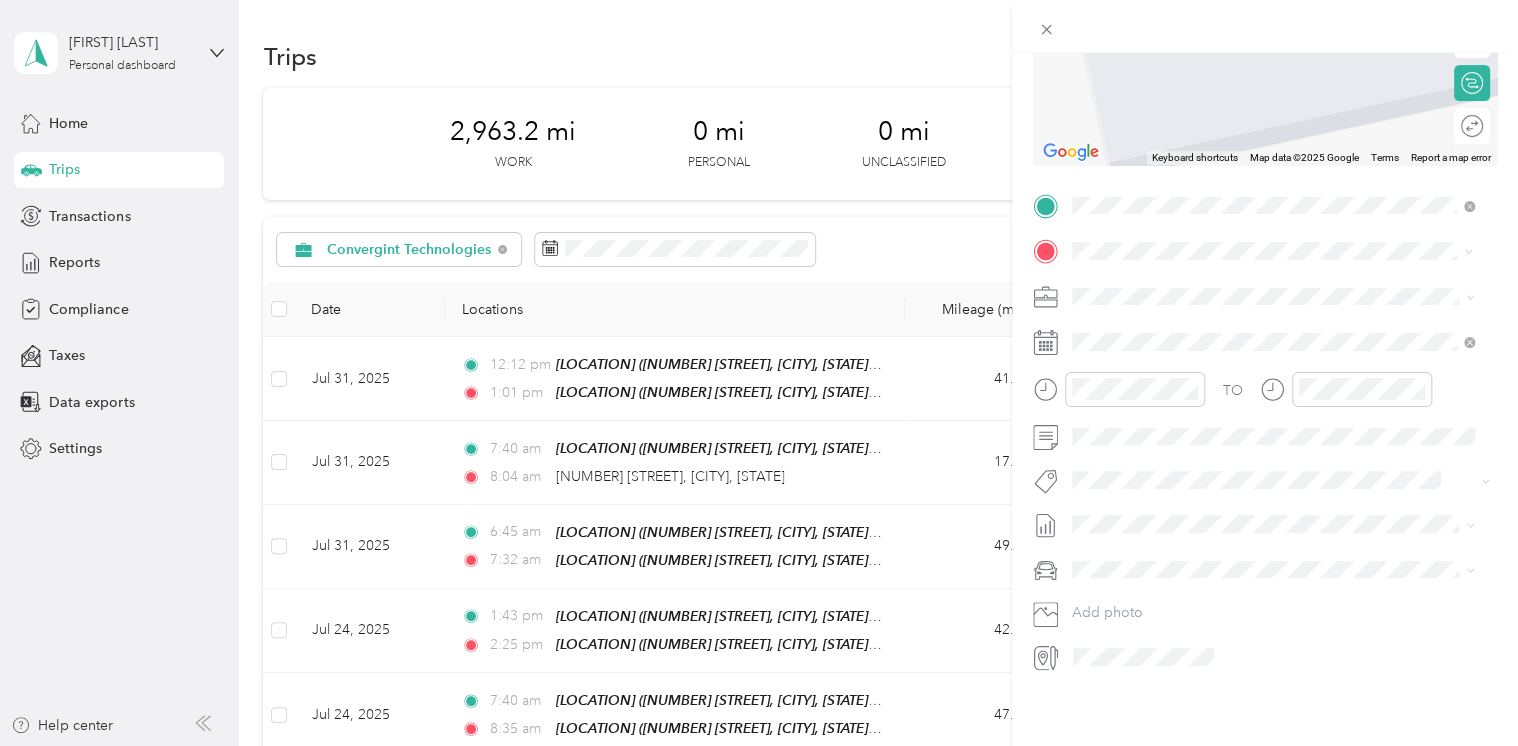 click at bounding box center (1281, 570) 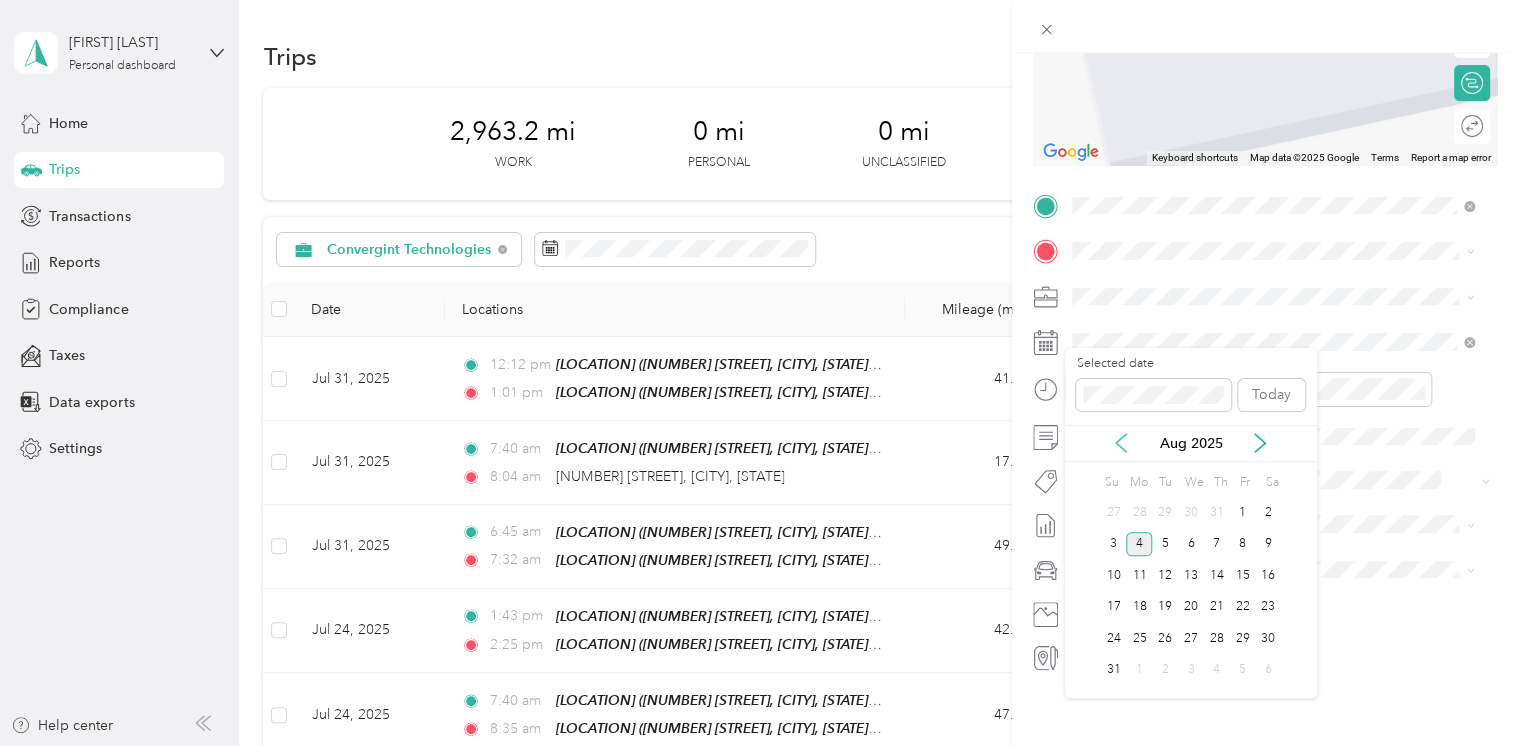 click 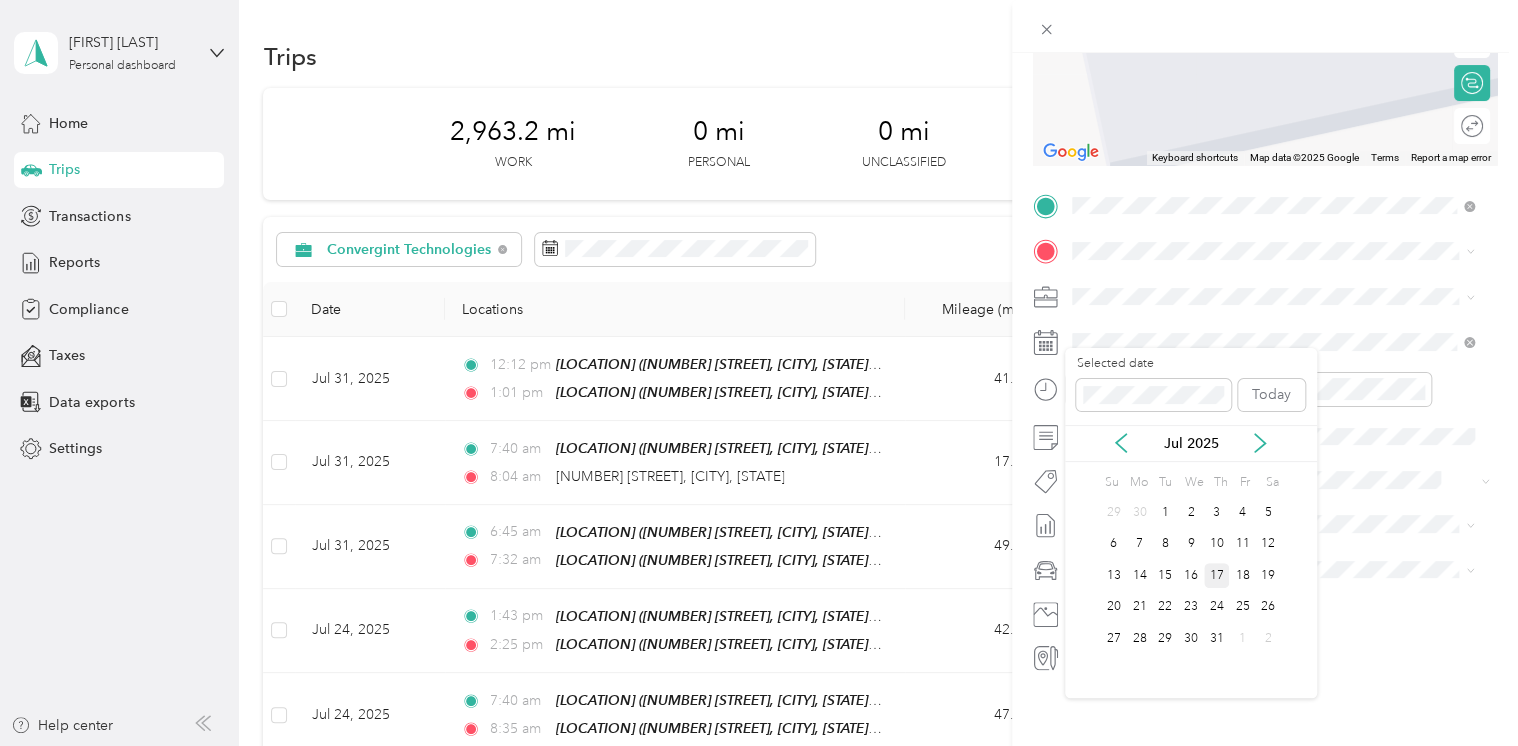 click on "17" at bounding box center (1217, 575) 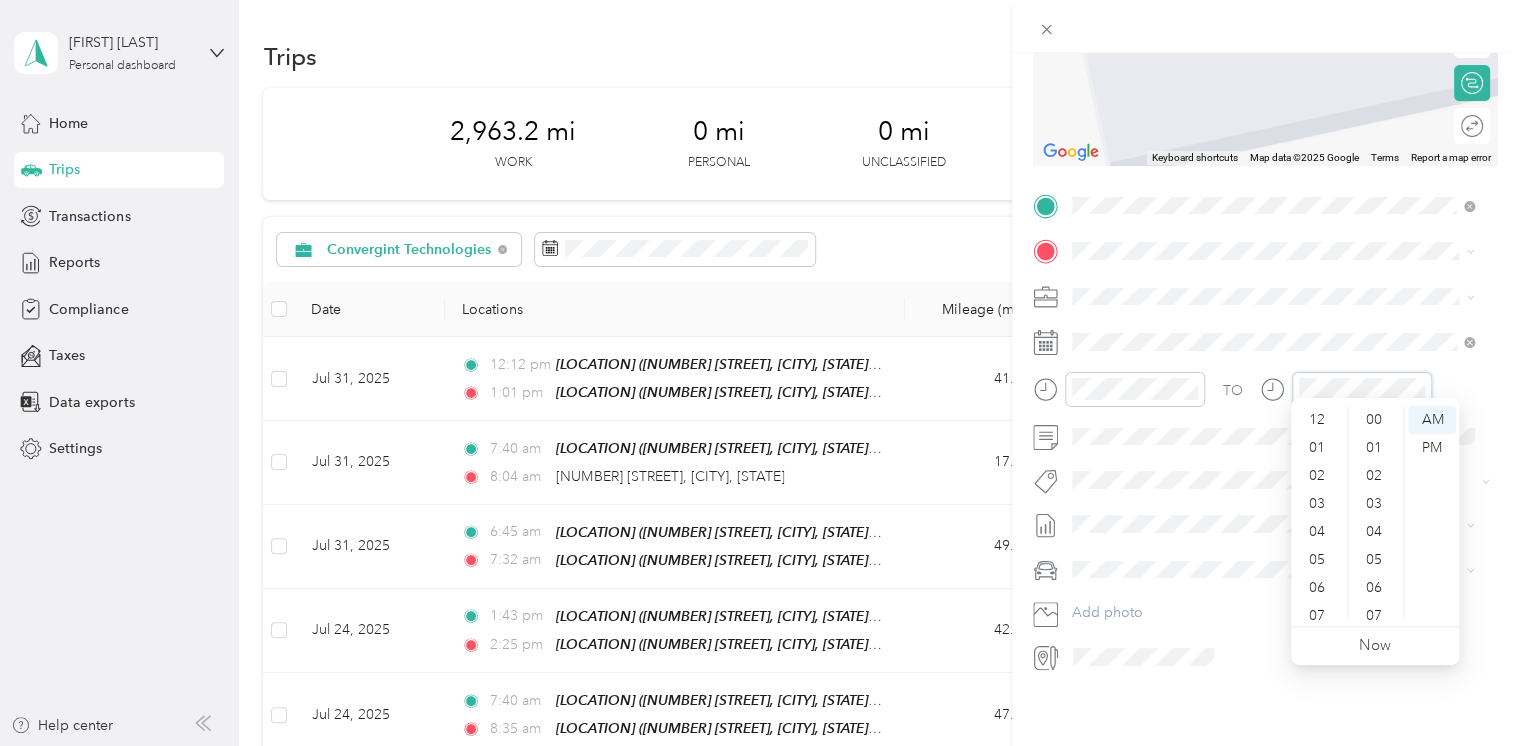 scroll, scrollTop: 784, scrollLeft: 0, axis: vertical 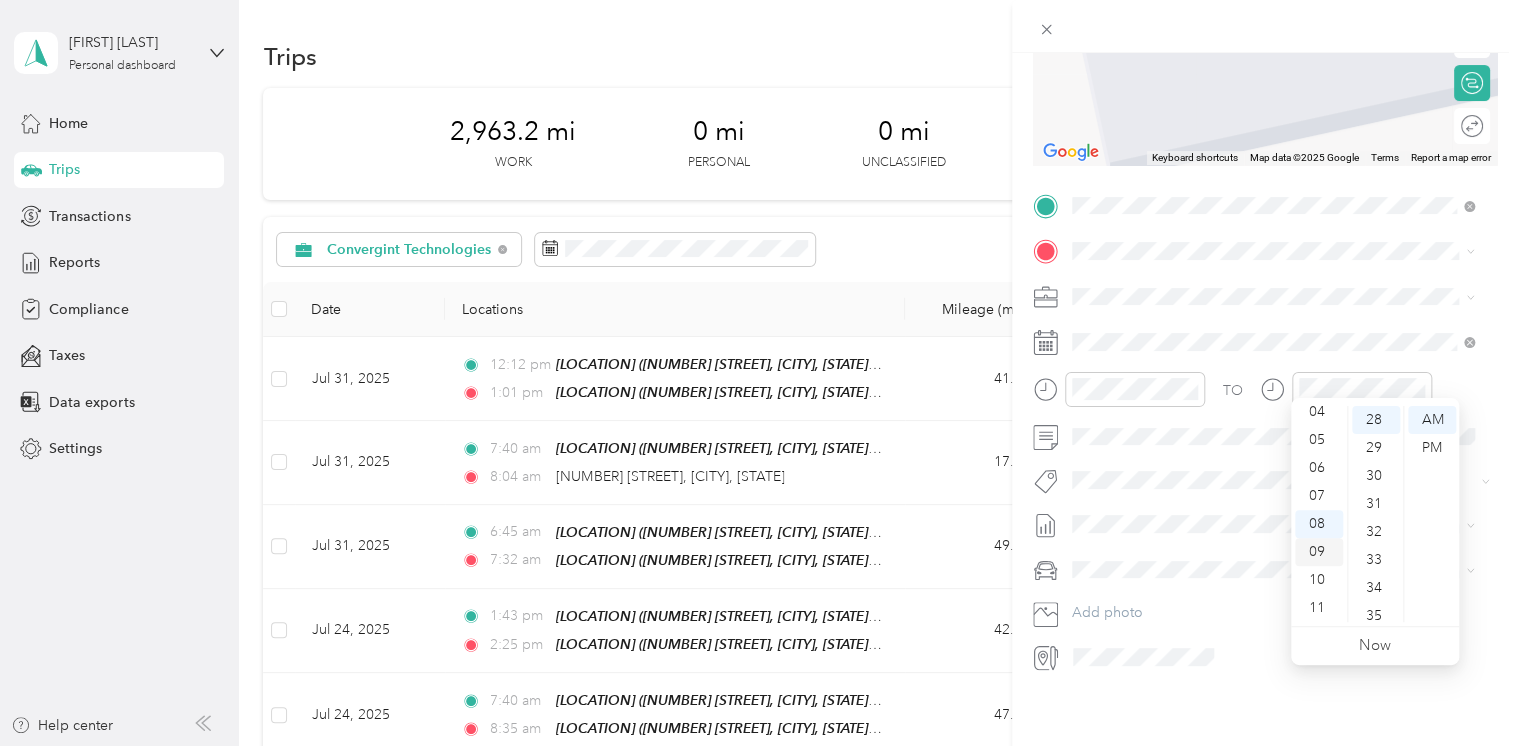 click on "09" at bounding box center (1319, 552) 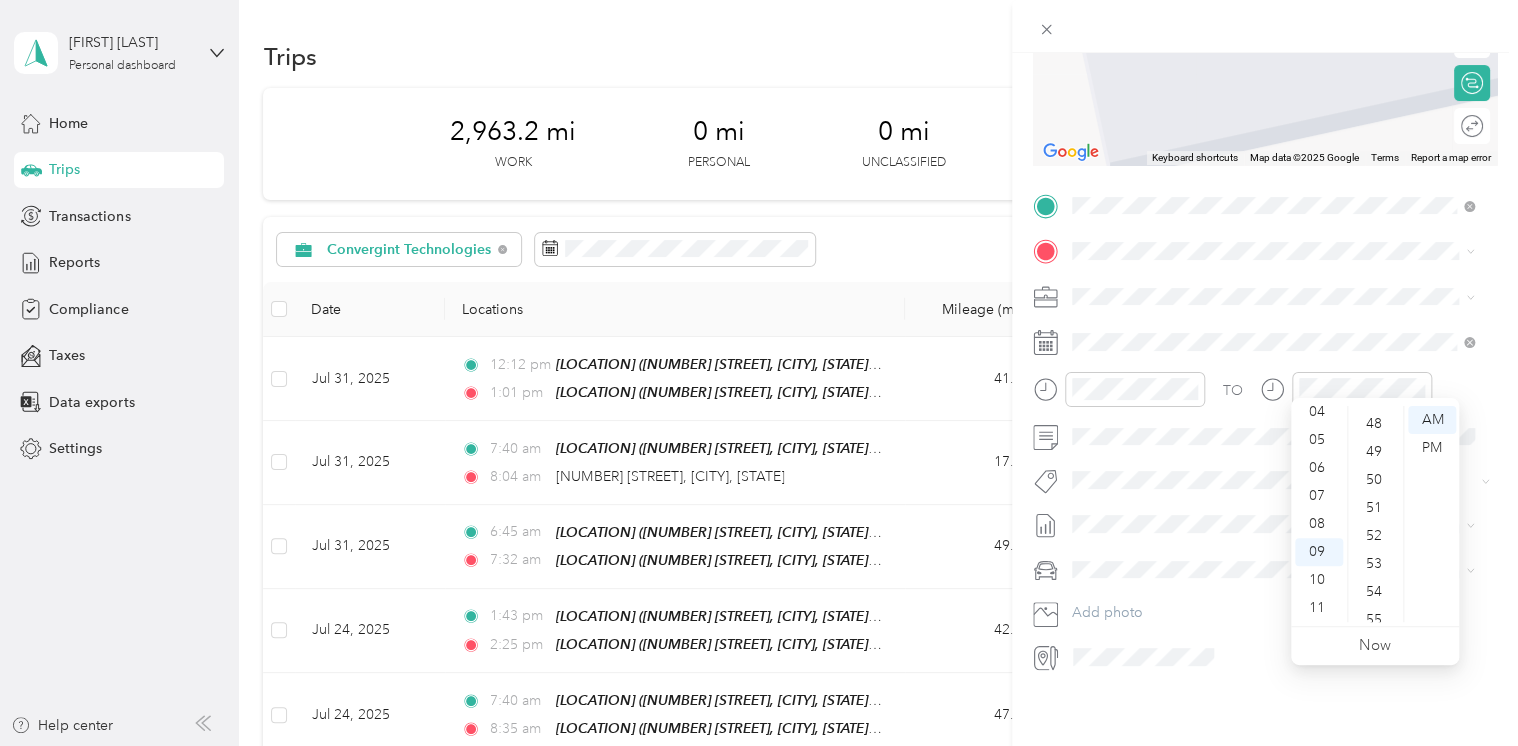 scroll, scrollTop: 1384, scrollLeft: 0, axis: vertical 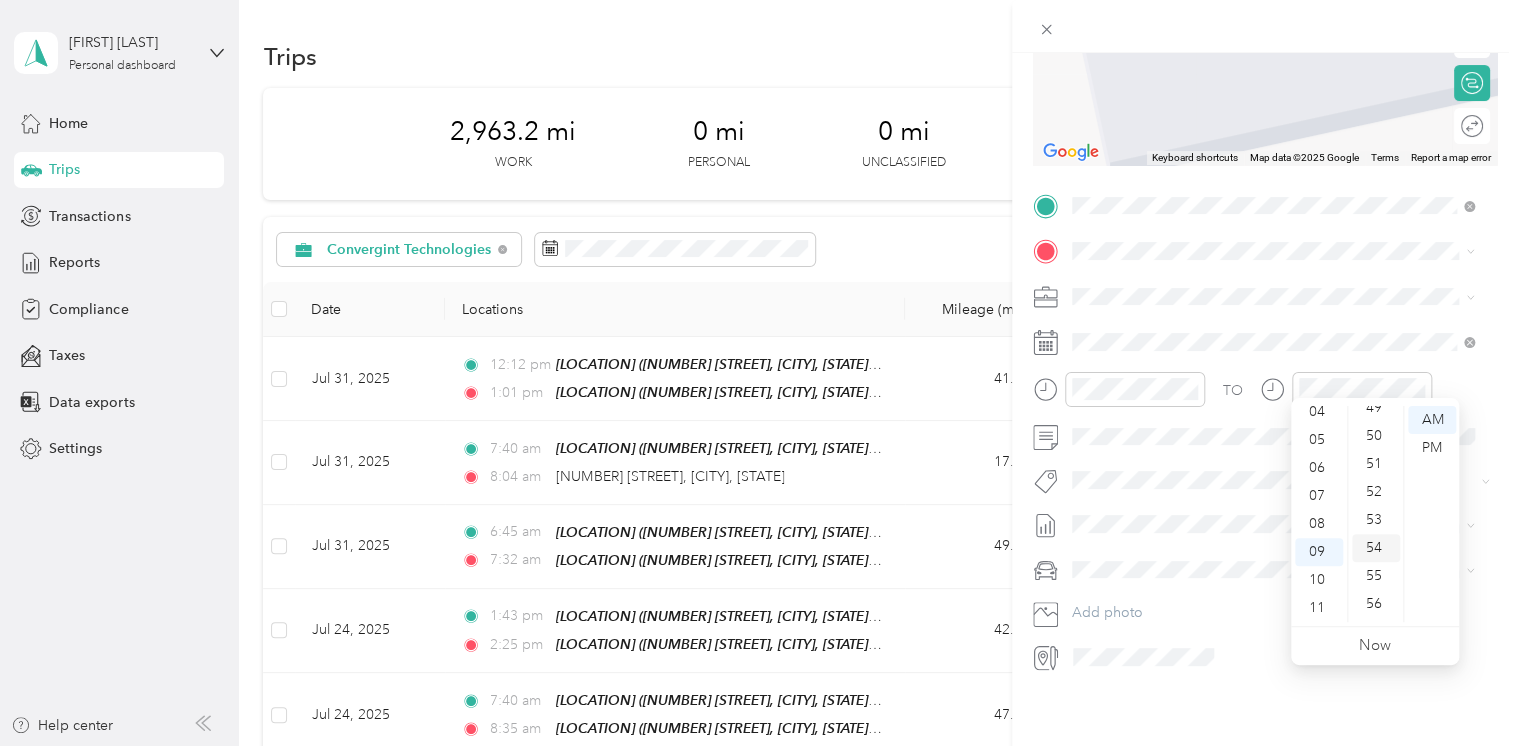 click on "54" at bounding box center [1376, 548] 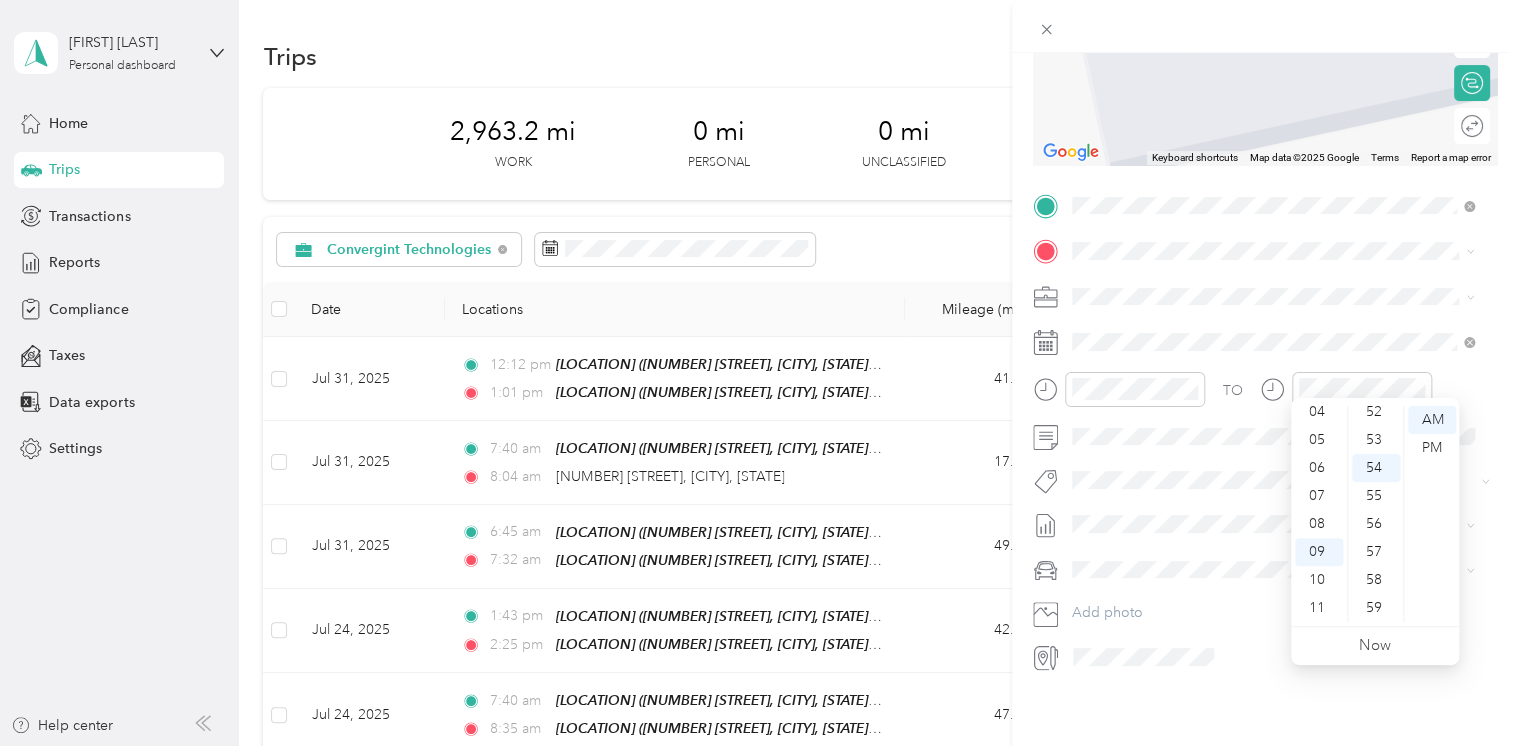 click on "TO Add photo" at bounding box center [1265, 431] 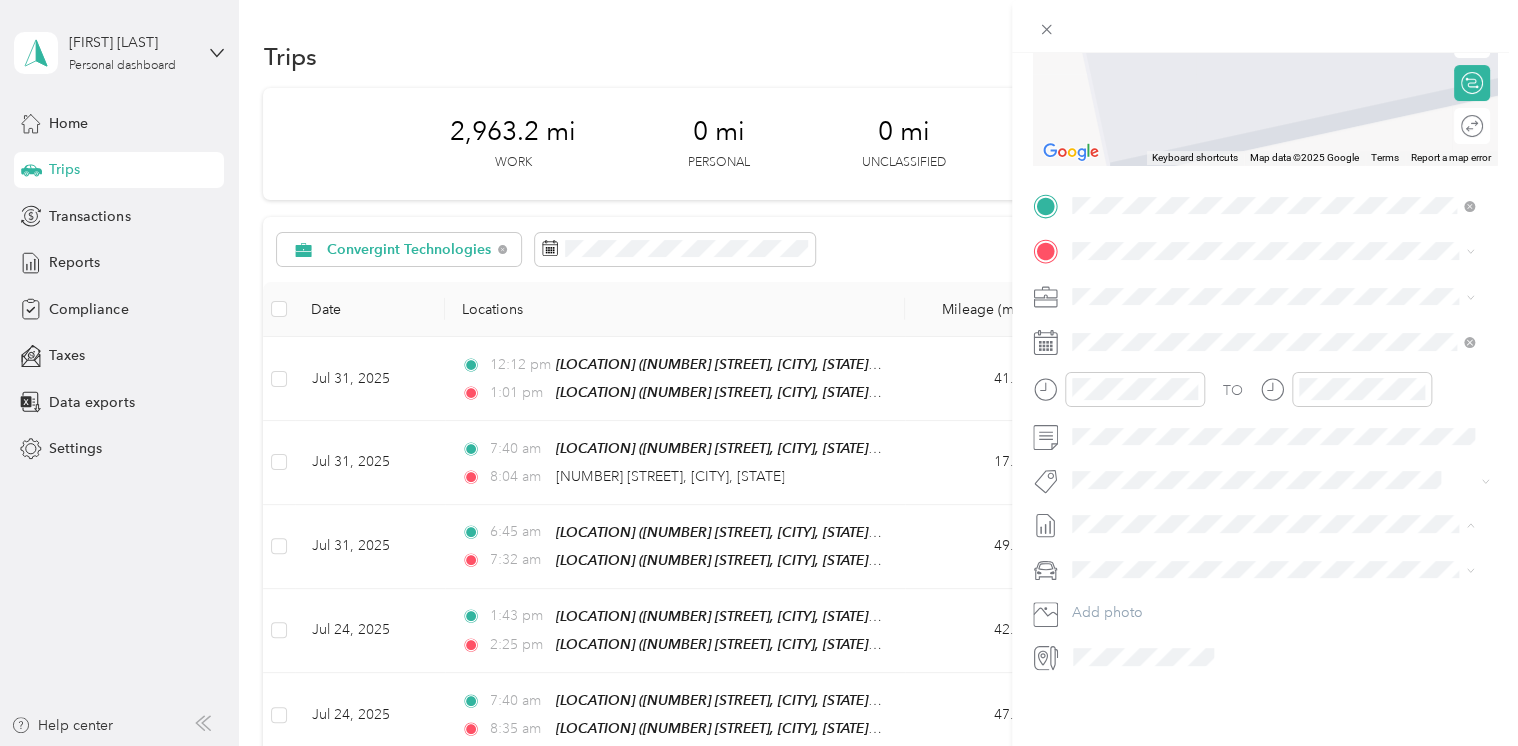 click on "Jul 1 - 31, 2025" at bounding box center [1121, 577] 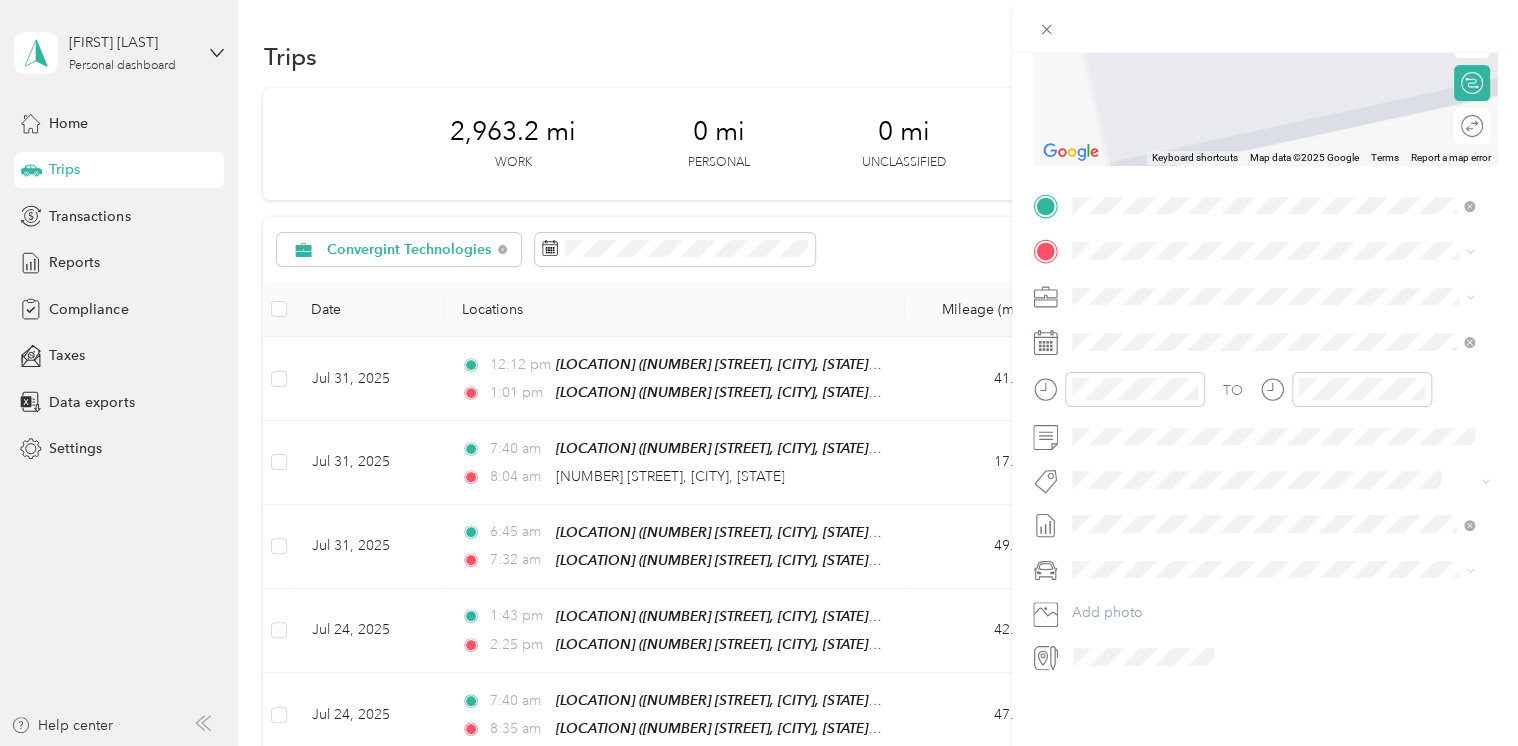click on "Chevrolet Suburban" at bounding box center [1143, 592] 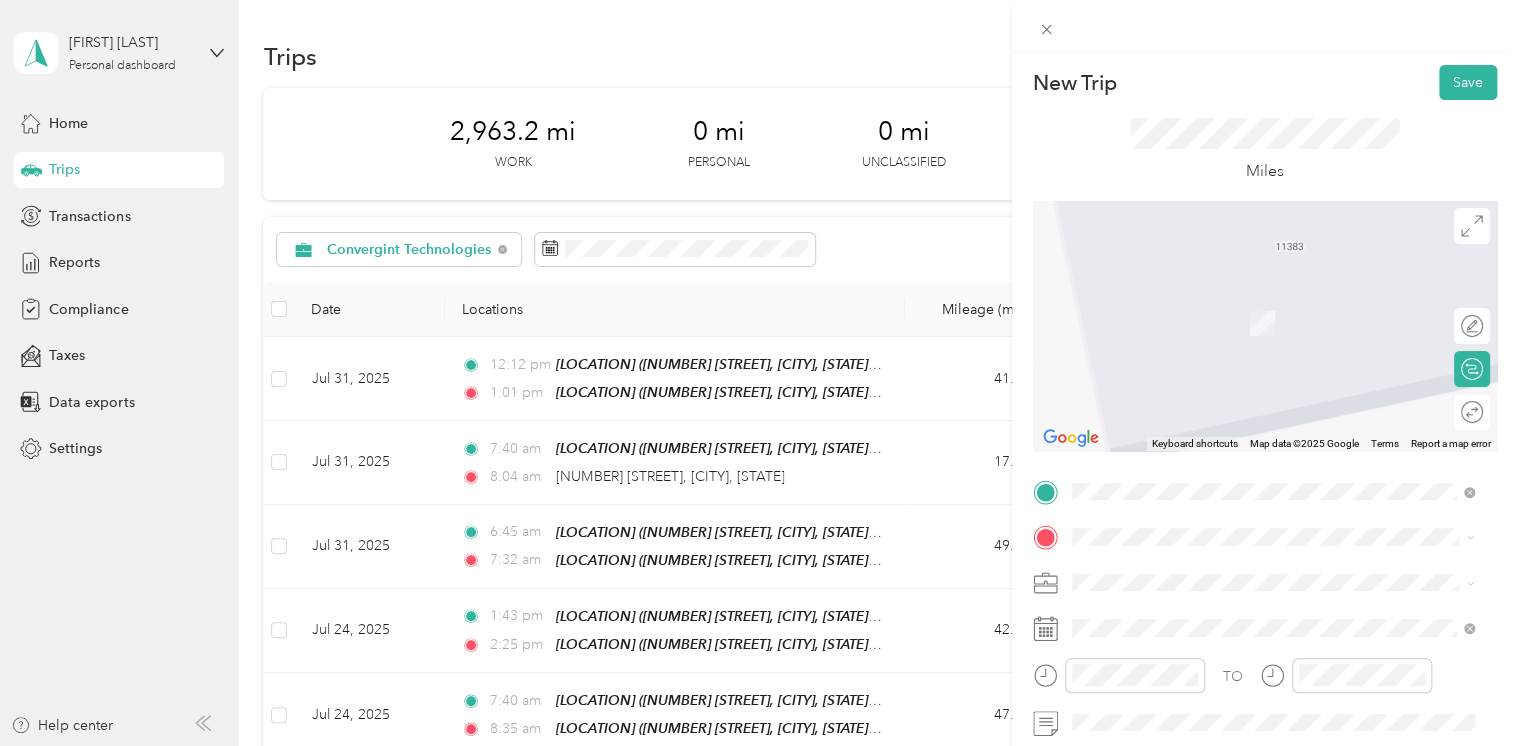 scroll, scrollTop: 0, scrollLeft: 0, axis: both 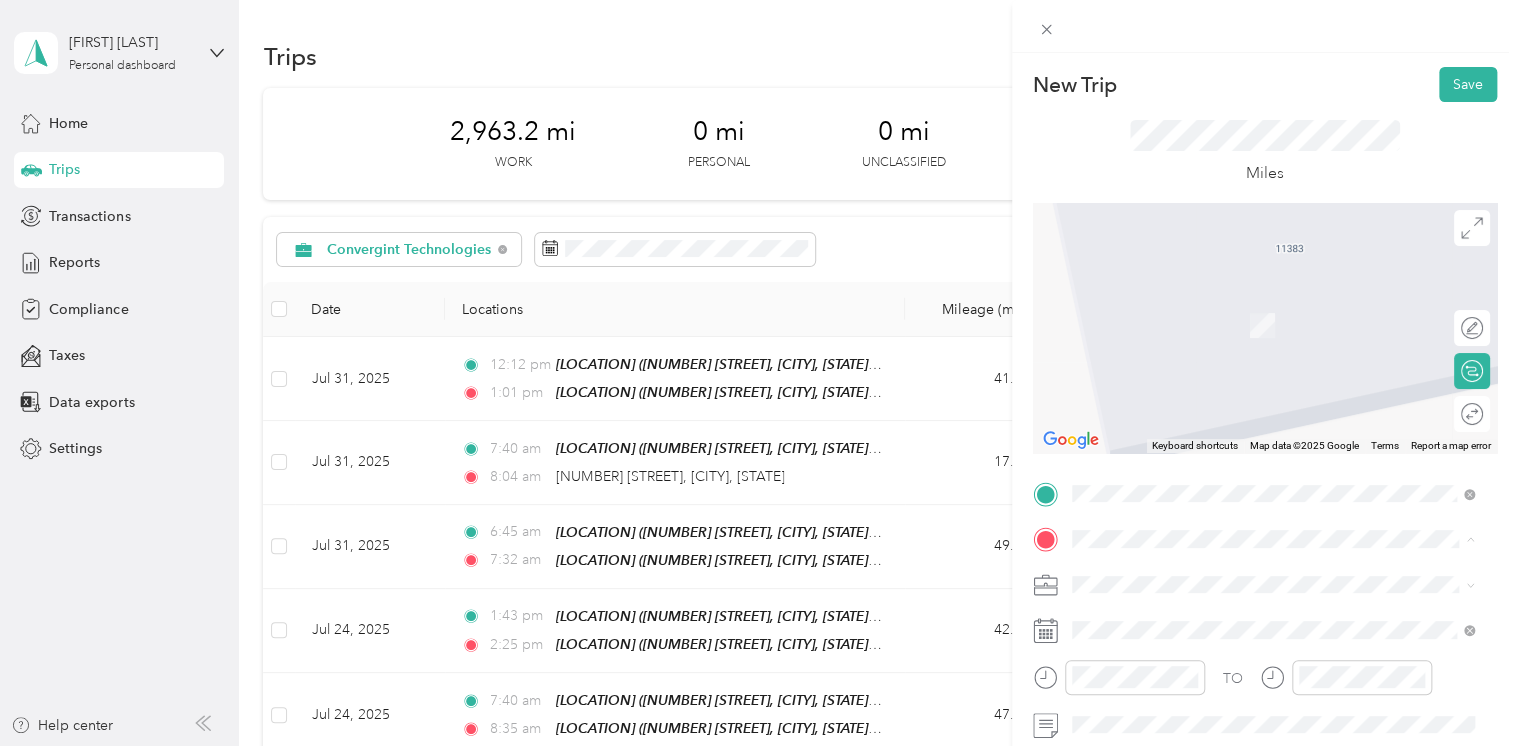 click 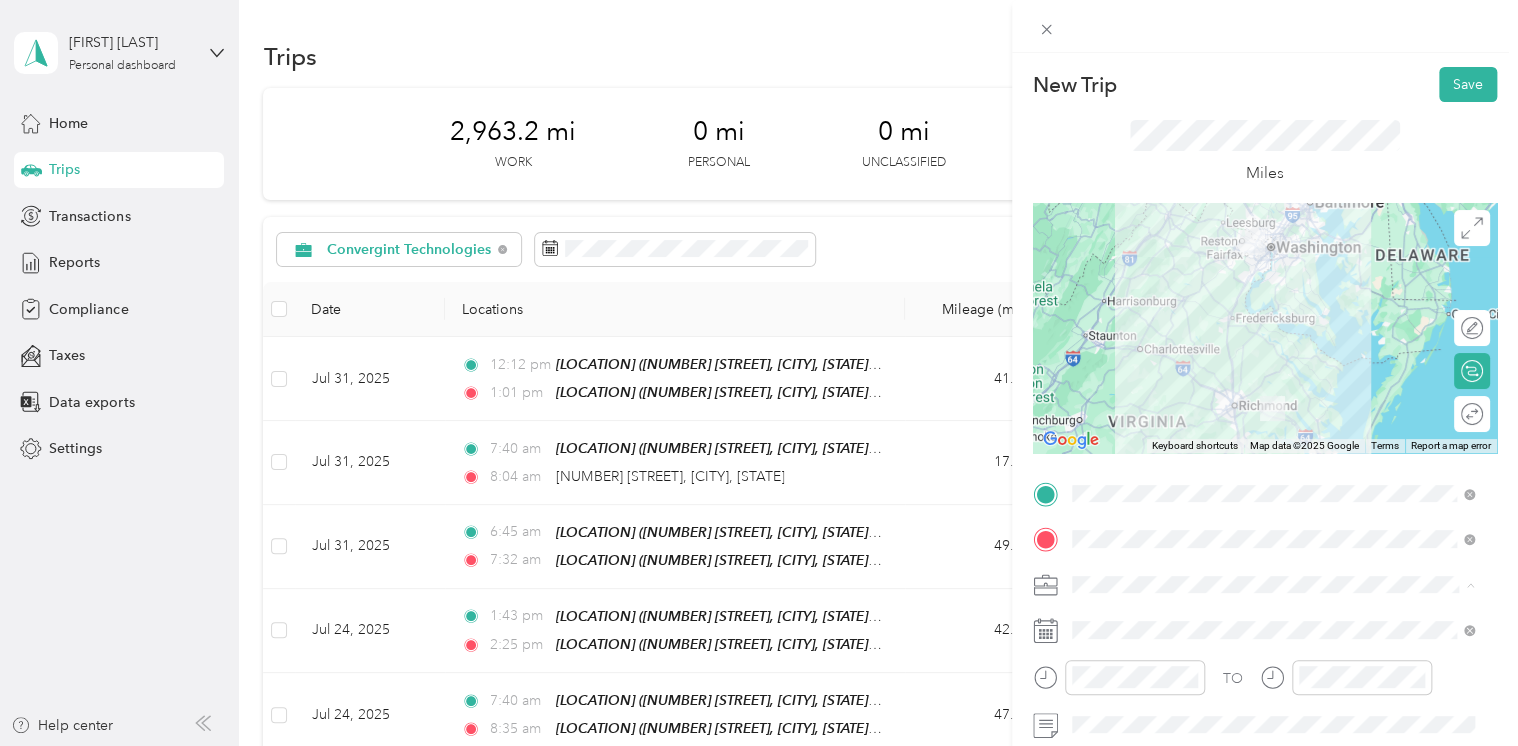 click on "[NUMBER] [STREET]
[CITY], [STATE] [POSTAL_CODE], [COUNTRY]" at bounding box center (1273, 437) 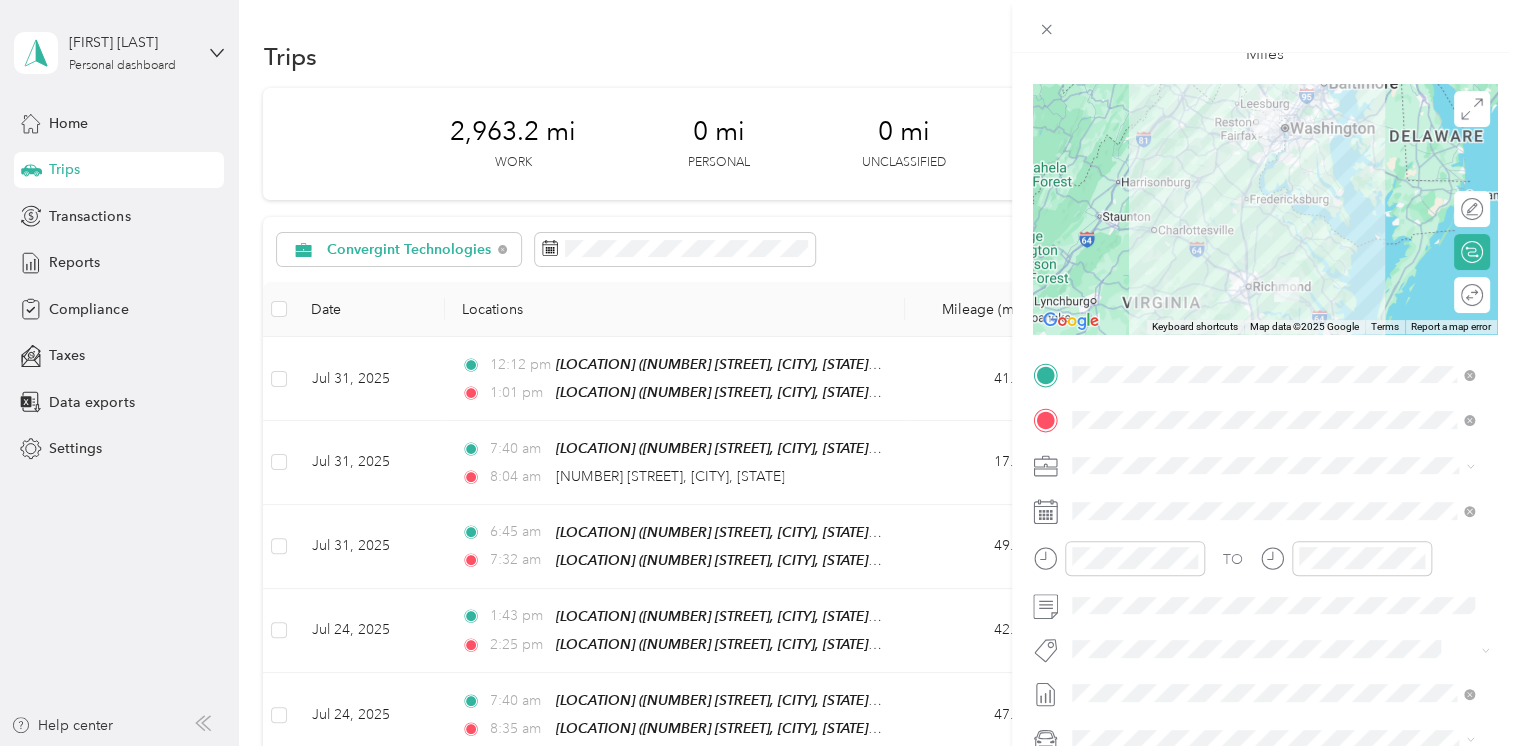 scroll, scrollTop: 0, scrollLeft: 0, axis: both 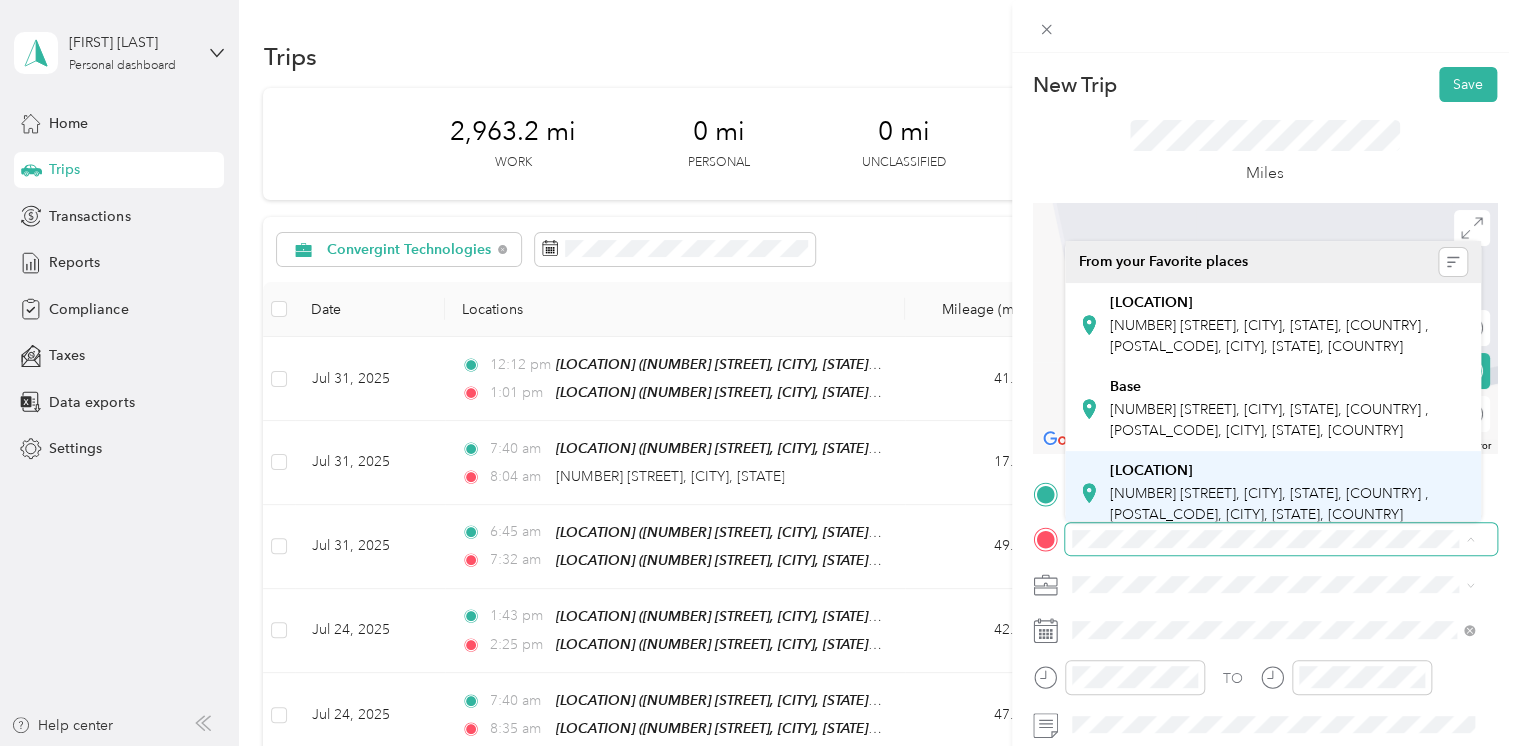 click on "[NUMBER] [STREET], [CITY], [STATE], [COUNTRY] , [POSTAL_CODE], [CITY], [STATE], [COUNTRY]" at bounding box center (1268, 504) 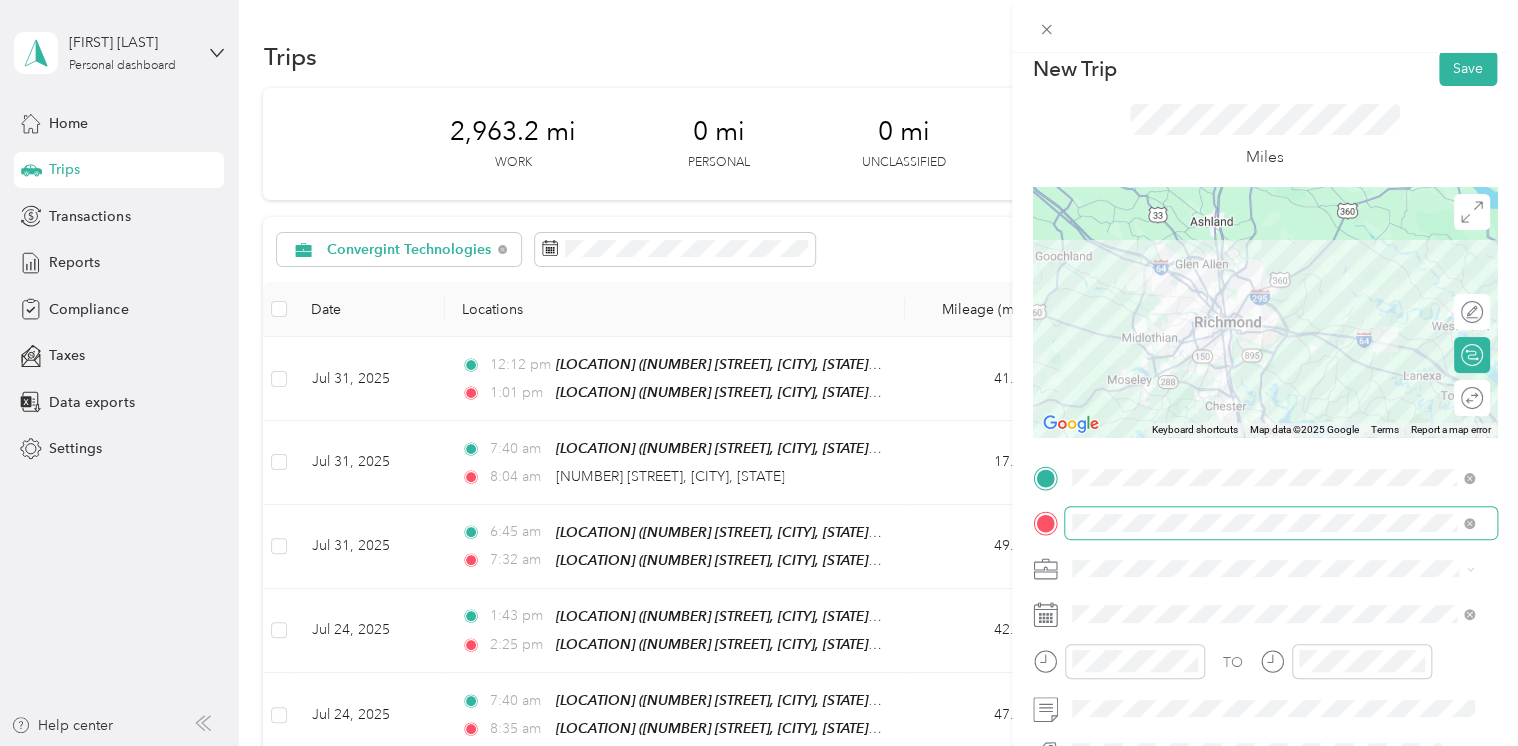 scroll, scrollTop: 0, scrollLeft: 0, axis: both 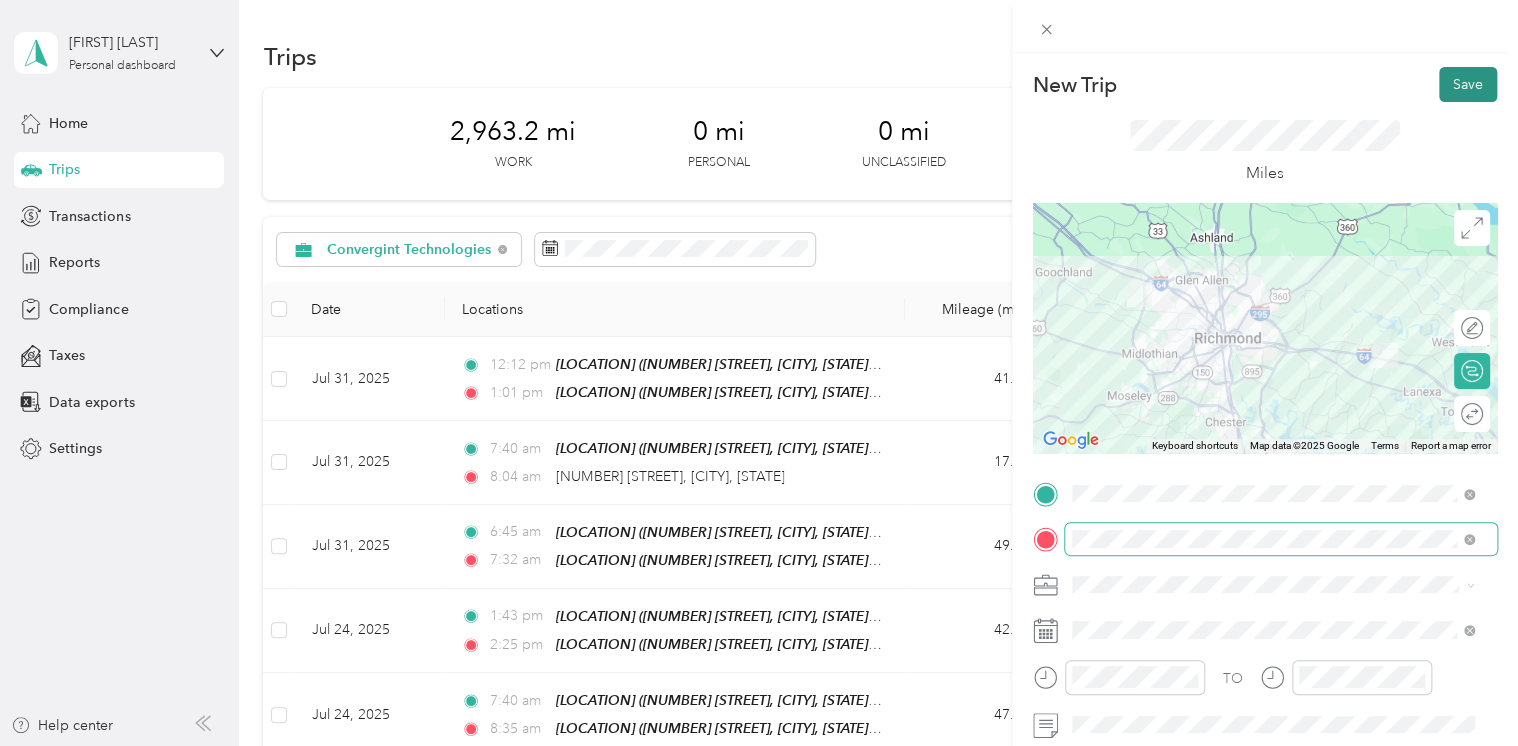 click on "Save" at bounding box center (1468, 84) 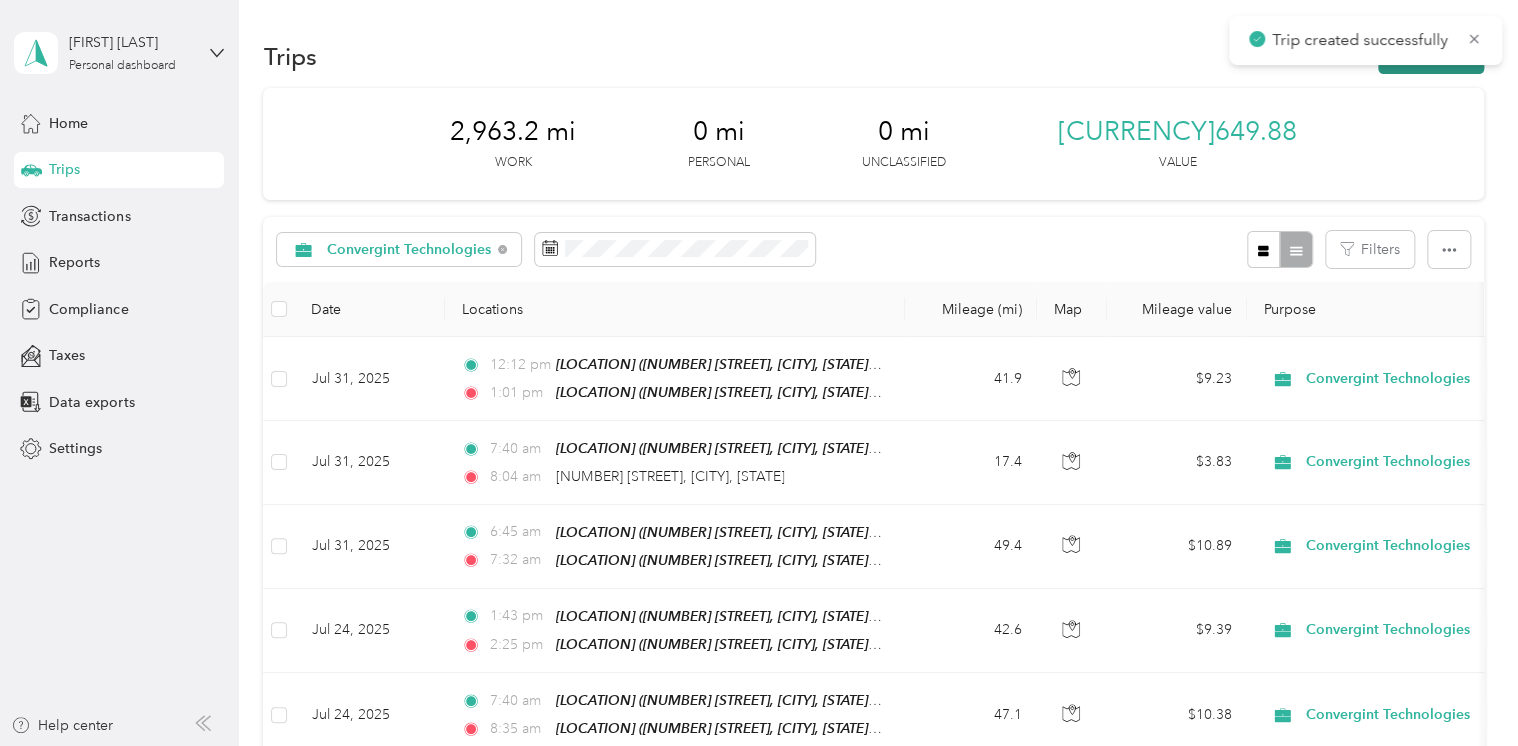 click on "New trip" at bounding box center (1431, 56) 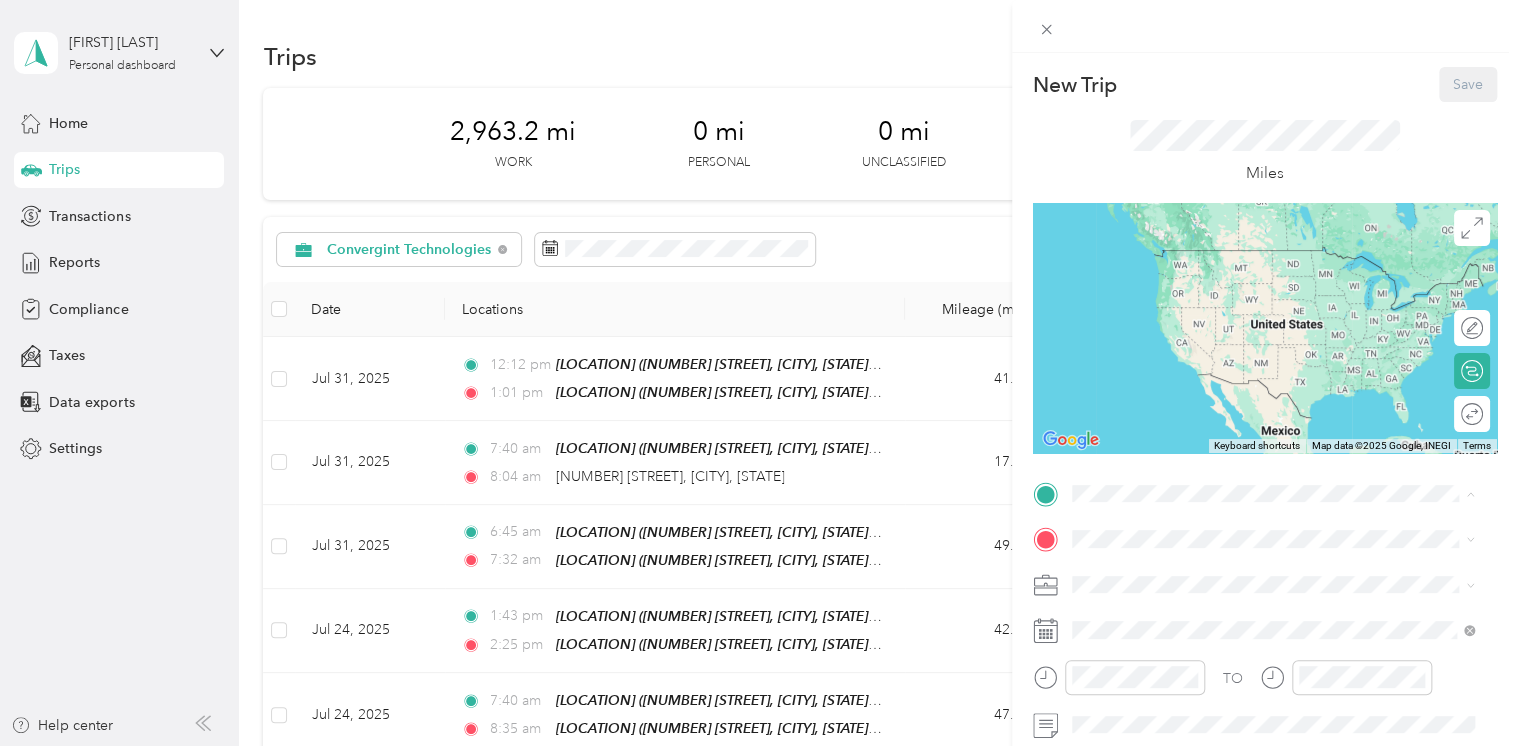 click on "[LOCATION] [NUMBER] [STREET], [CITY], [STATE], [COUNTRY] , [POSTAL_CODE], [CITY], [STATE], [COUNTRY]" at bounding box center (1288, 447) 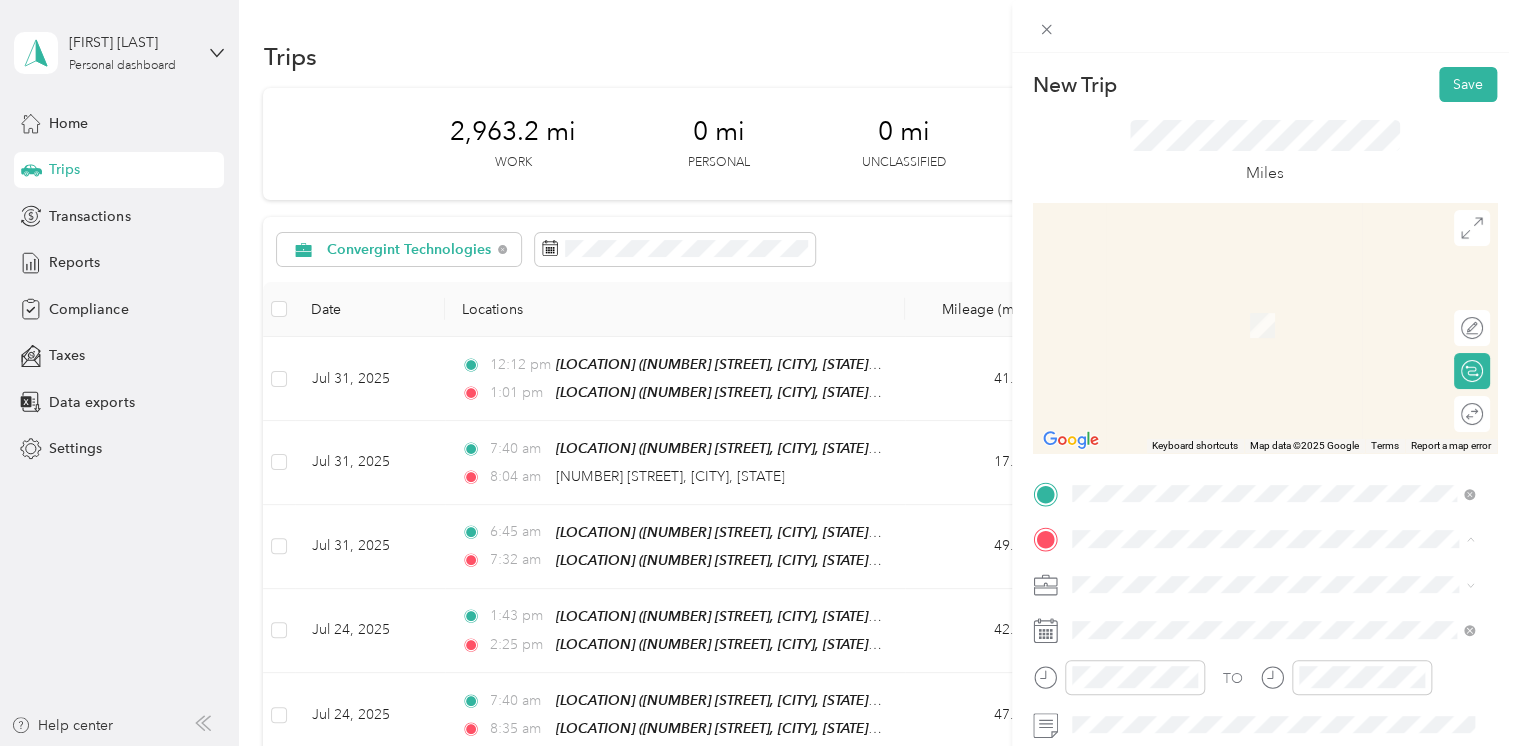 click on "[LOCATION] [NUMBER] [STREET], [CITY], [STATE], [COUNTRY] , [POSTAL_CODE], [CITY], [STATE], [COUNTRY]" at bounding box center (1273, 409) 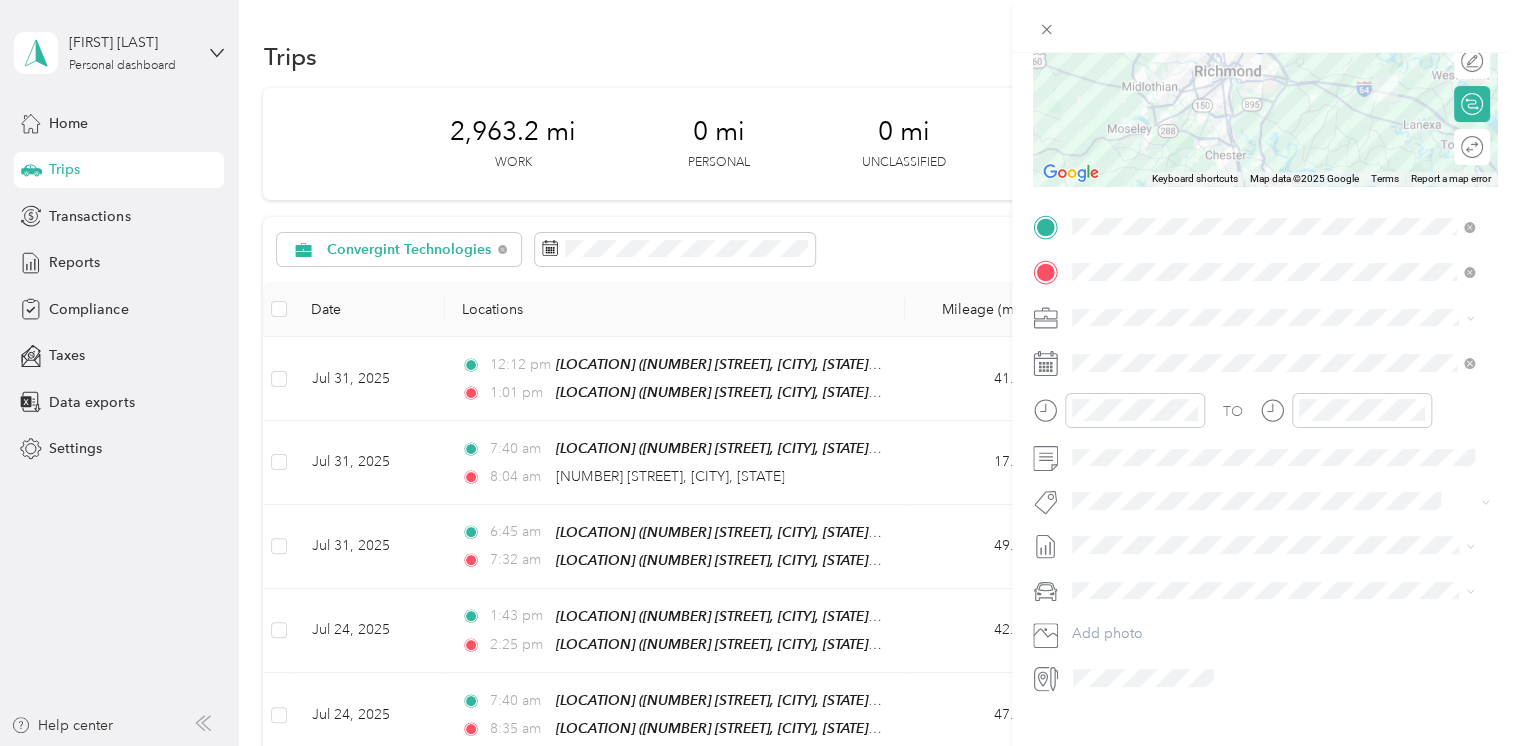 scroll, scrollTop: 300, scrollLeft: 0, axis: vertical 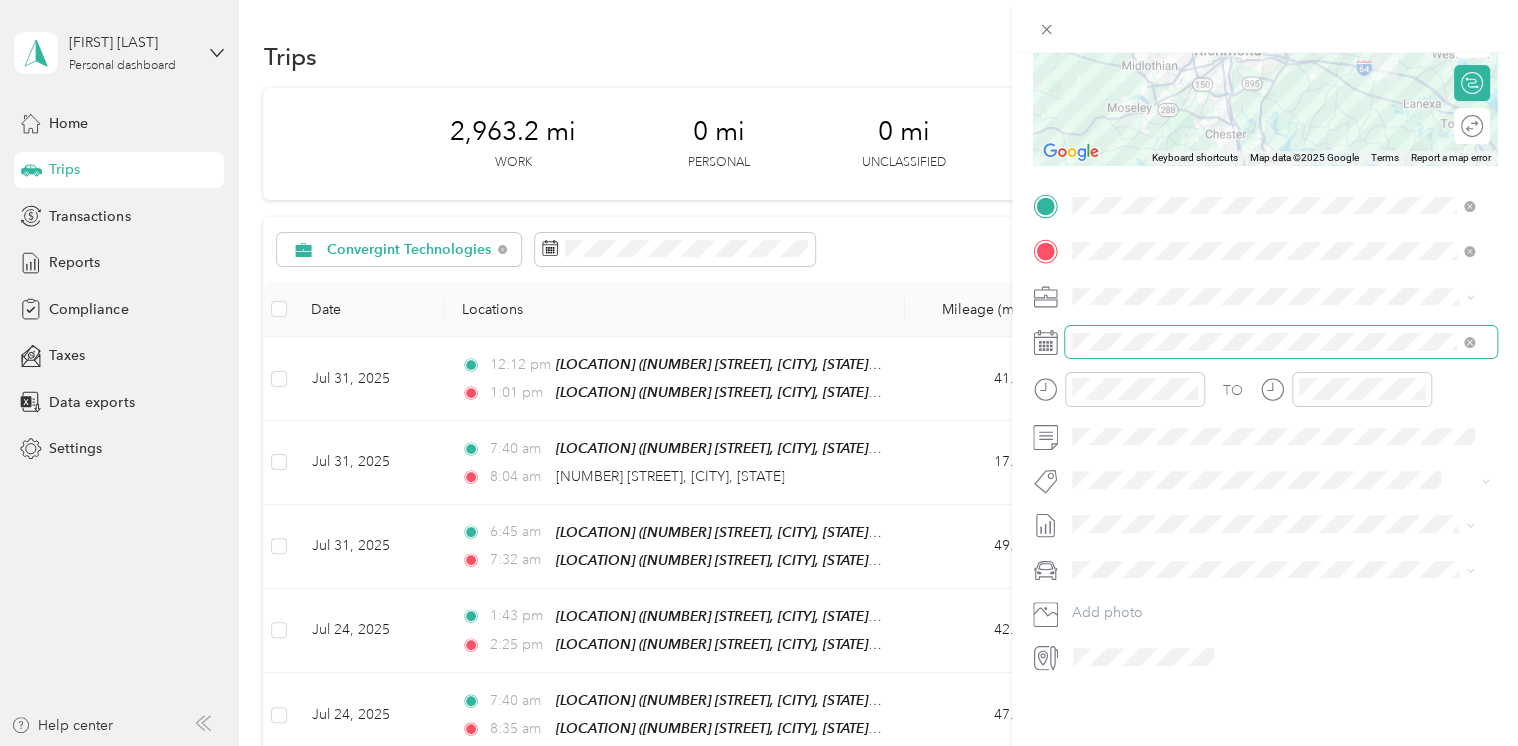 click at bounding box center (1281, 342) 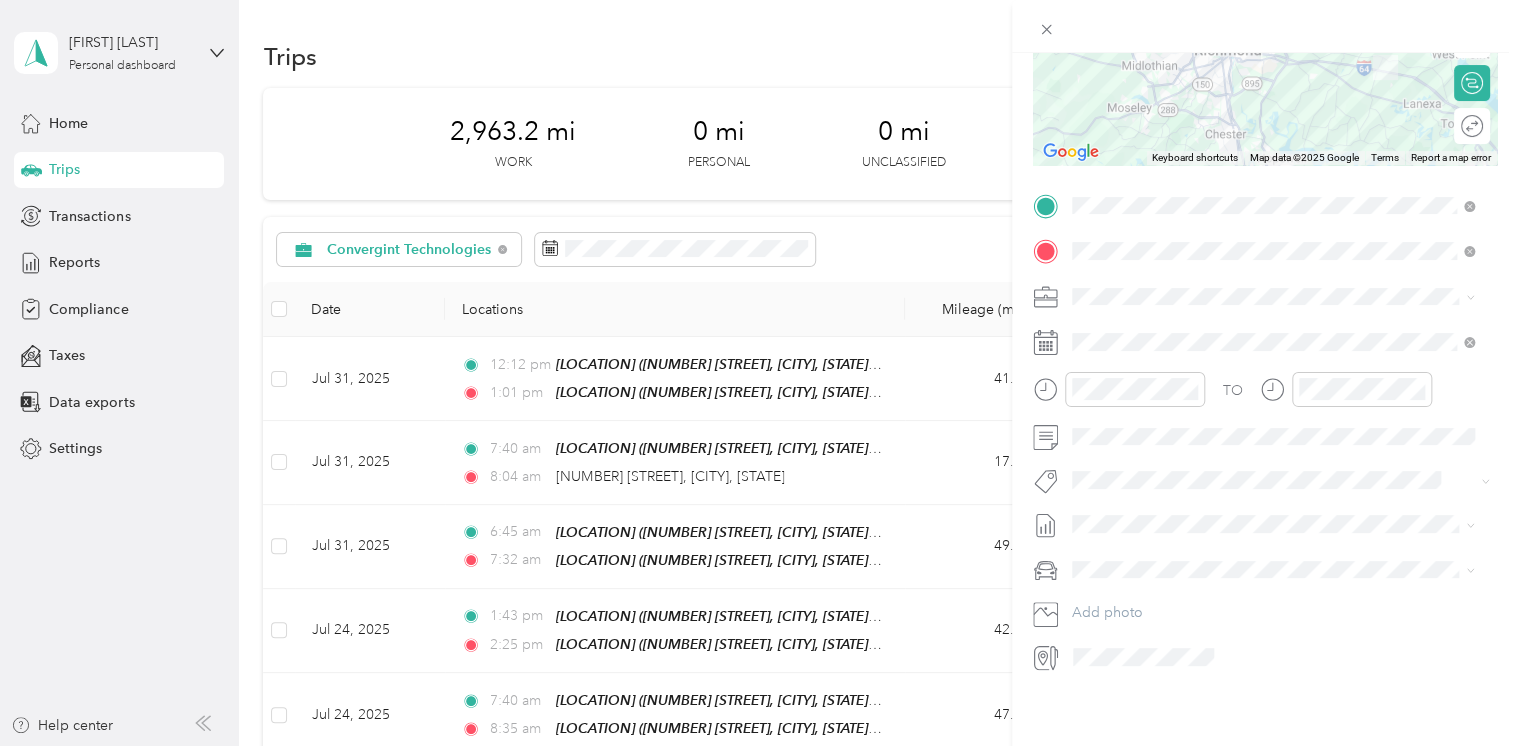 click 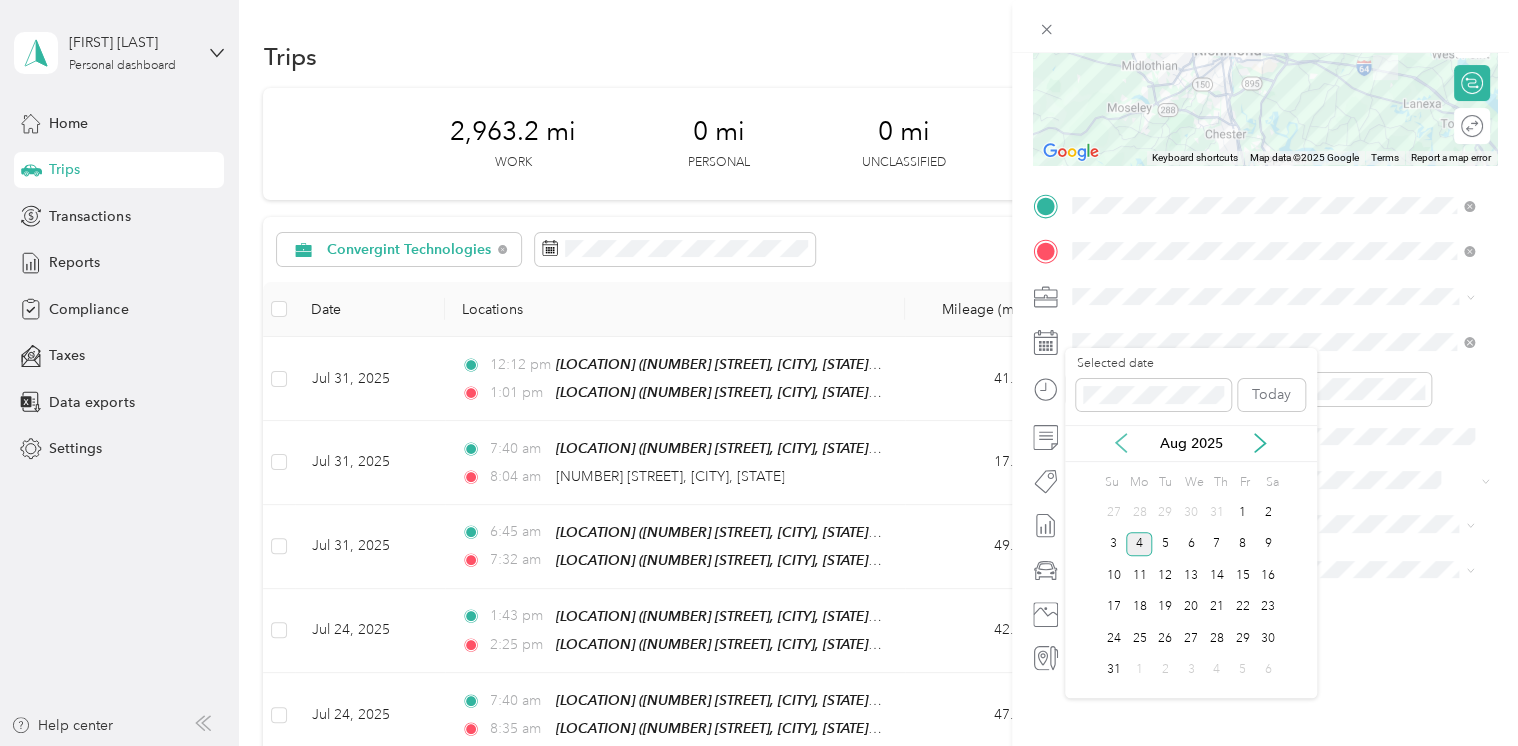 click 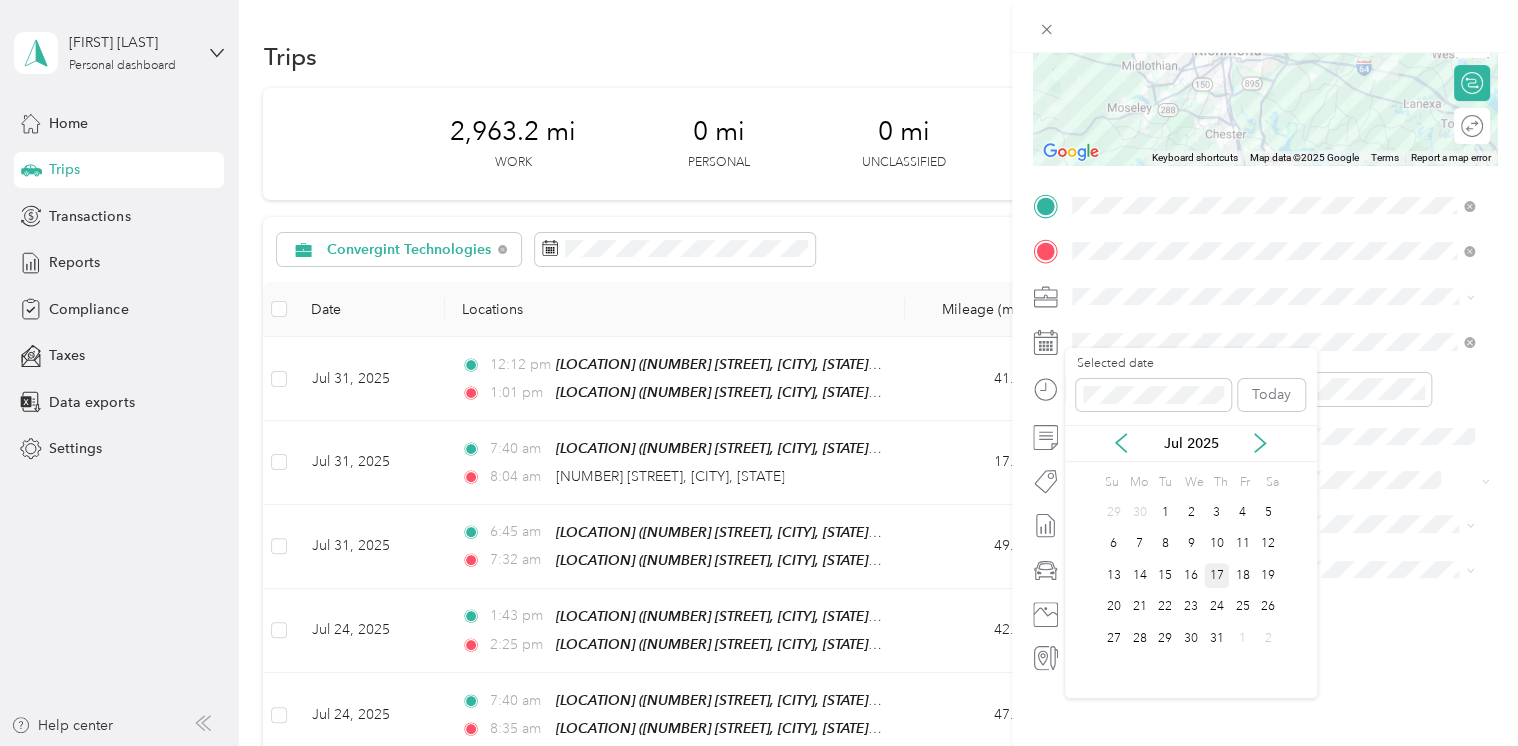 click on "17" at bounding box center [1217, 575] 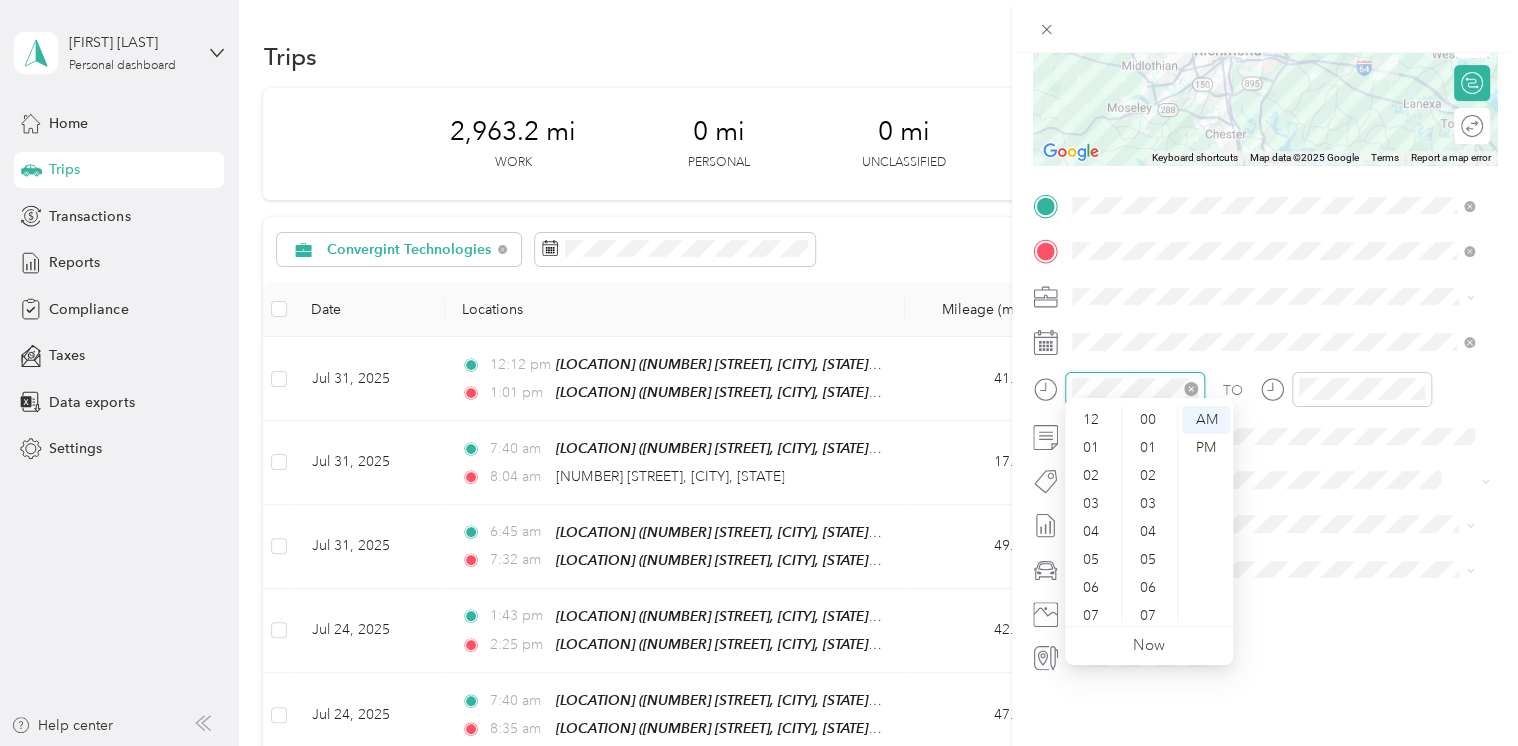 scroll, scrollTop: 812, scrollLeft: 0, axis: vertical 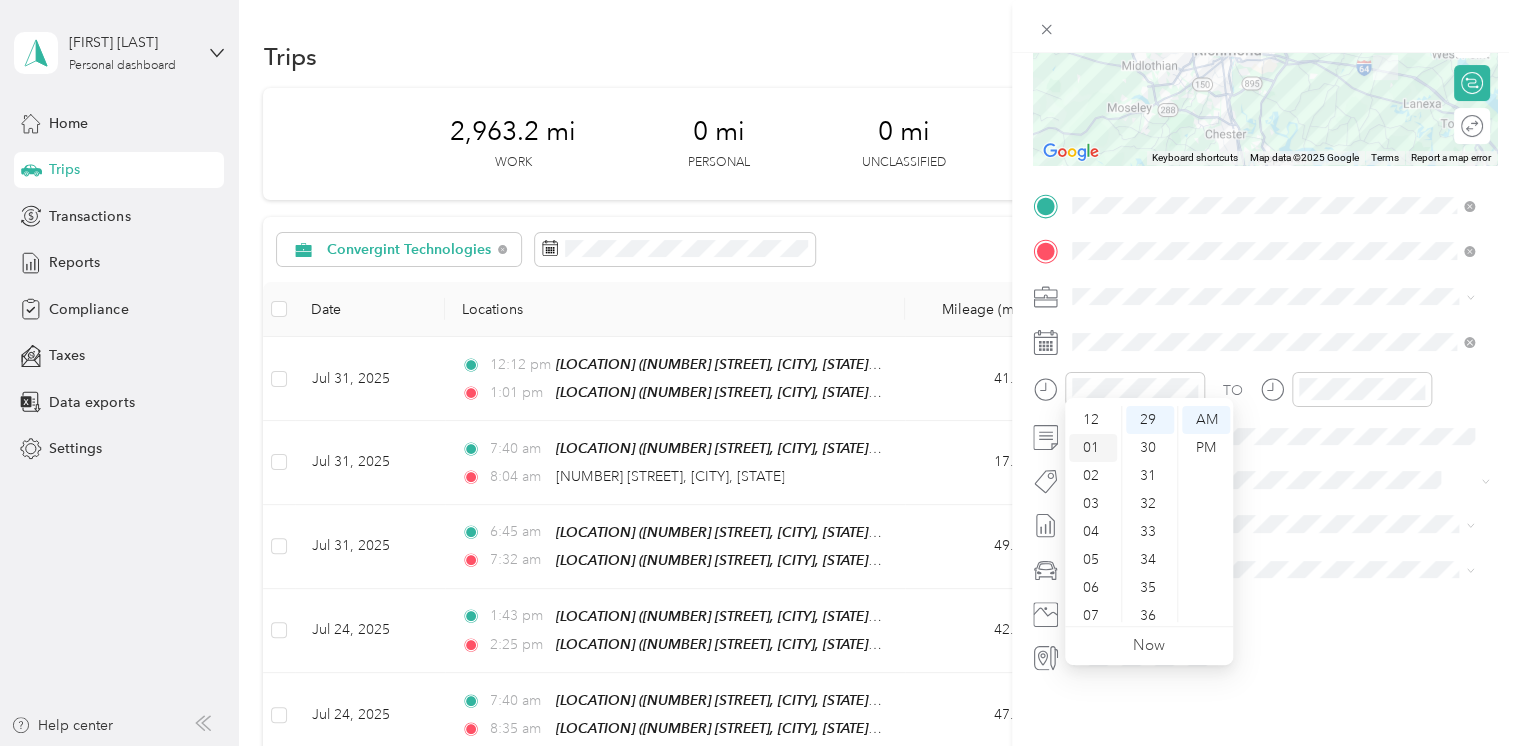 click on "01" at bounding box center [1093, 448] 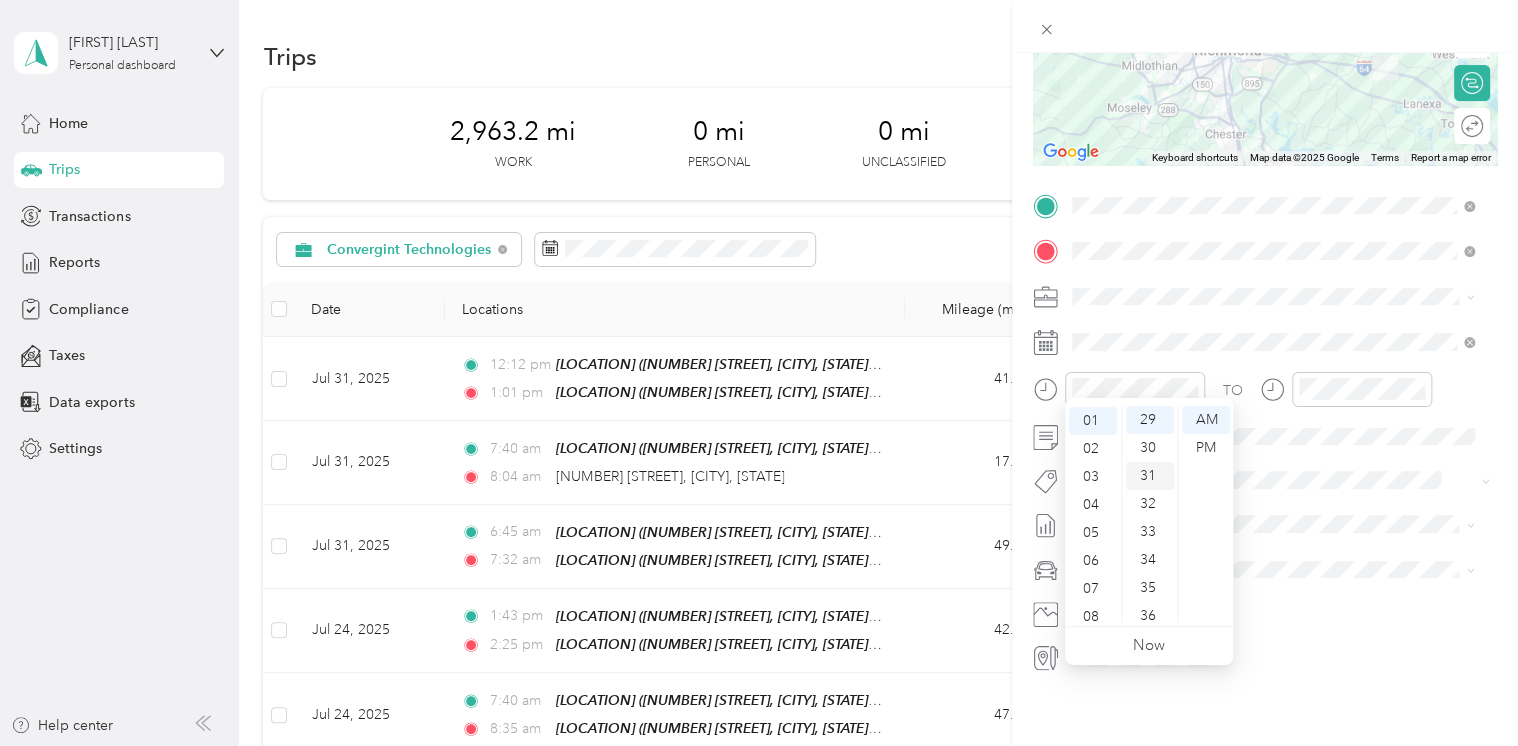 scroll, scrollTop: 28, scrollLeft: 0, axis: vertical 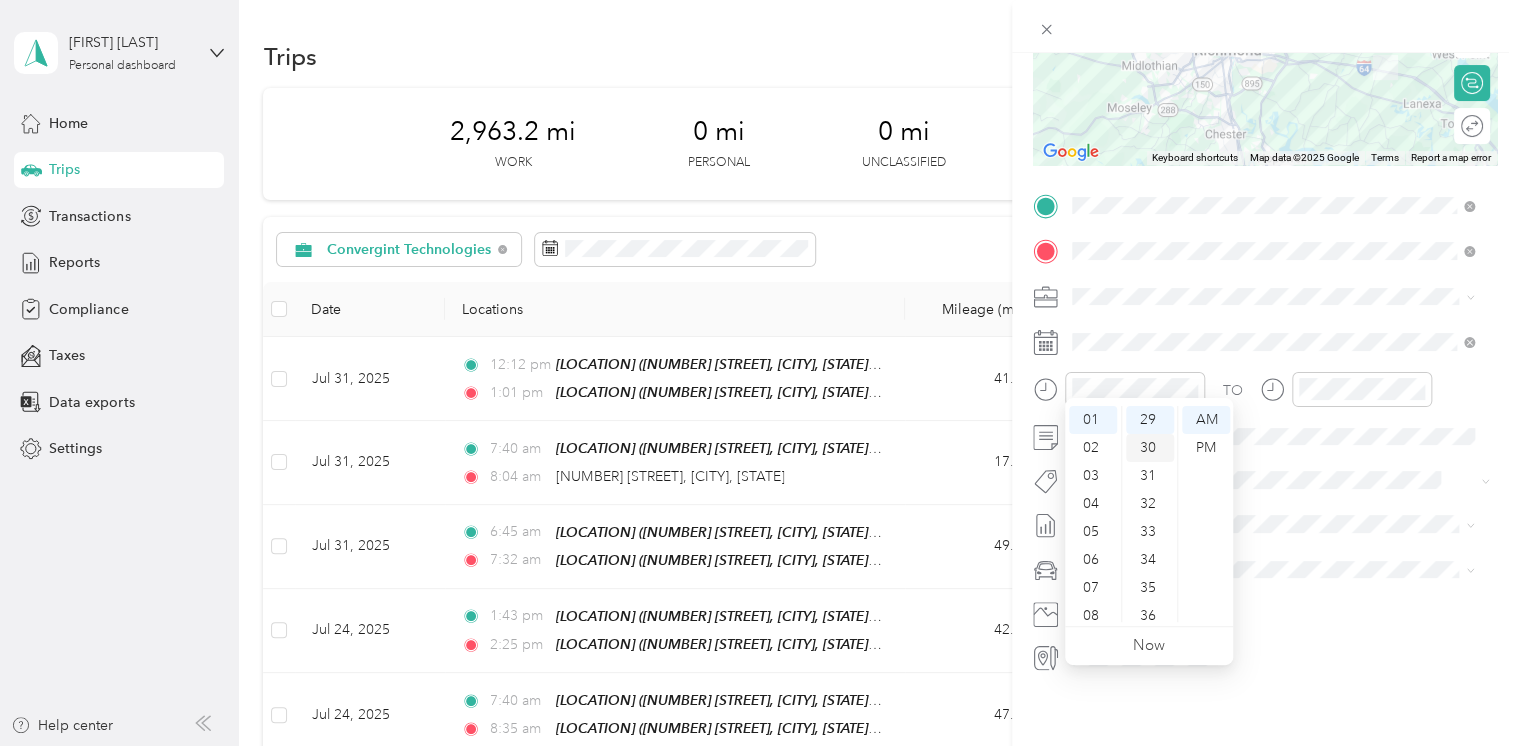 click on "30" at bounding box center [1150, 448] 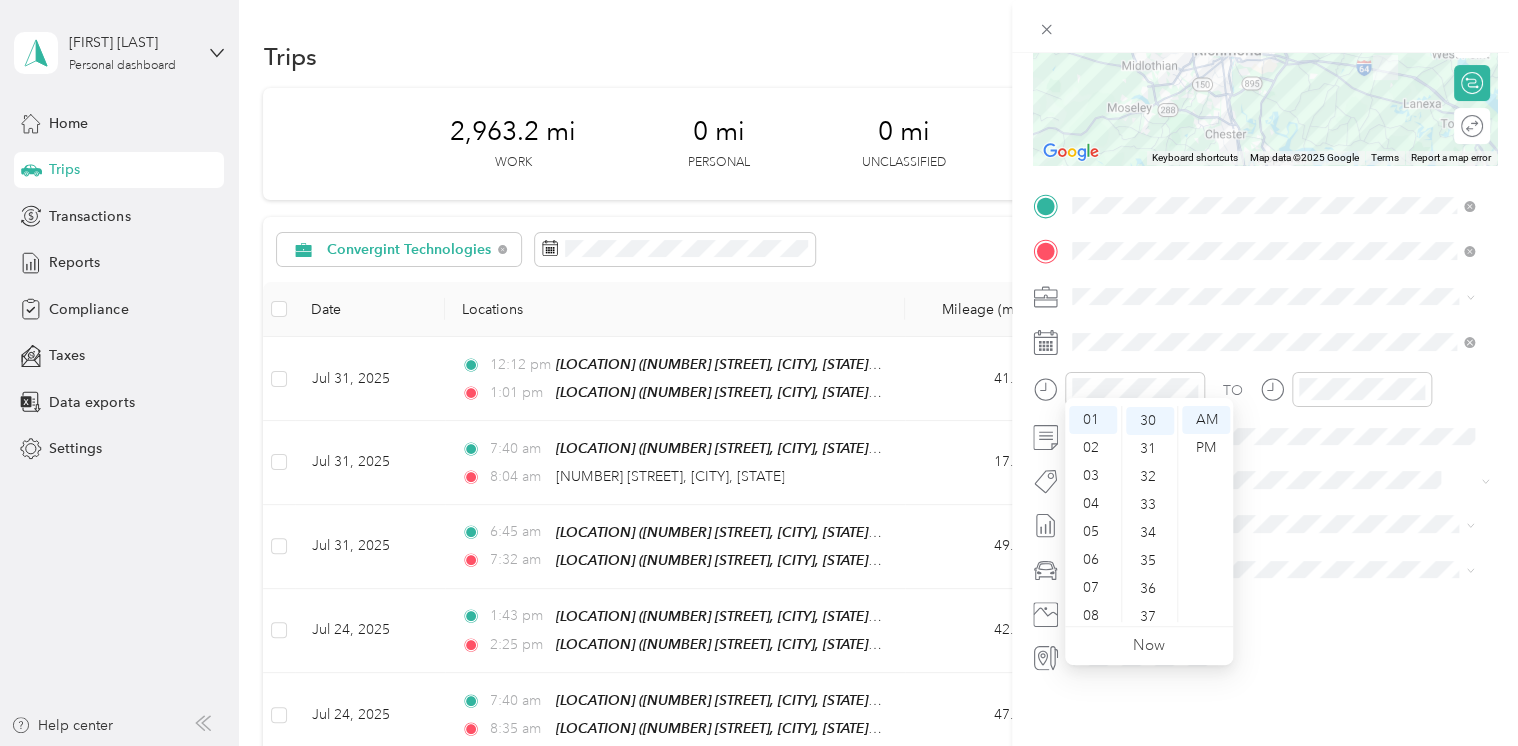 scroll, scrollTop: 840, scrollLeft: 0, axis: vertical 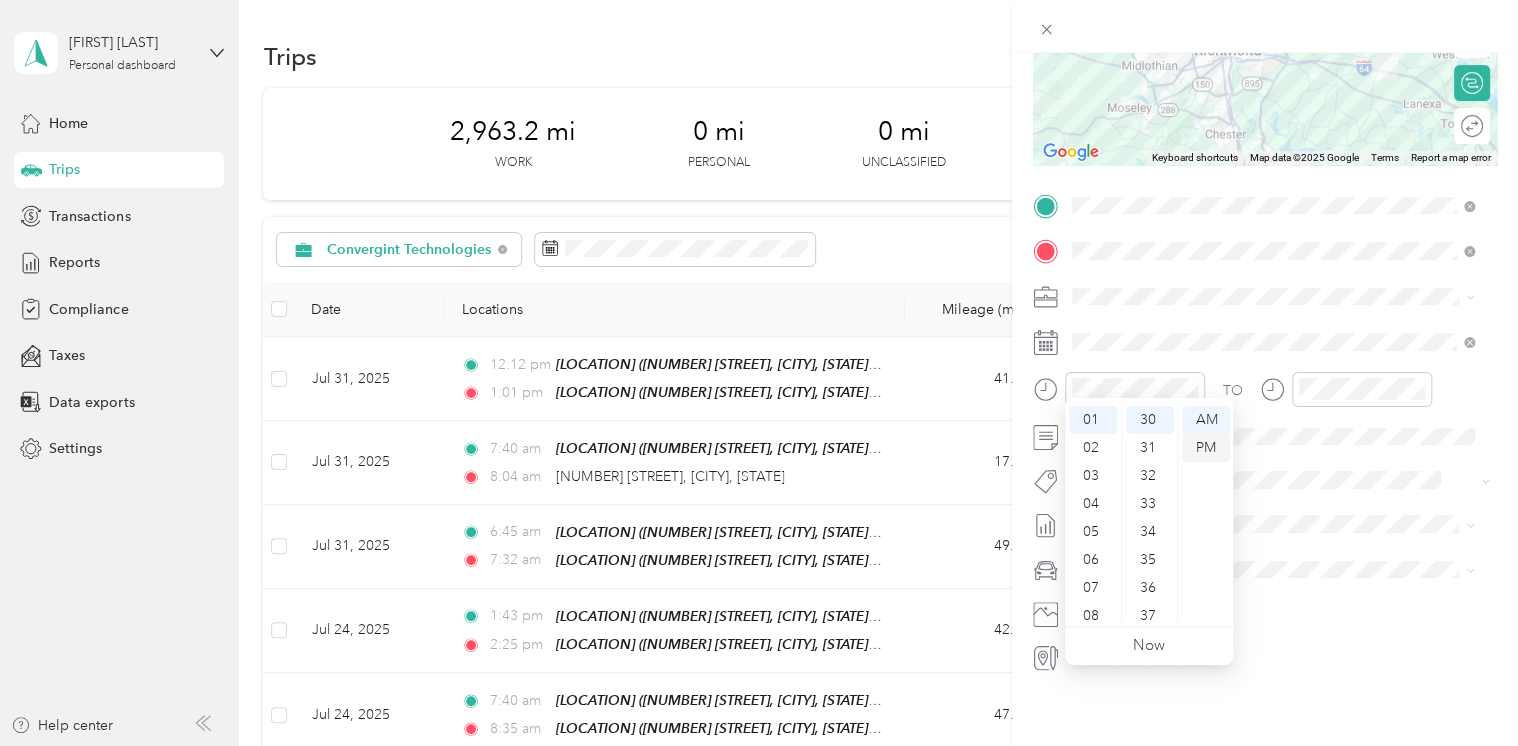 click on "PM" at bounding box center [1206, 448] 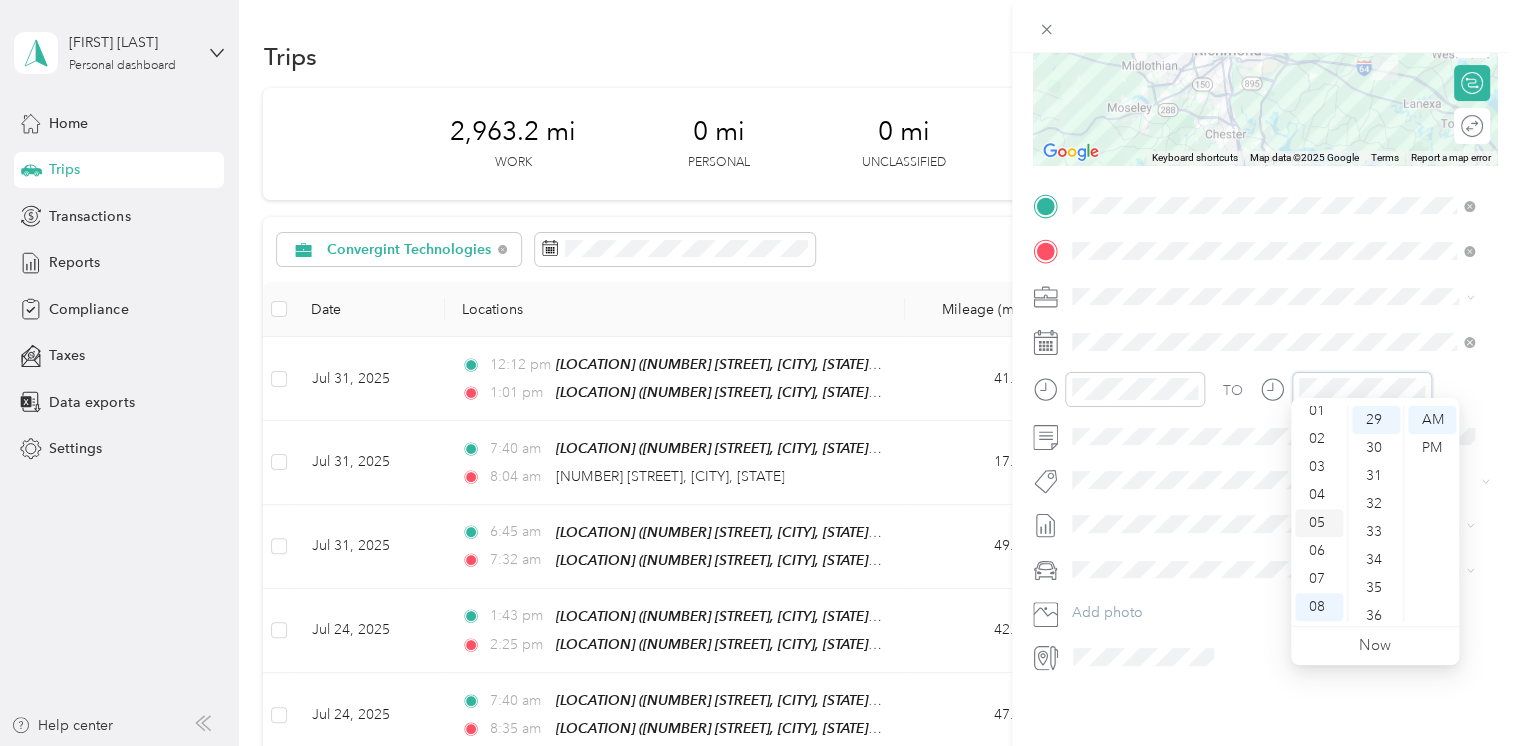 scroll, scrollTop: 0, scrollLeft: 0, axis: both 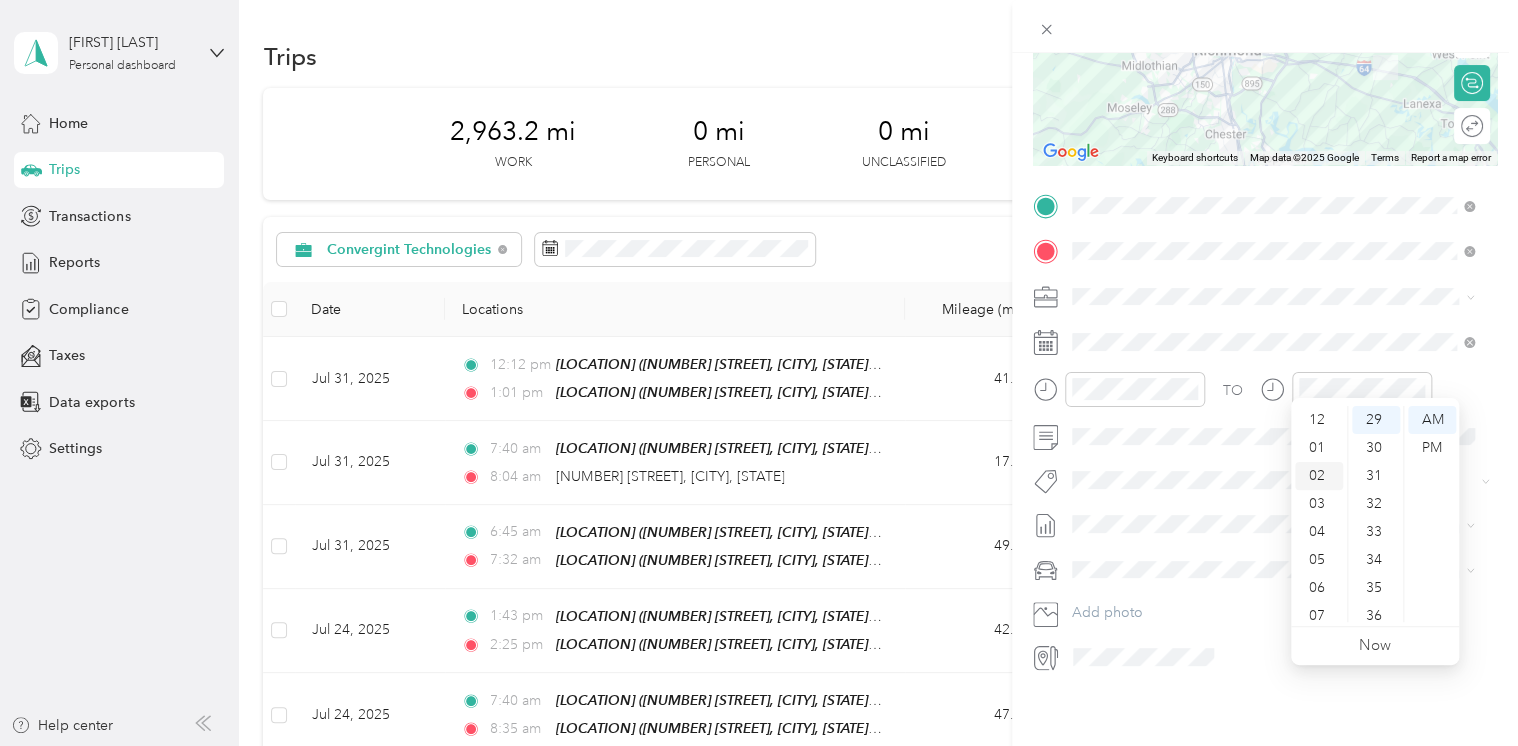 click on "02" at bounding box center (1319, 476) 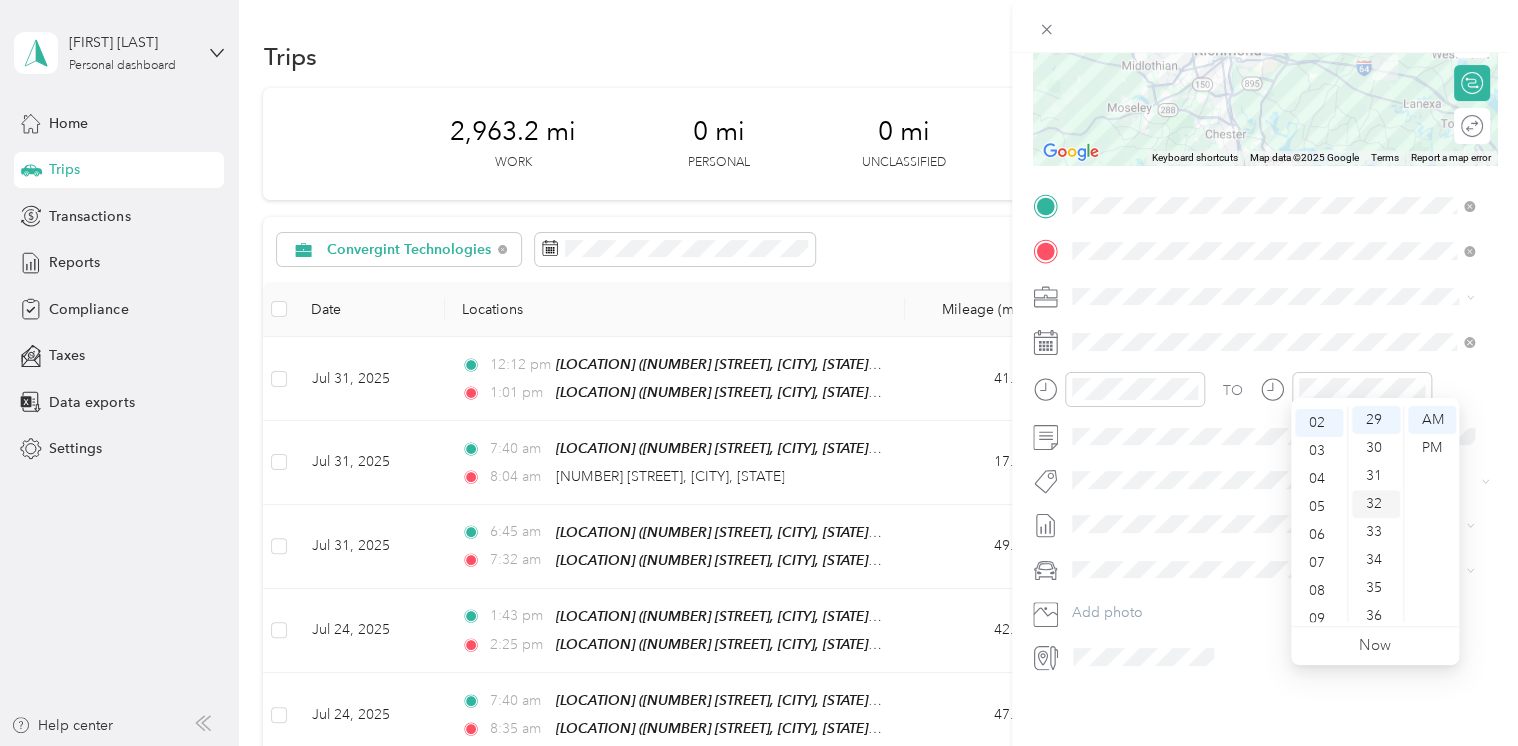 scroll, scrollTop: 56, scrollLeft: 0, axis: vertical 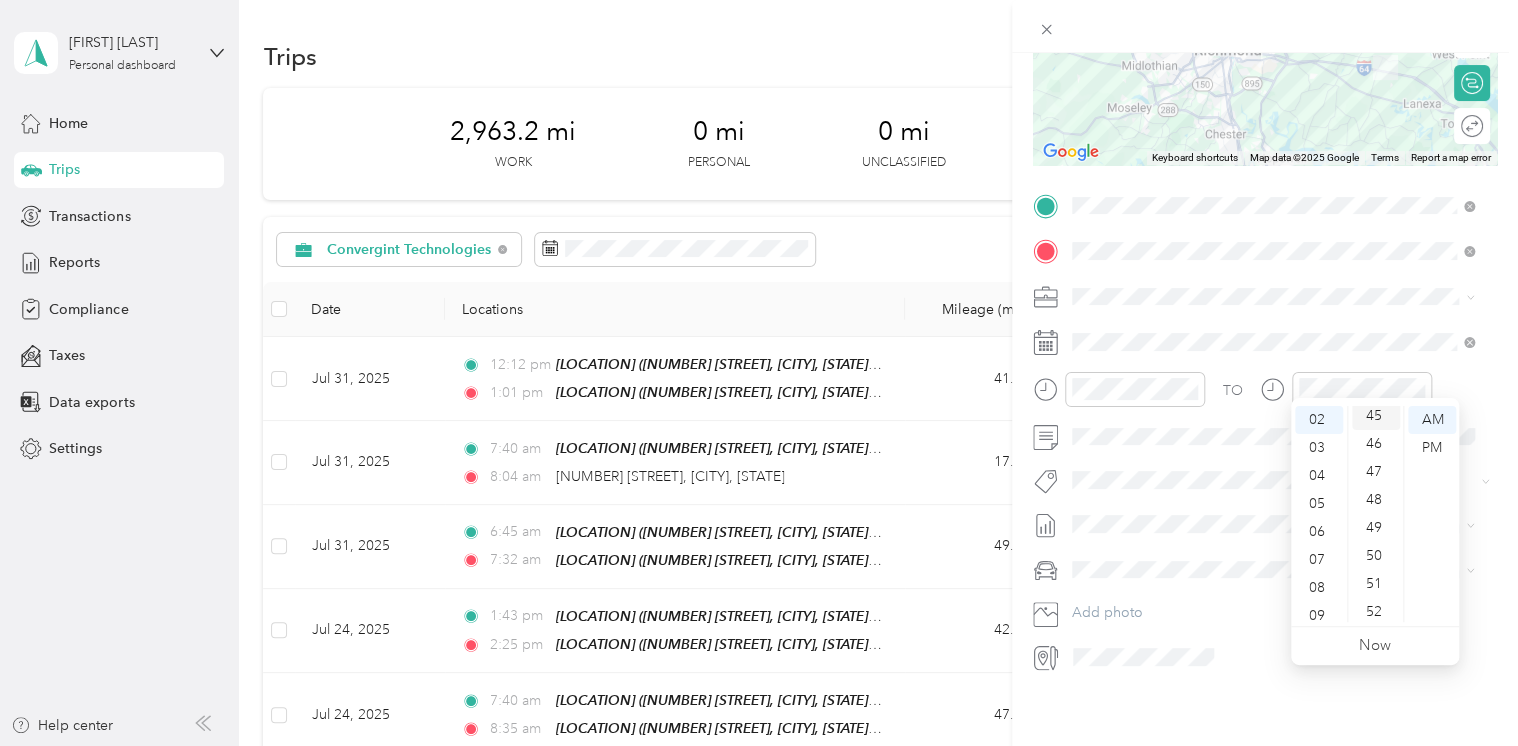 click on "45" at bounding box center (1376, 416) 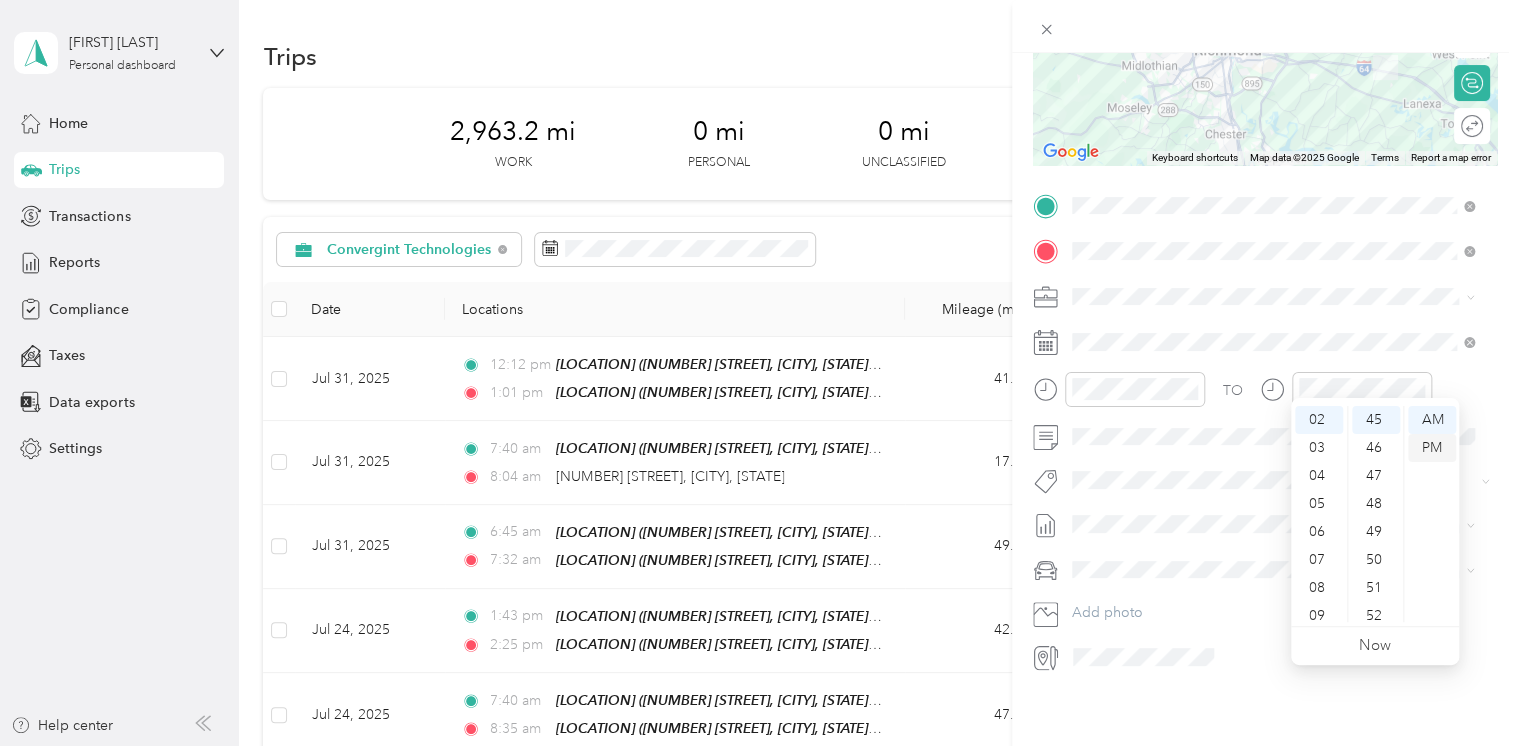 click on "PM" at bounding box center [1432, 448] 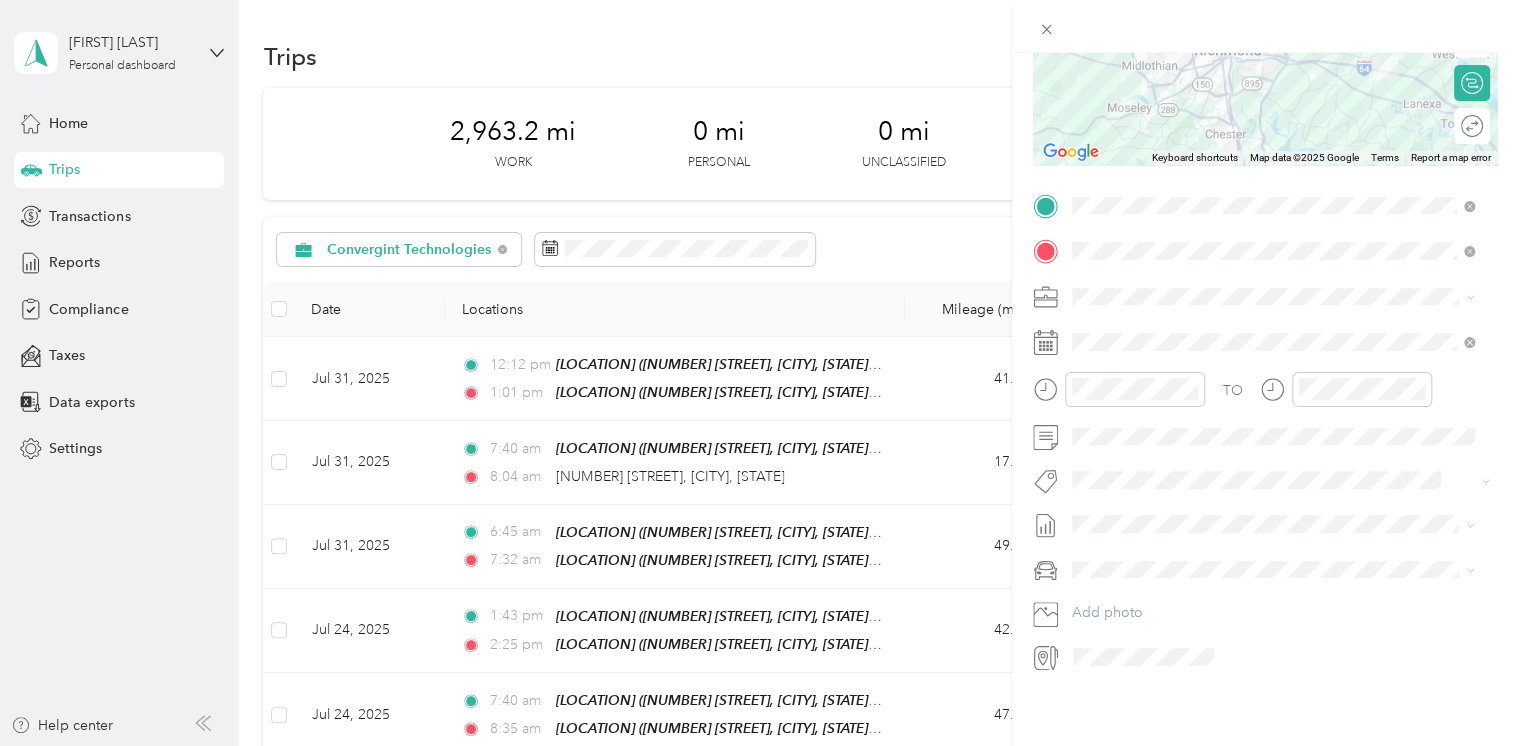 click on "Jul 1 - 31, 2025" at bounding box center (1121, 575) 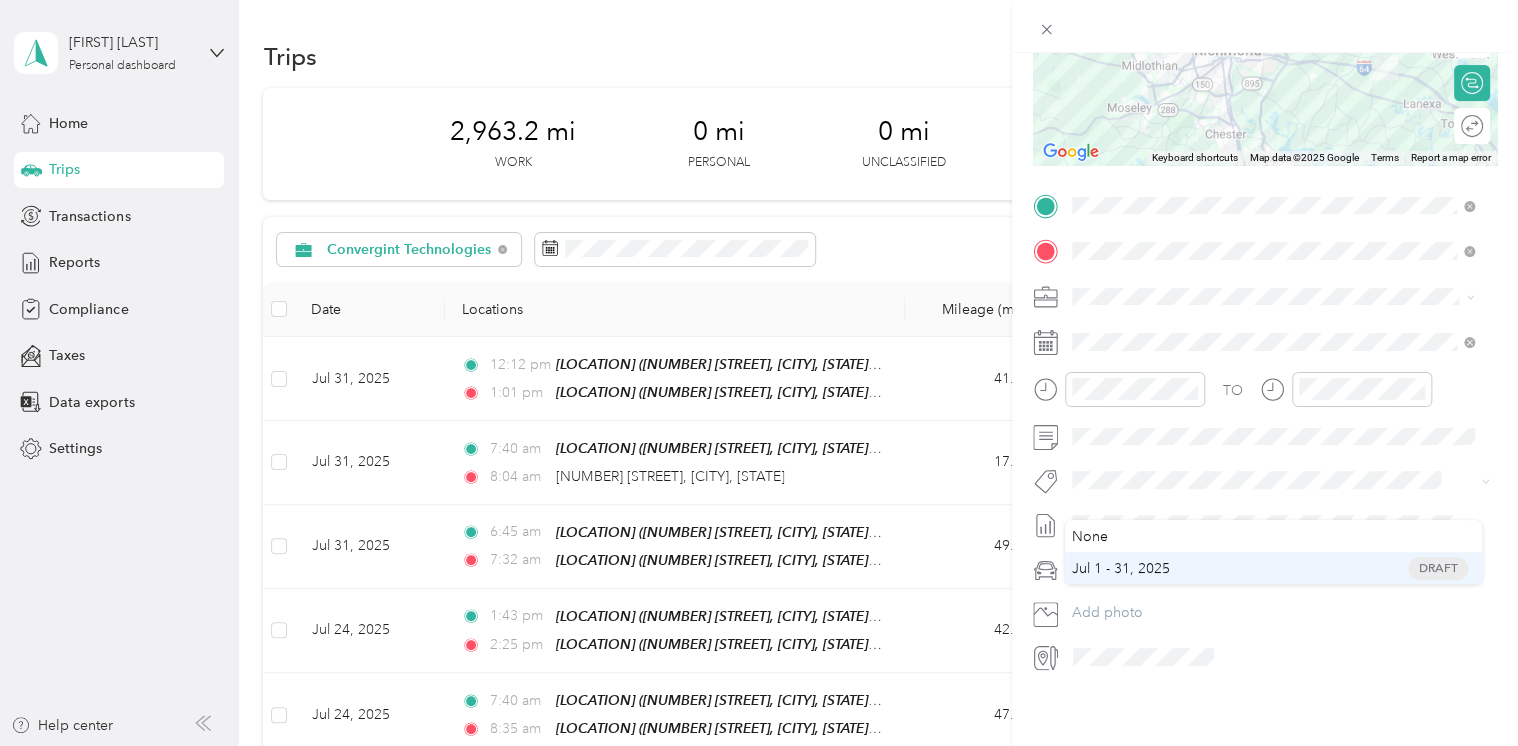 click at bounding box center [1281, 570] 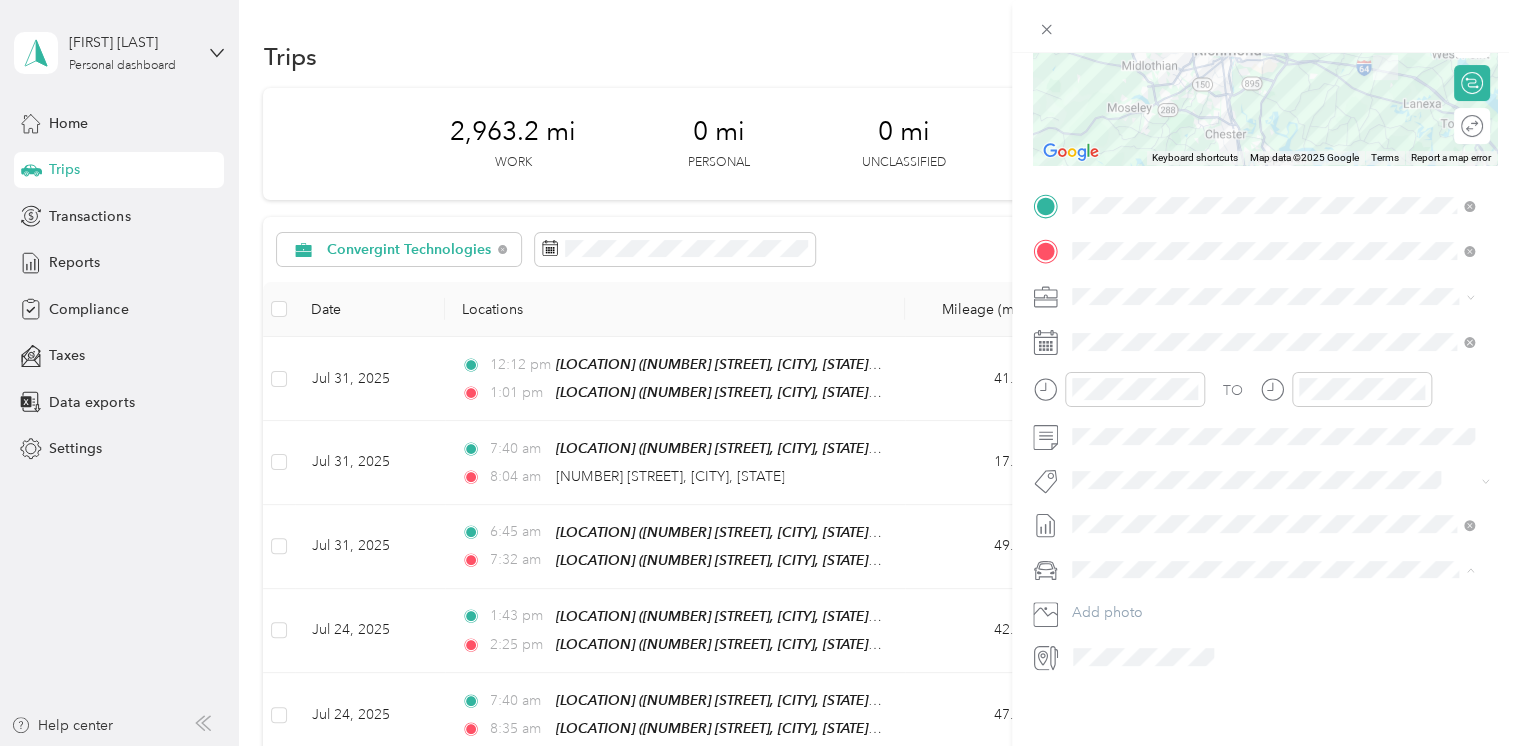 click on "Chevrolet Suburban" at bounding box center [1143, 592] 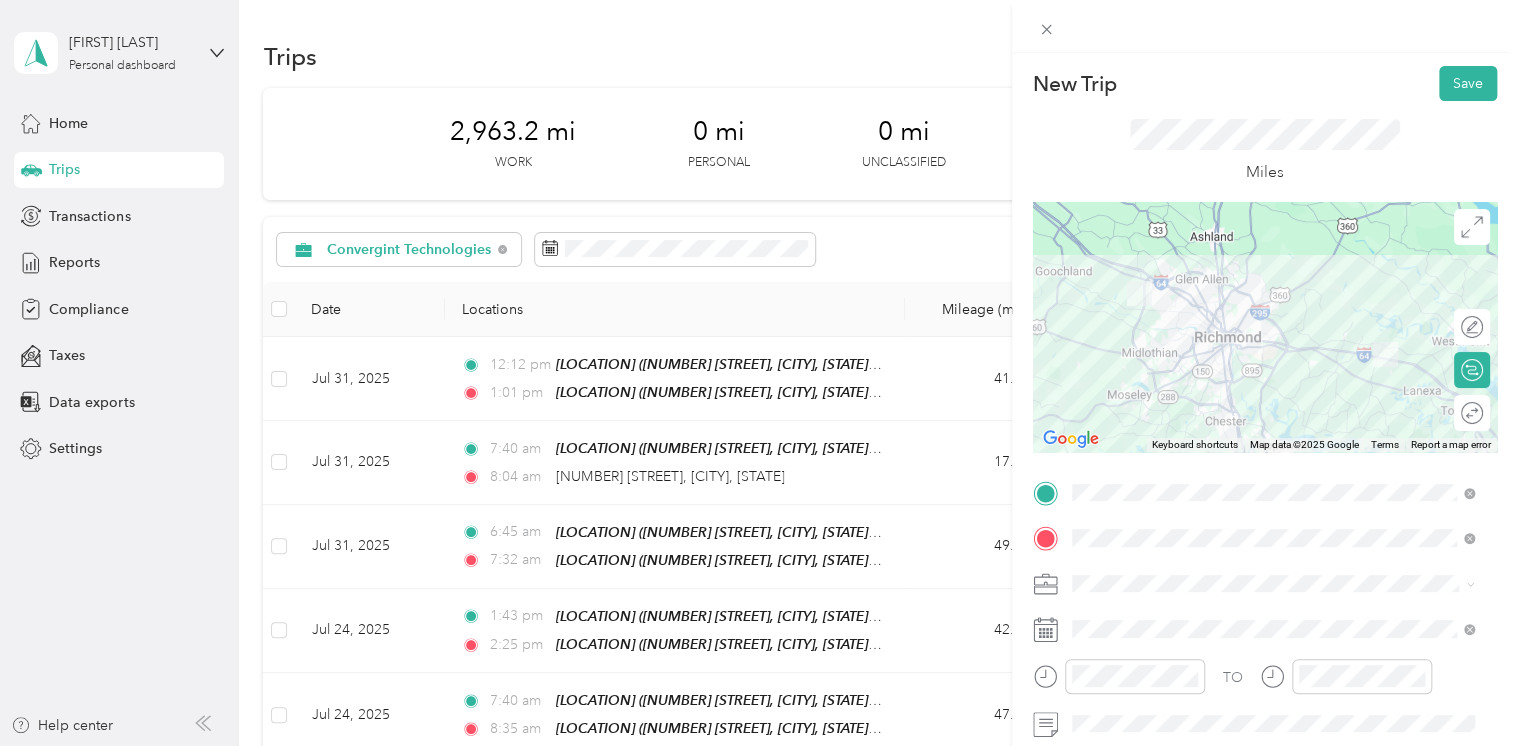 scroll, scrollTop: 0, scrollLeft: 0, axis: both 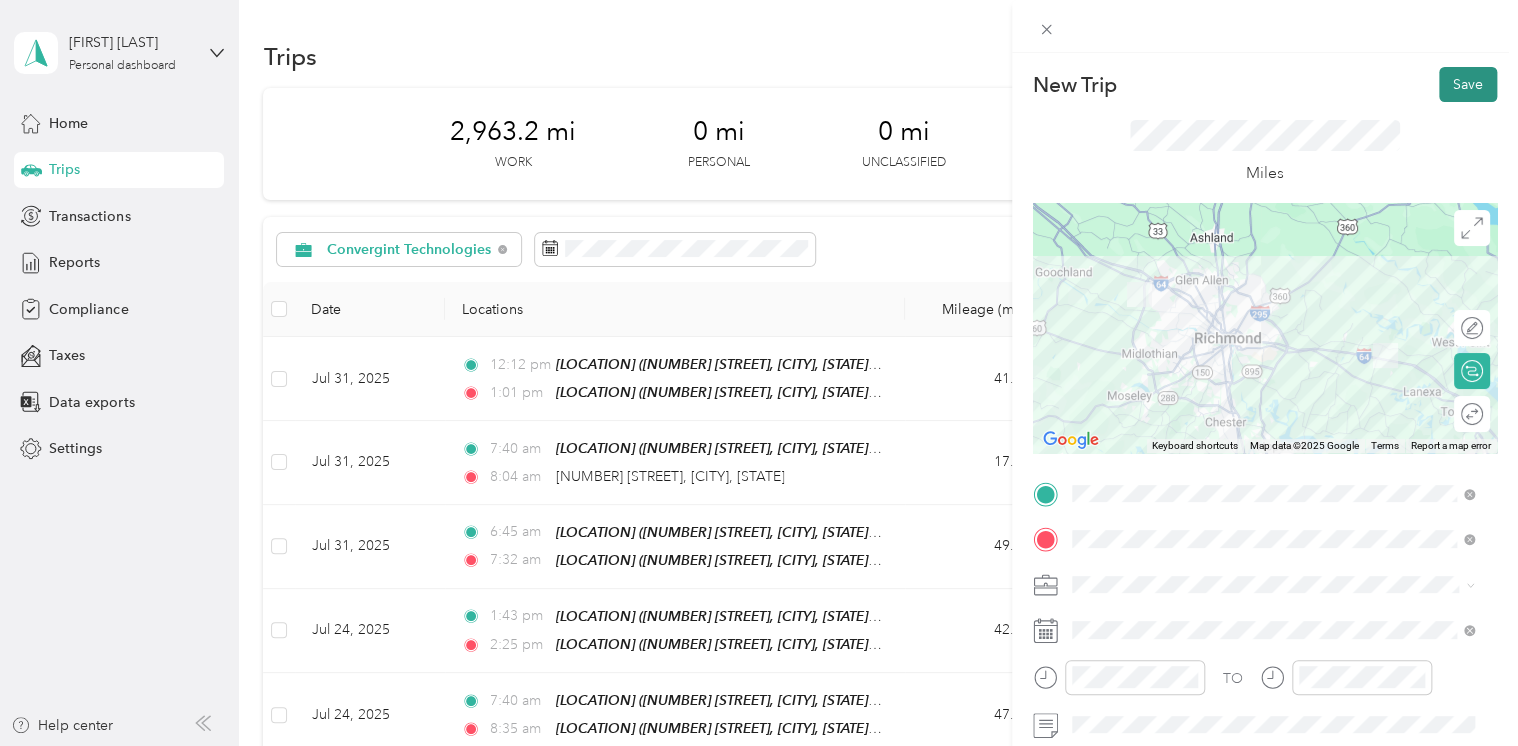 click on "Save" at bounding box center (1468, 84) 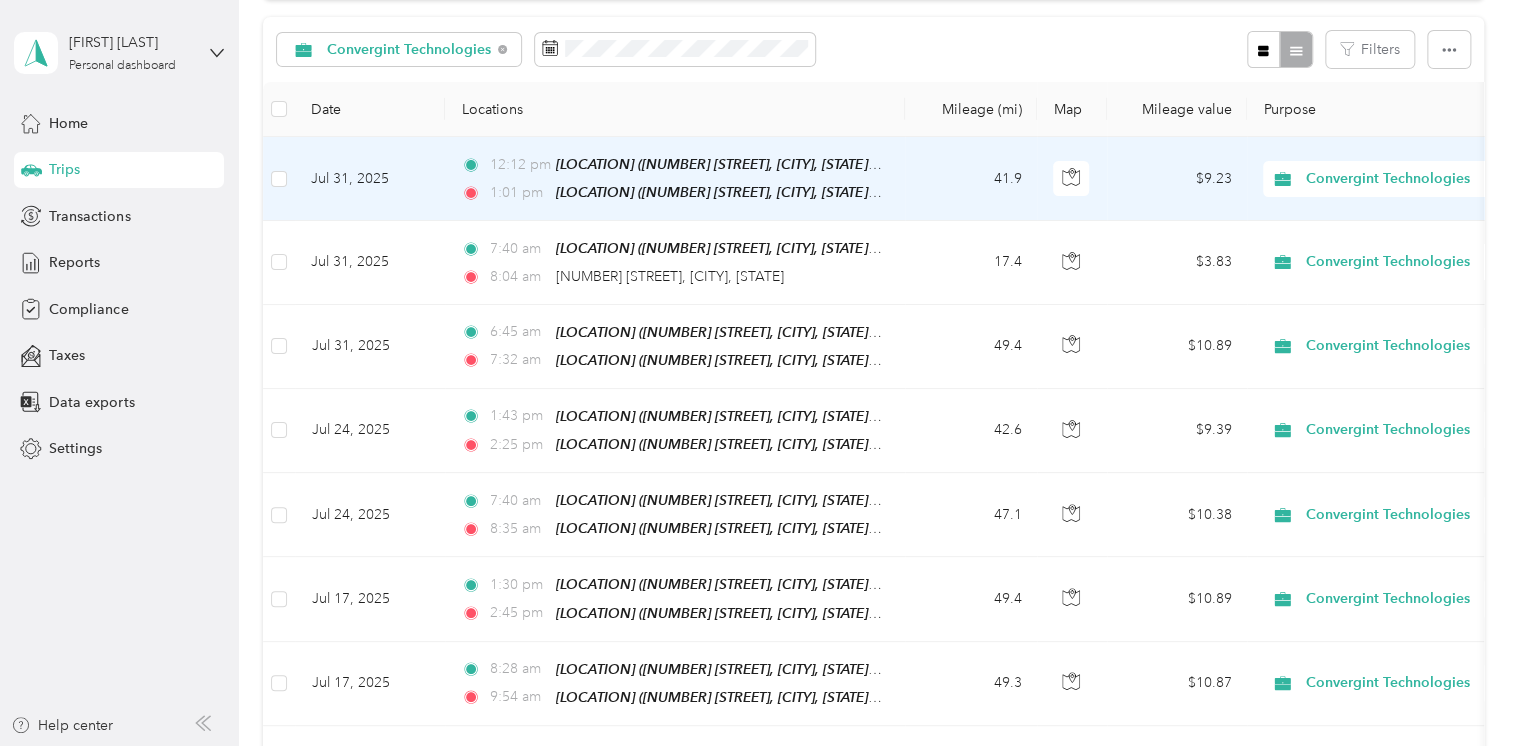 scroll, scrollTop: 0, scrollLeft: 0, axis: both 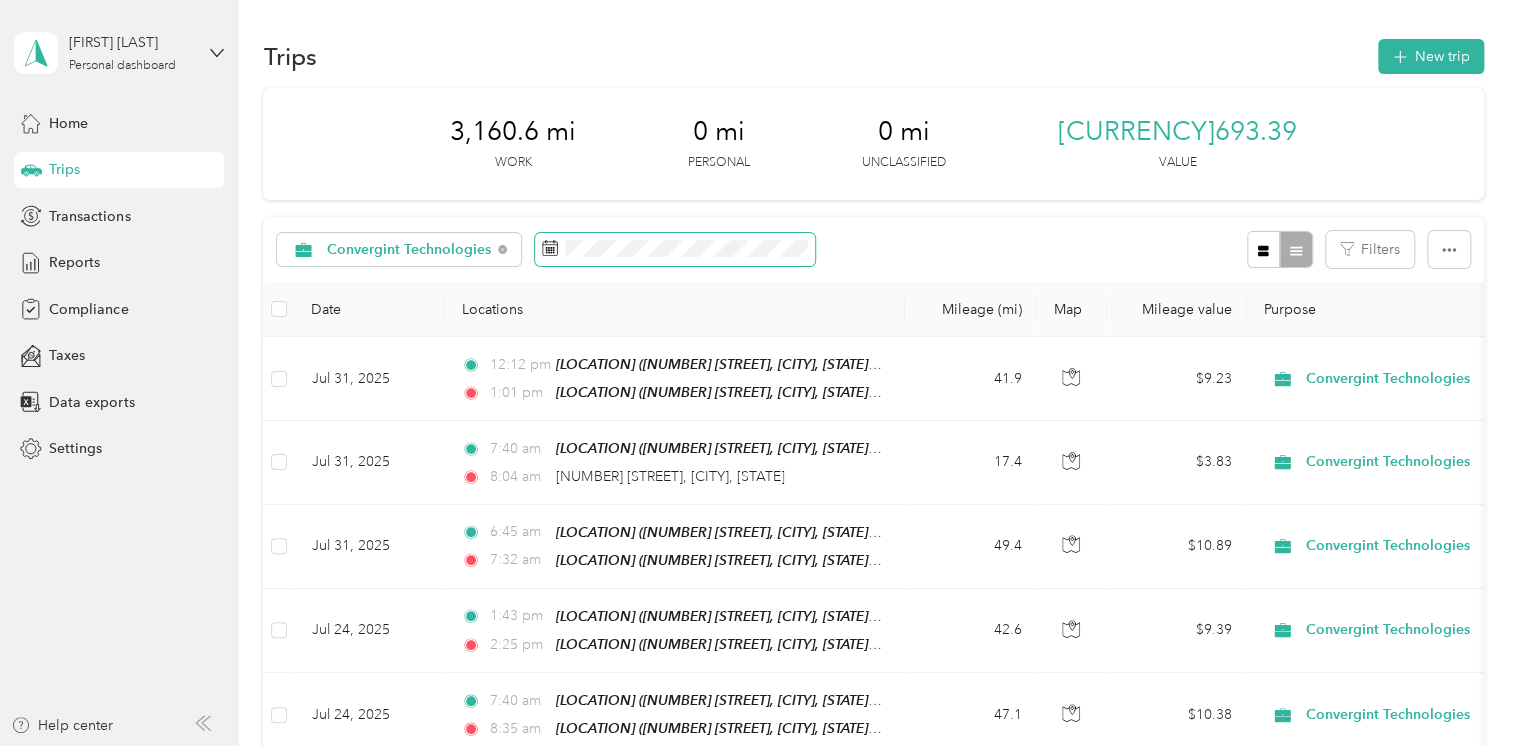 click 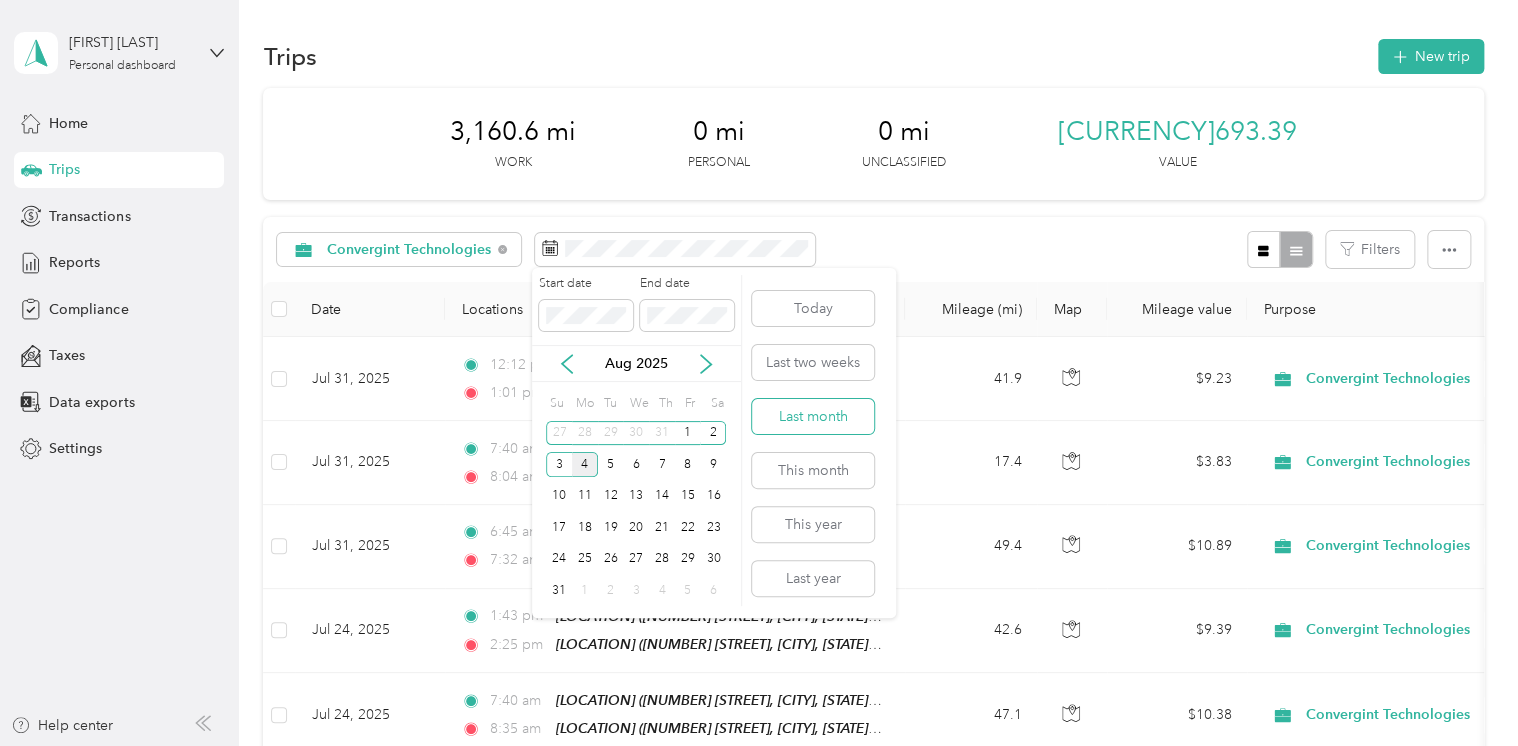 click on "Last month" at bounding box center [813, 416] 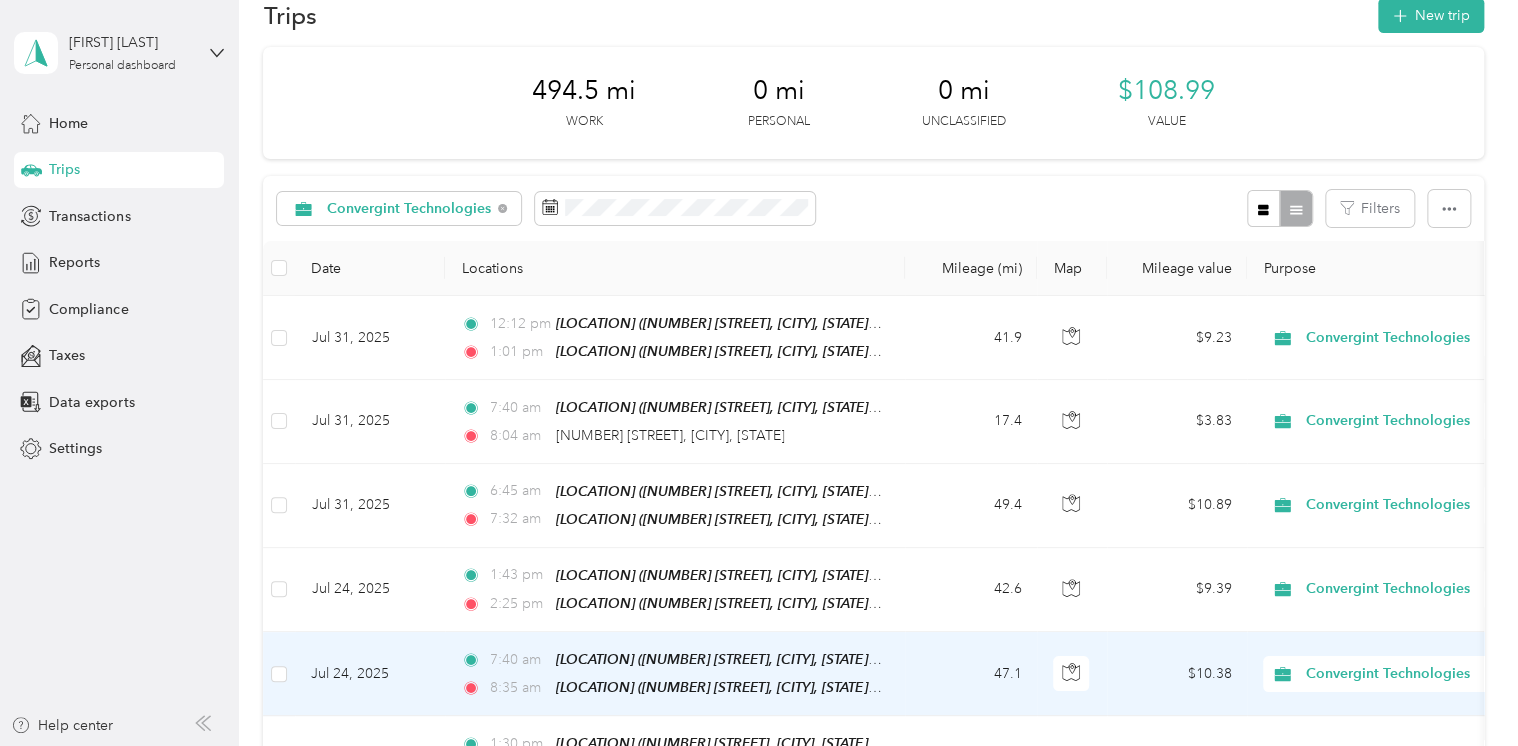 scroll, scrollTop: 0, scrollLeft: 0, axis: both 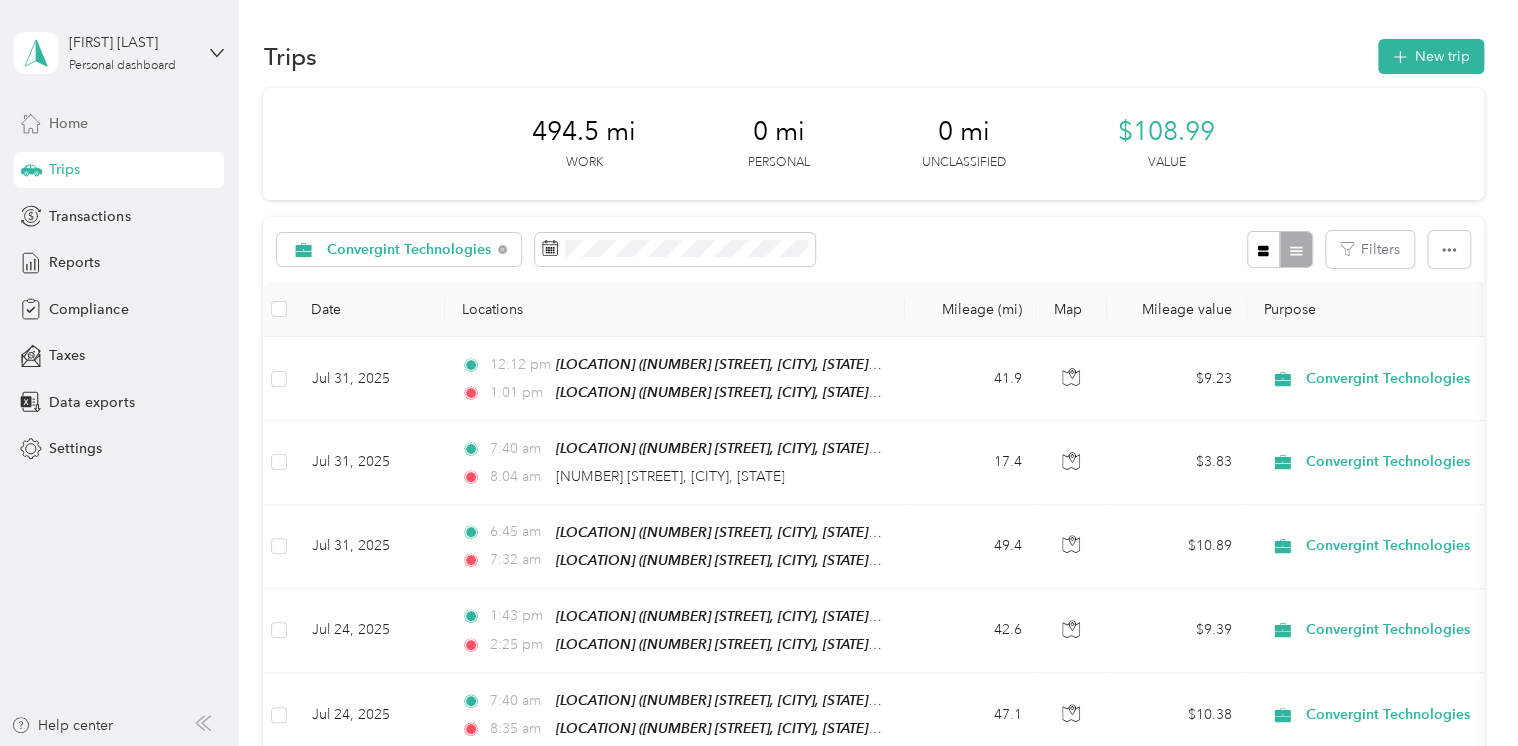 click on "Home" at bounding box center [68, 123] 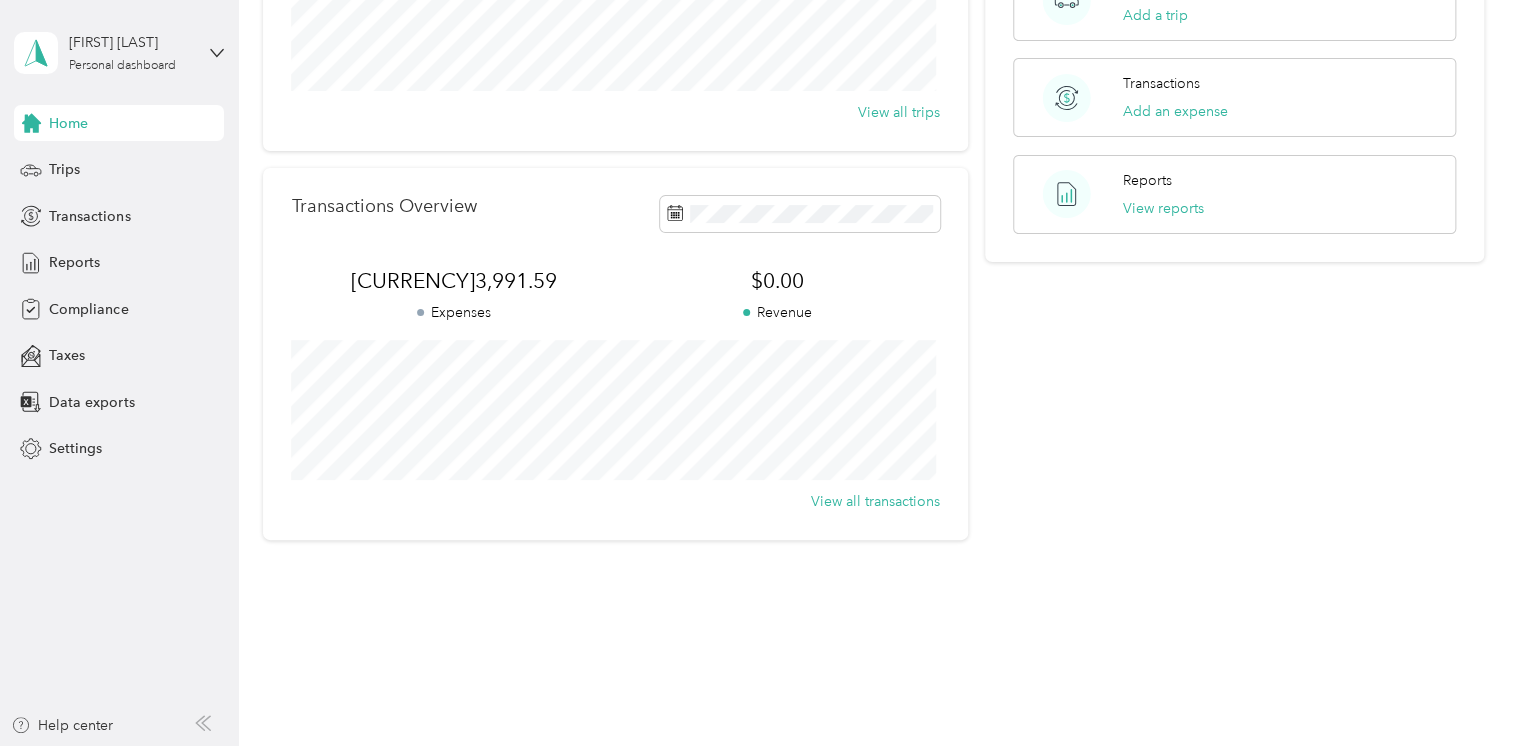 scroll, scrollTop: 0, scrollLeft: 0, axis: both 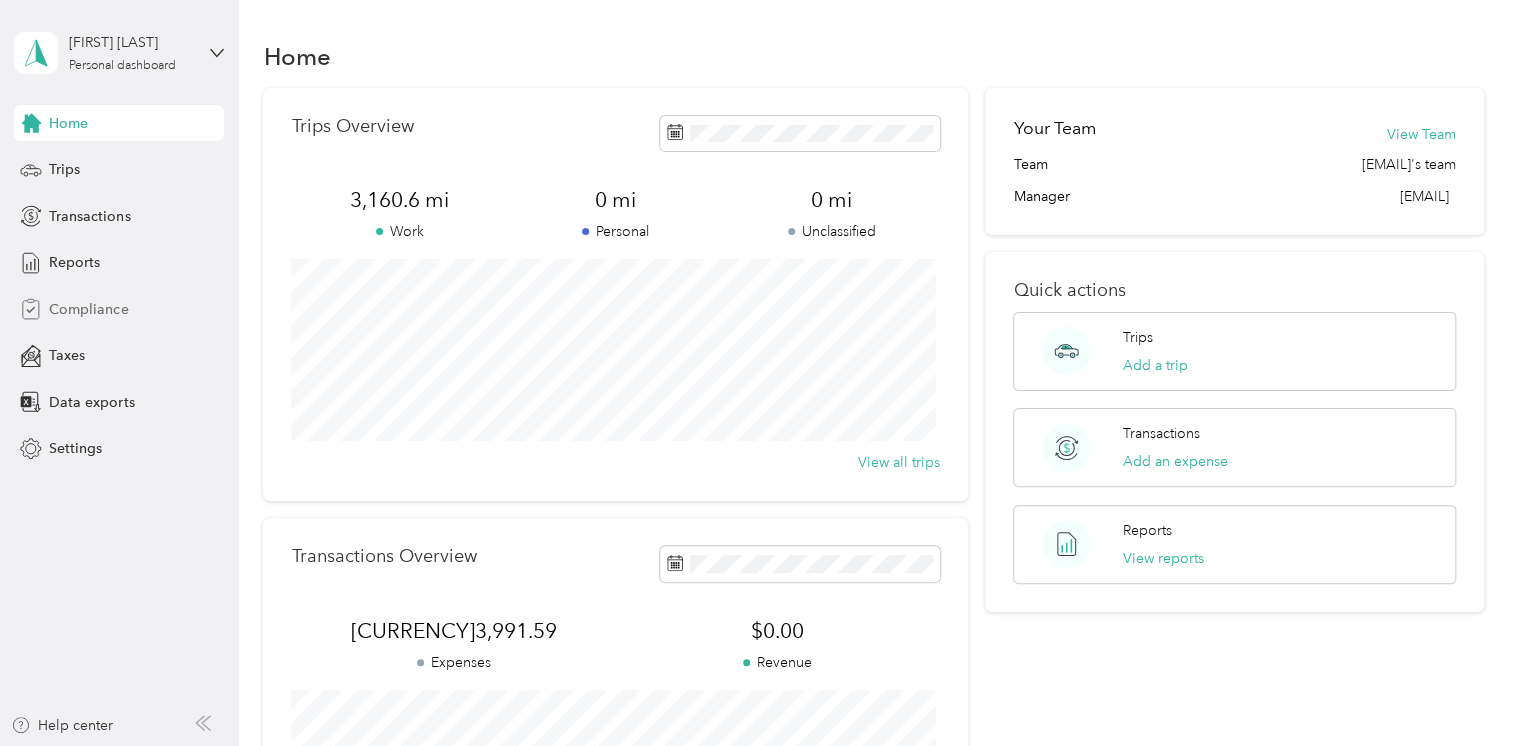 click on "Compliance" at bounding box center (119, 309) 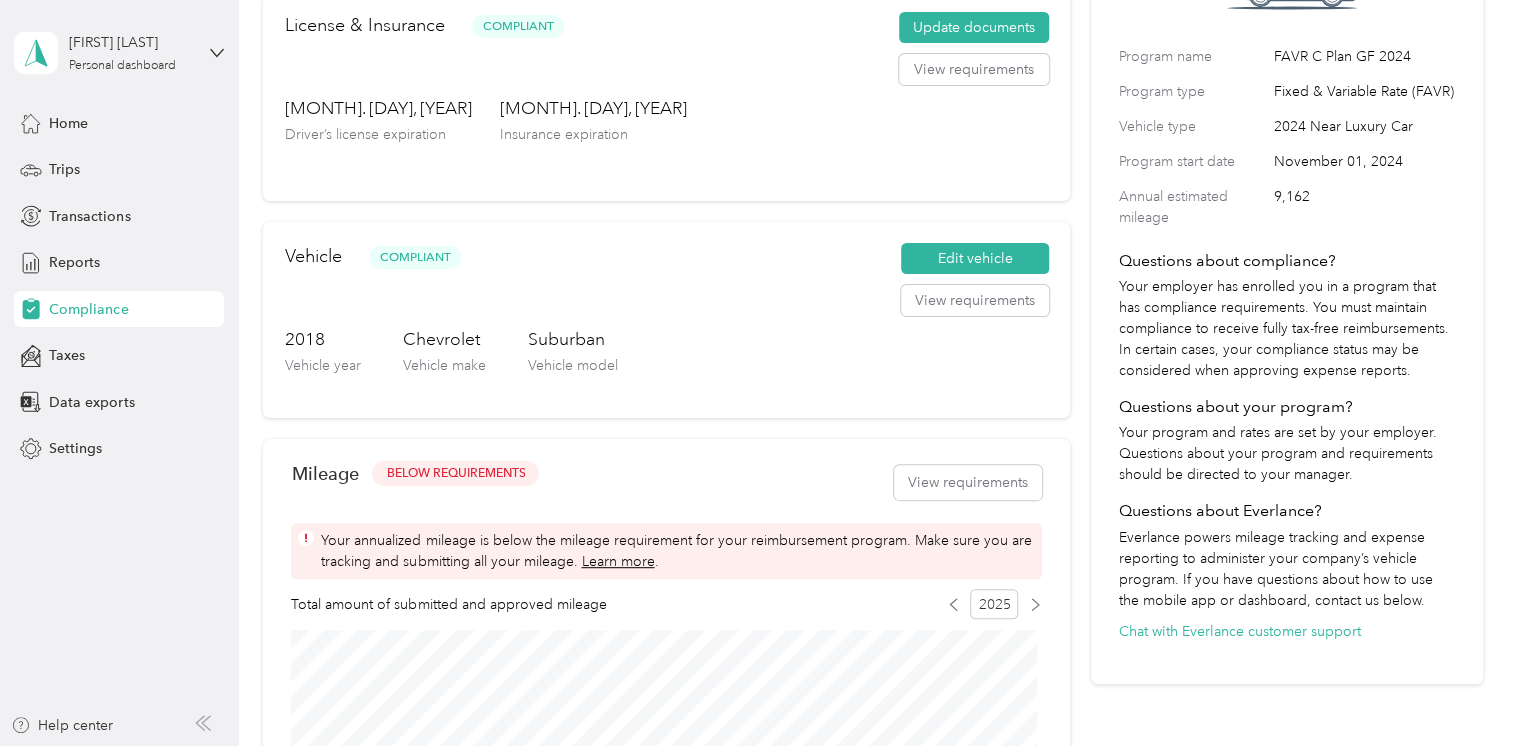 scroll, scrollTop: 0, scrollLeft: 0, axis: both 